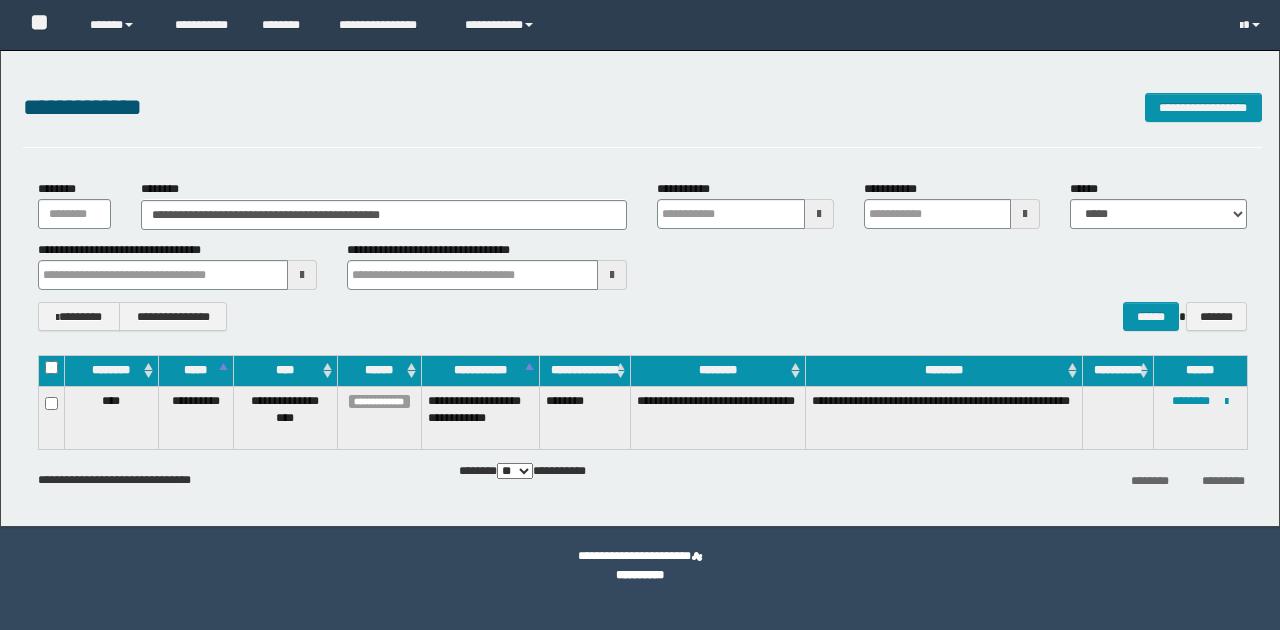 scroll, scrollTop: 0, scrollLeft: 0, axis: both 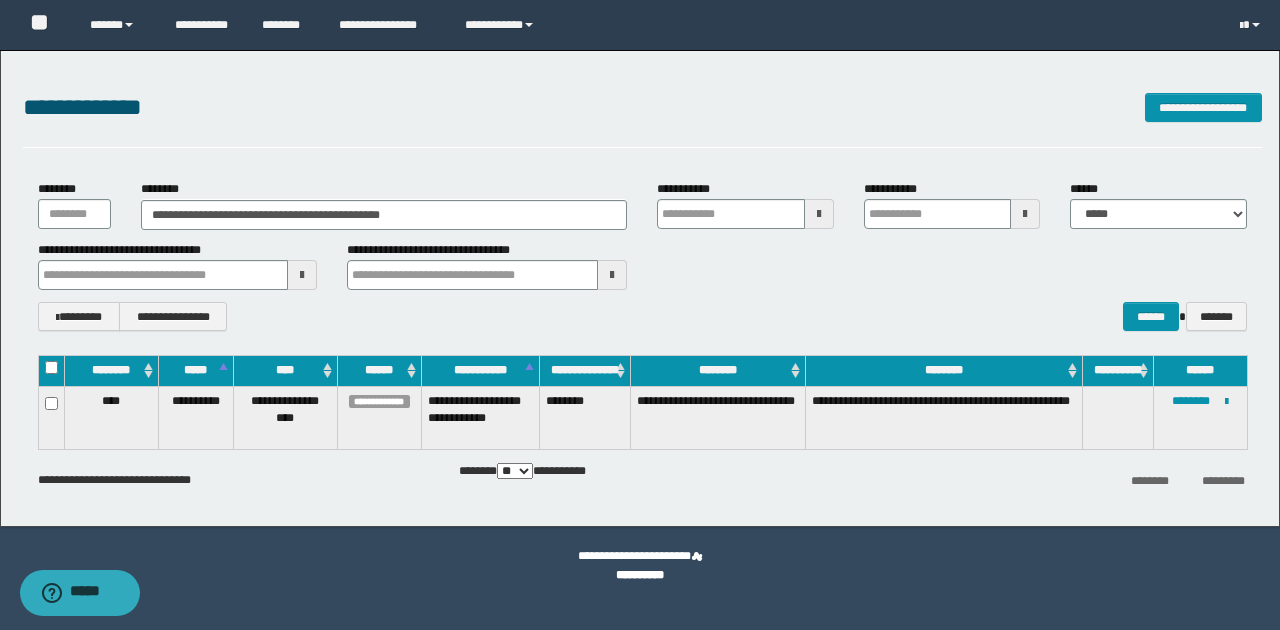 click on "**********" at bounding box center [178, 265] 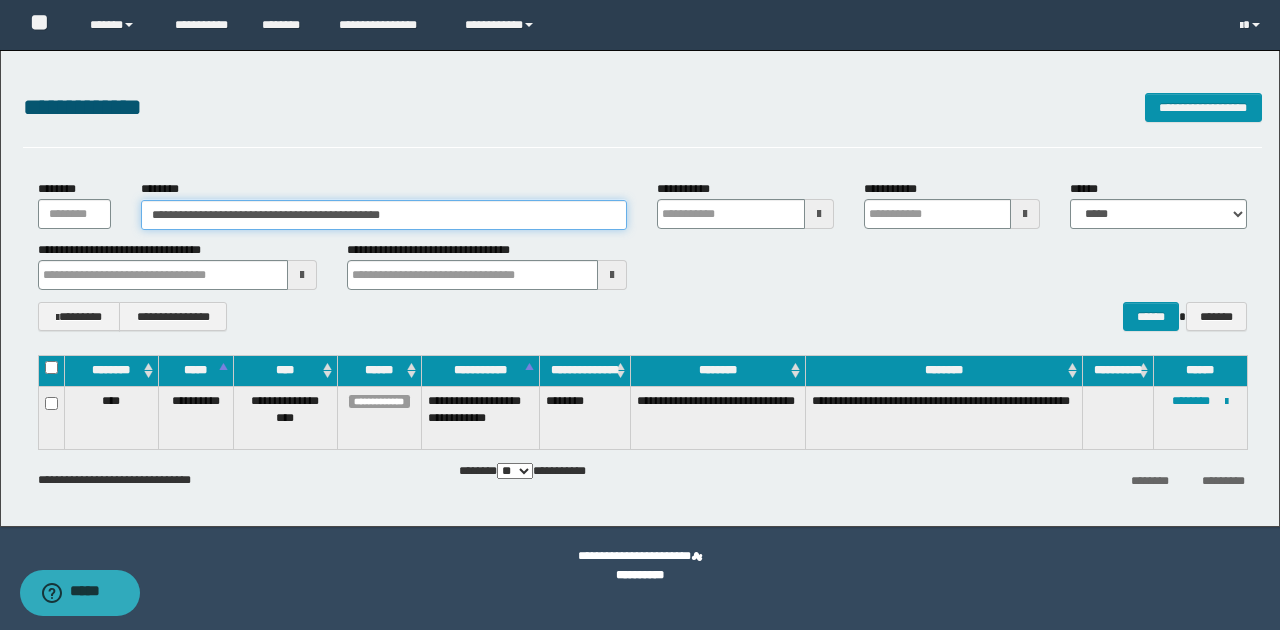 drag, startPoint x: 148, startPoint y: 214, endPoint x: 438, endPoint y: 216, distance: 290.0069 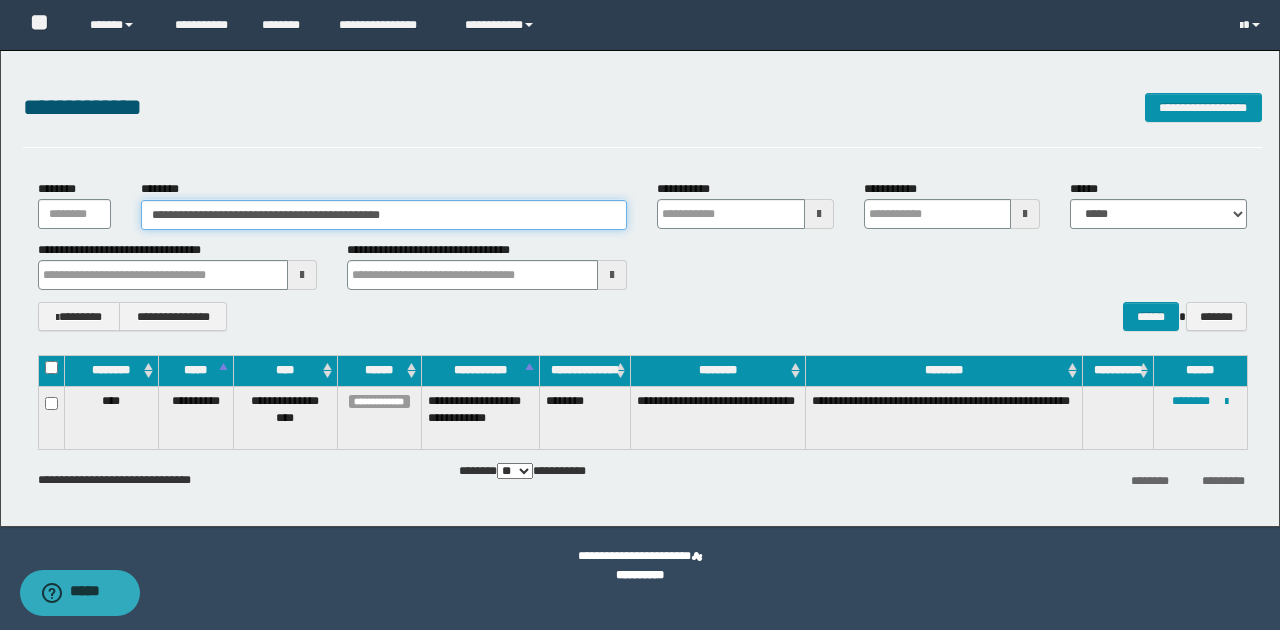 paste 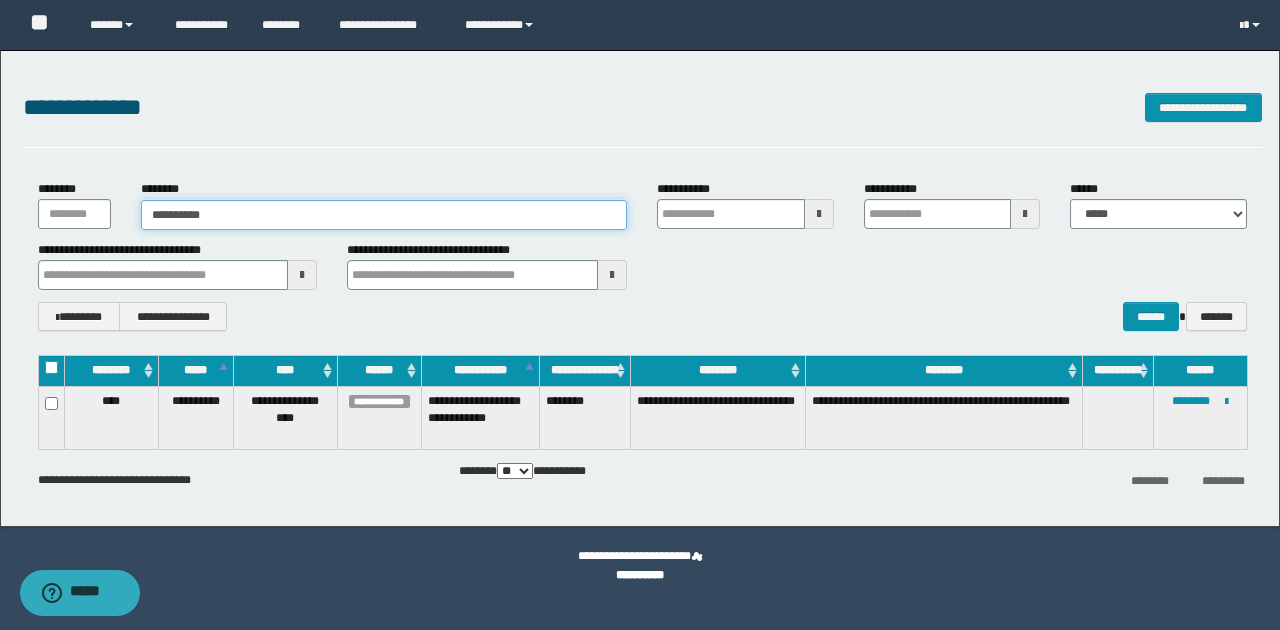 type on "**********" 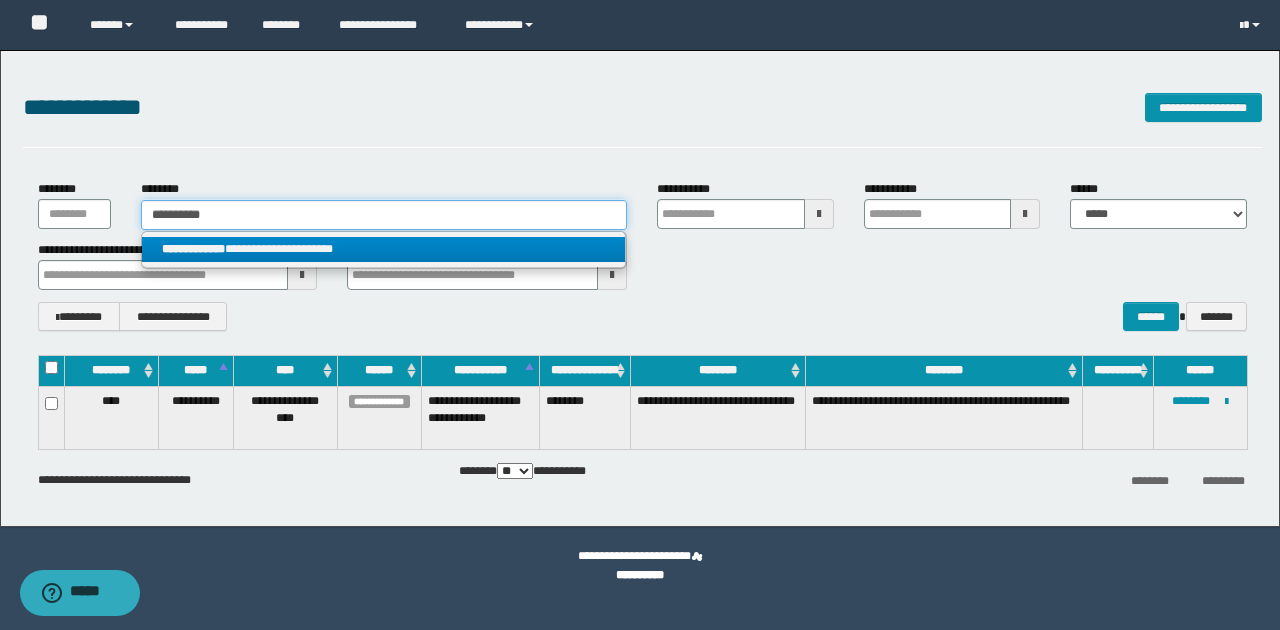 type on "**********" 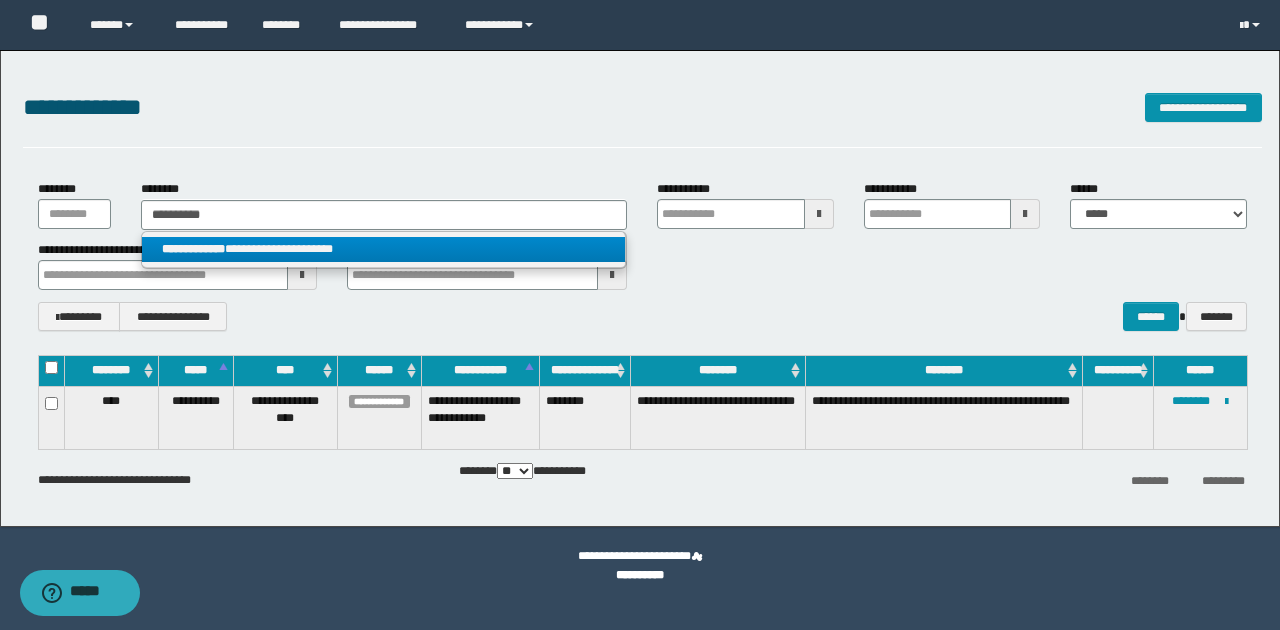 click on "**********" at bounding box center [384, 249] 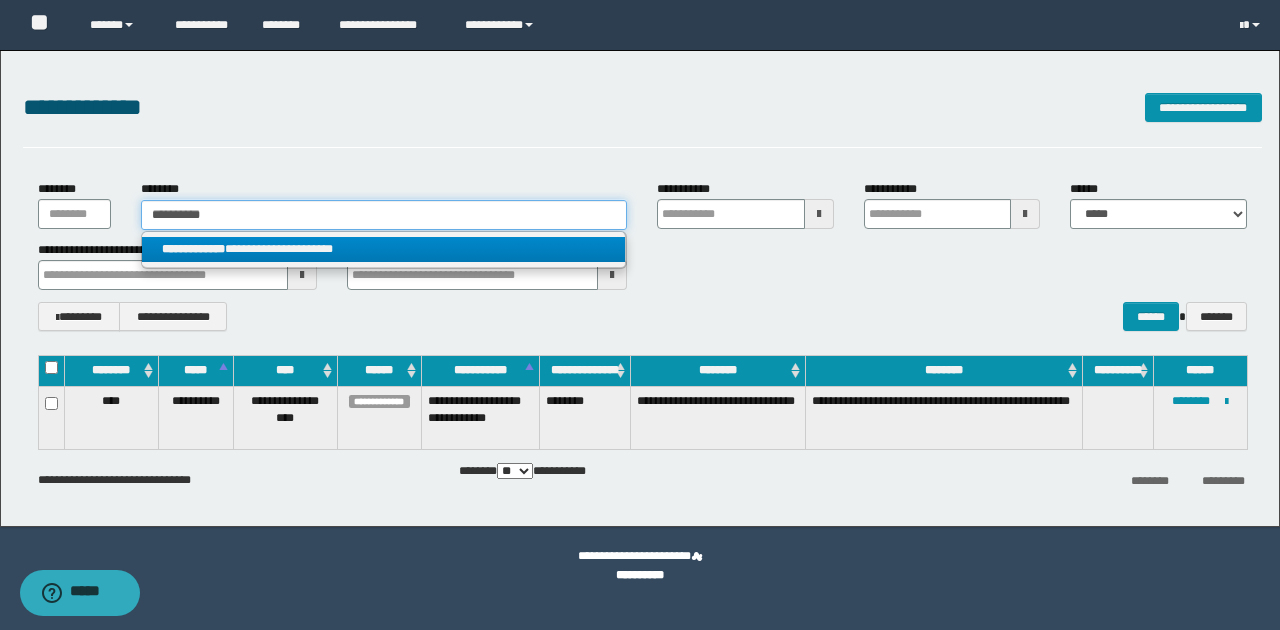 type 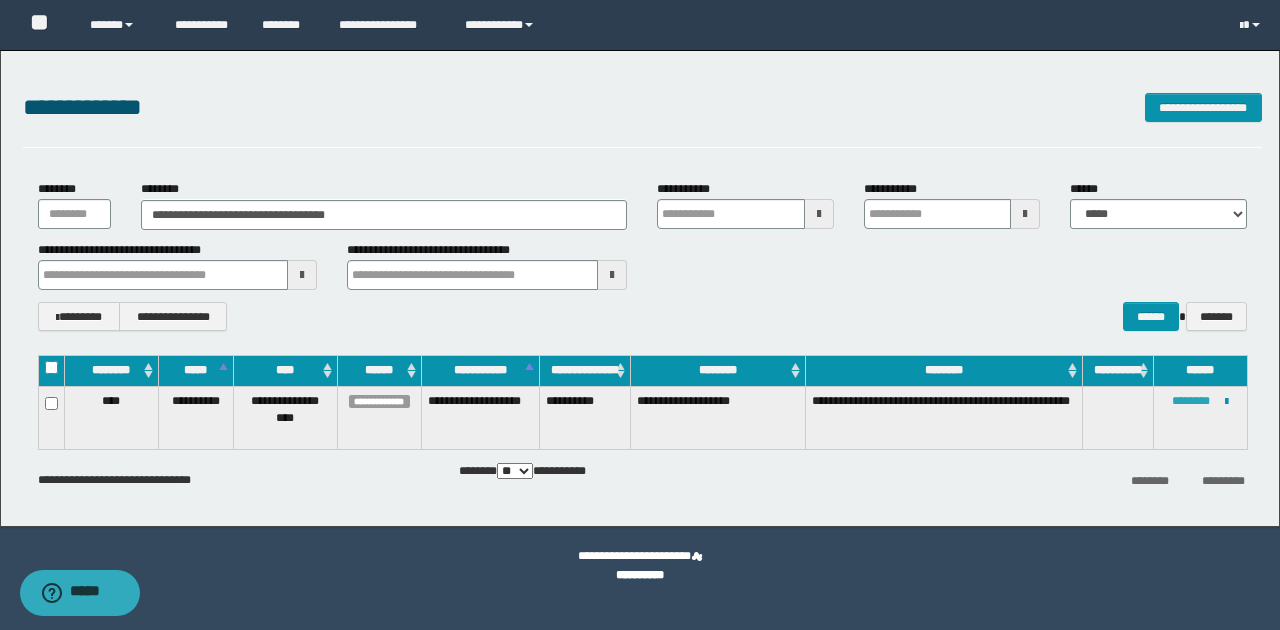 click on "********" at bounding box center (1191, 401) 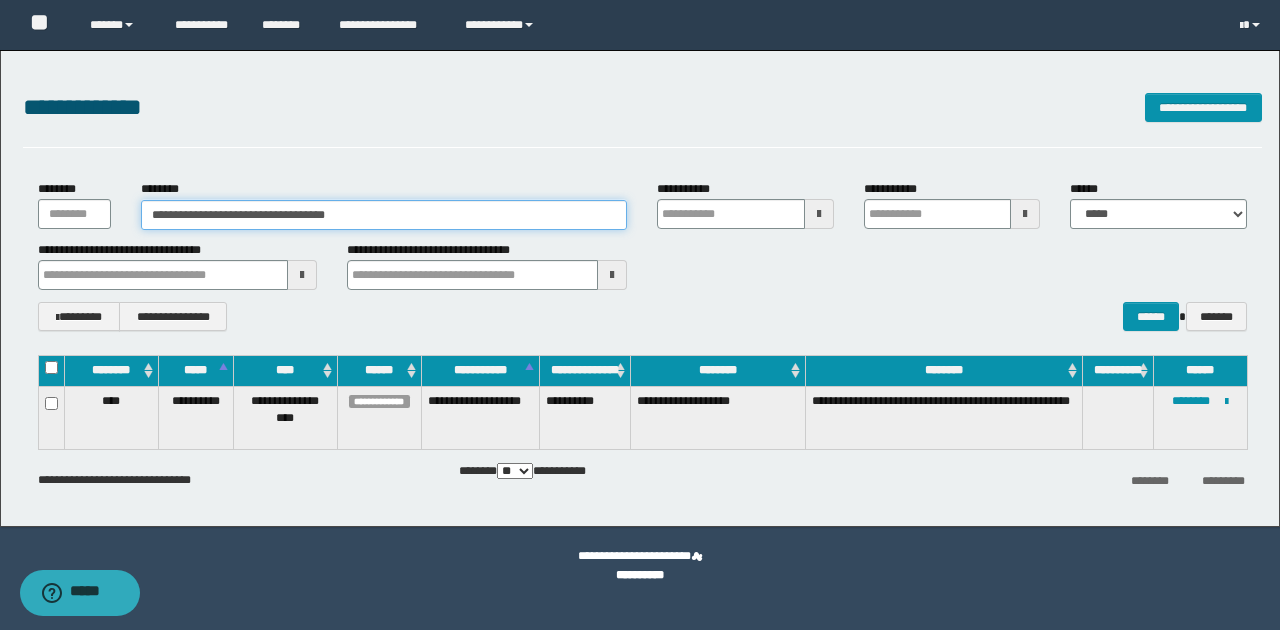 drag, startPoint x: 147, startPoint y: 216, endPoint x: 348, endPoint y: 207, distance: 201.20139 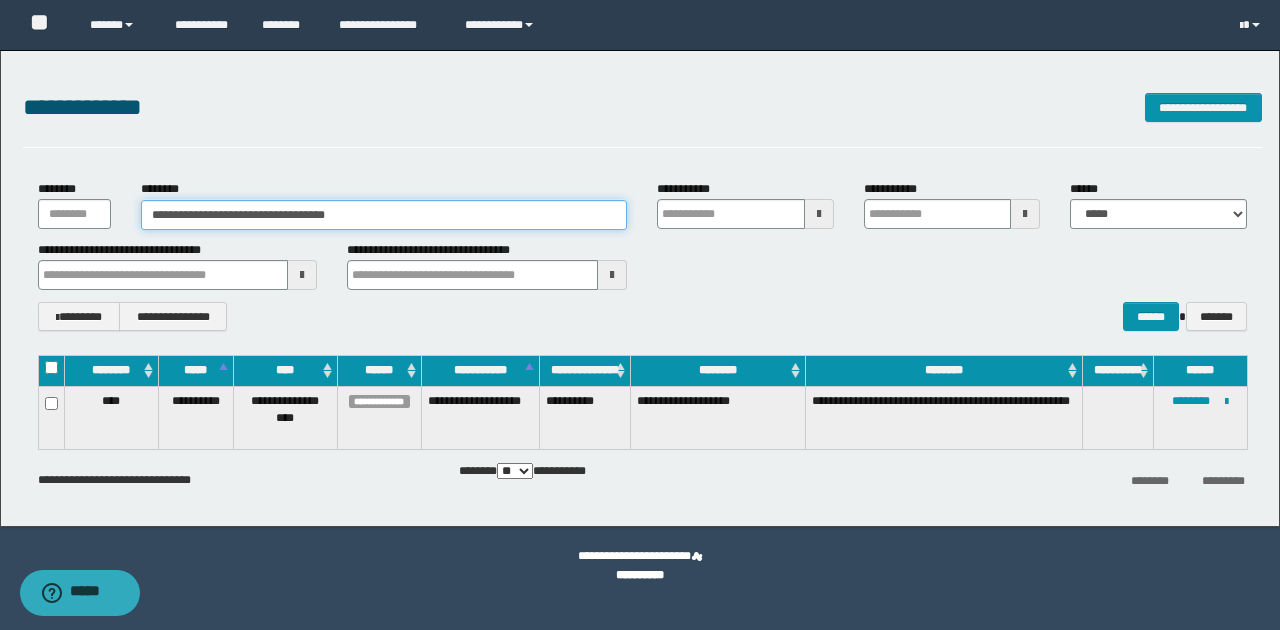 paste 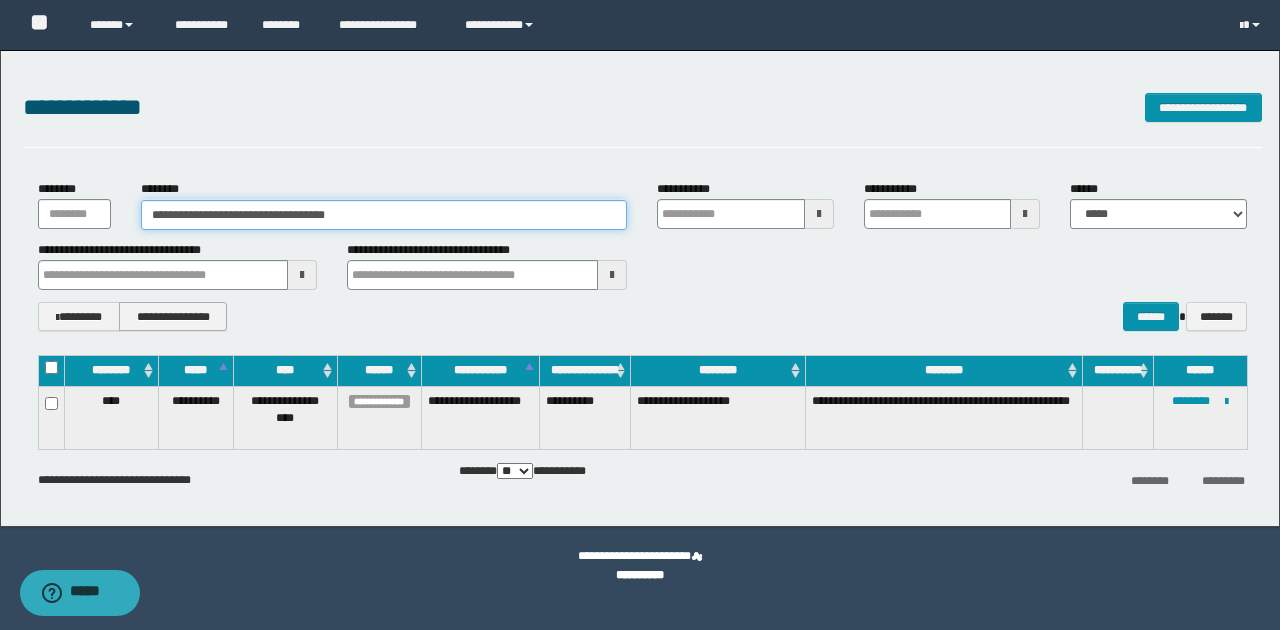 type on "********" 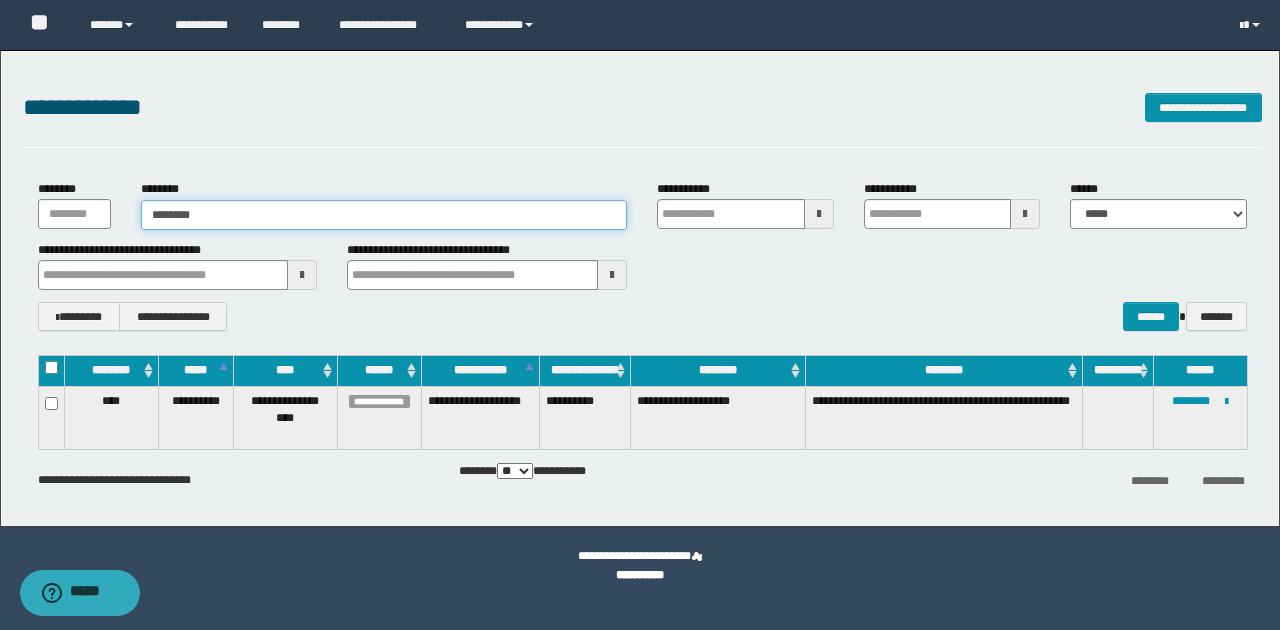type on "********" 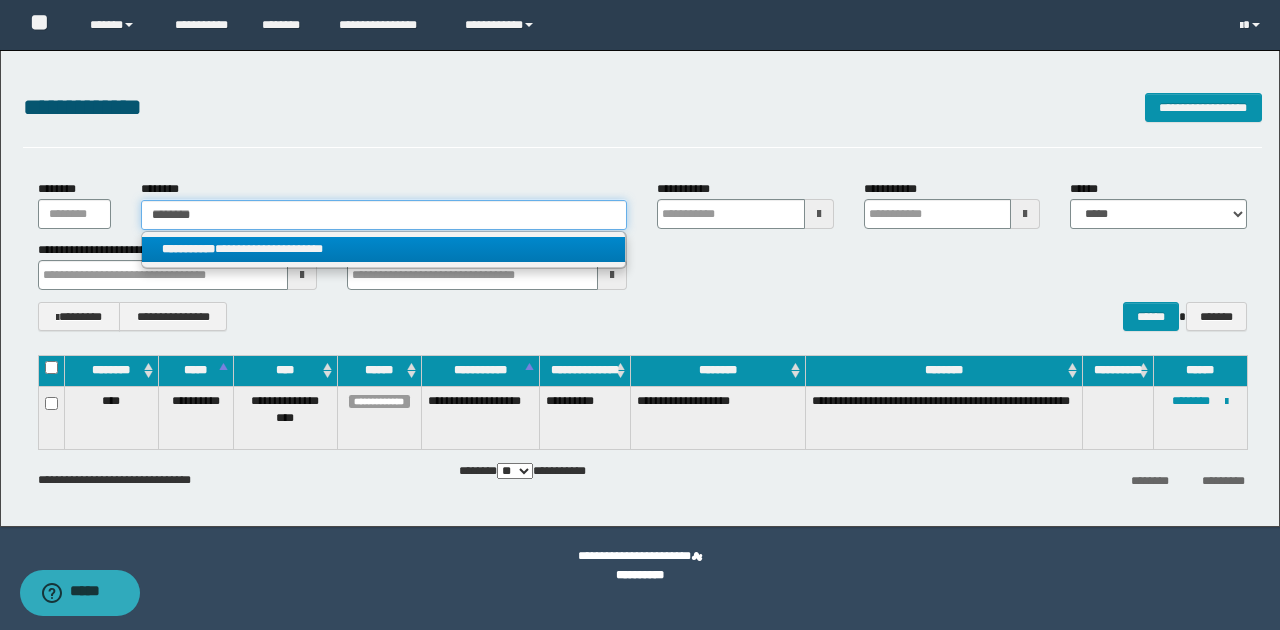 type on "********" 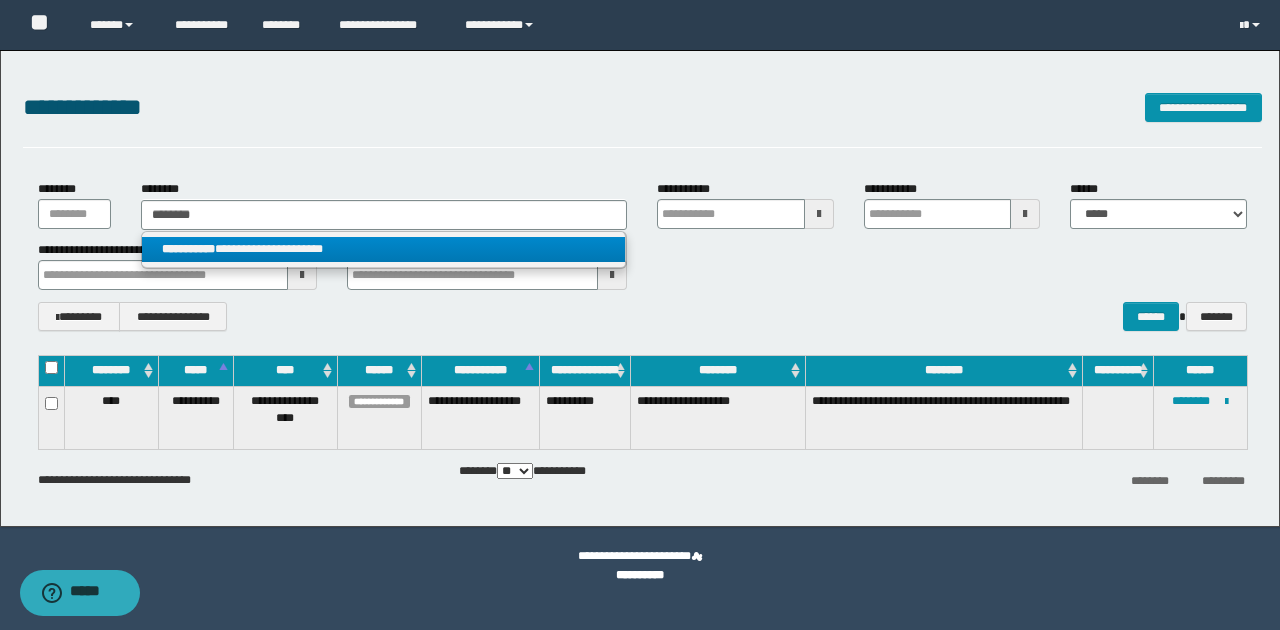 click on "**********" at bounding box center [384, 249] 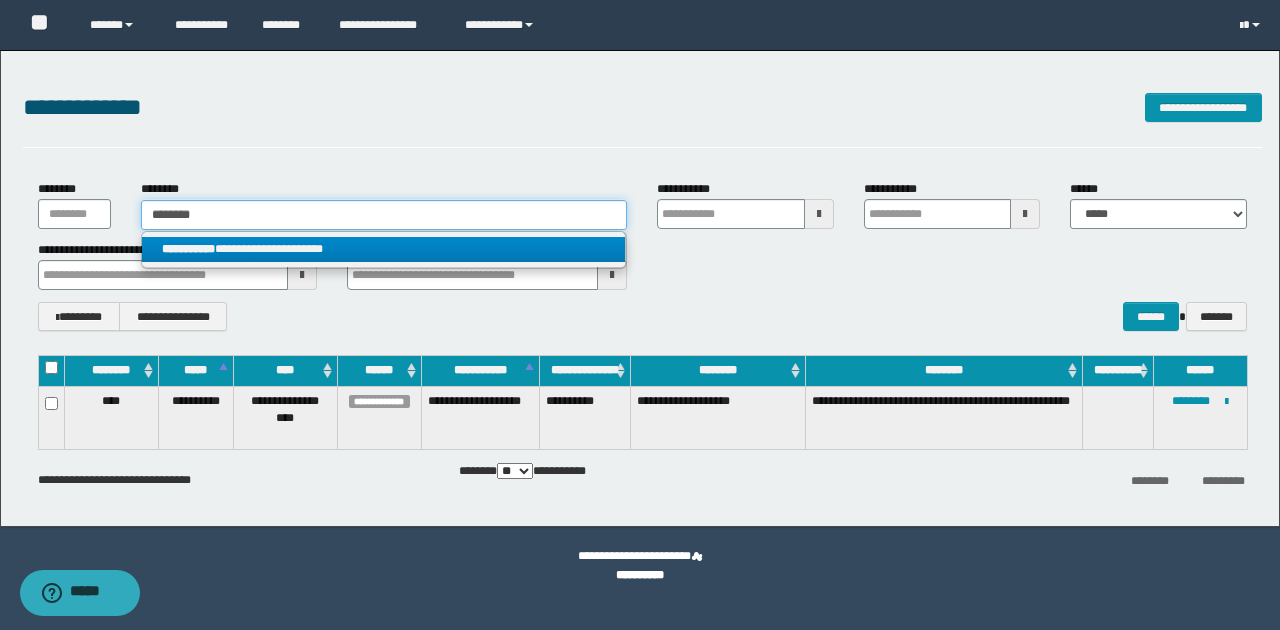 type 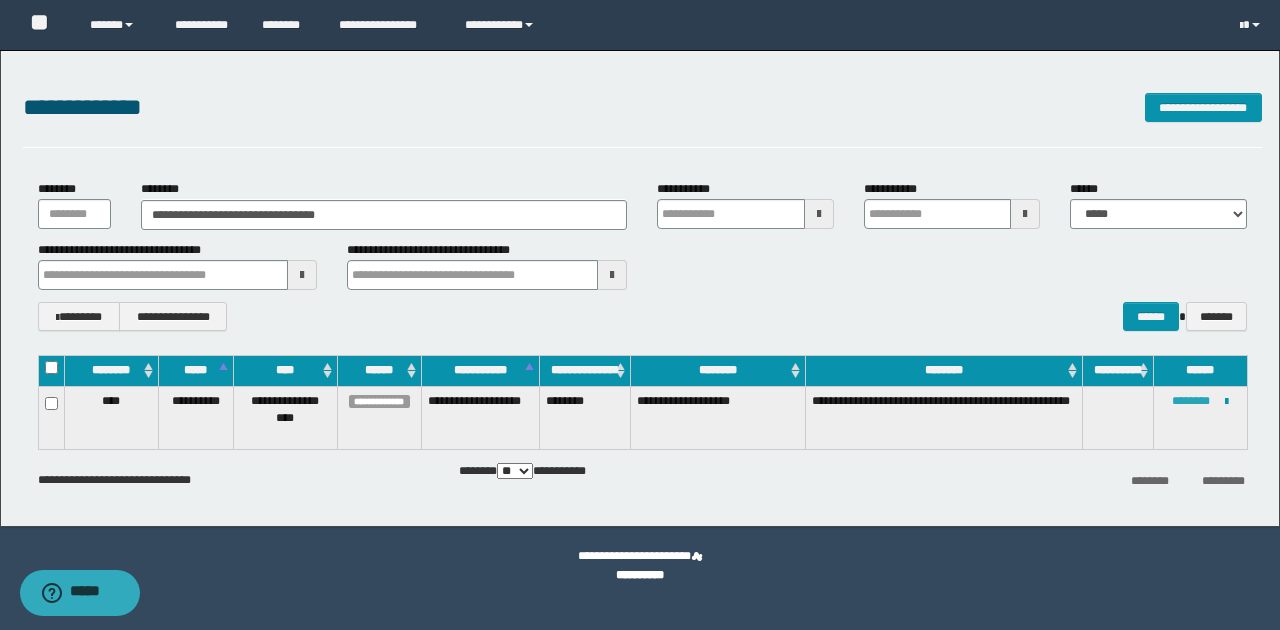 click on "********" at bounding box center (1191, 401) 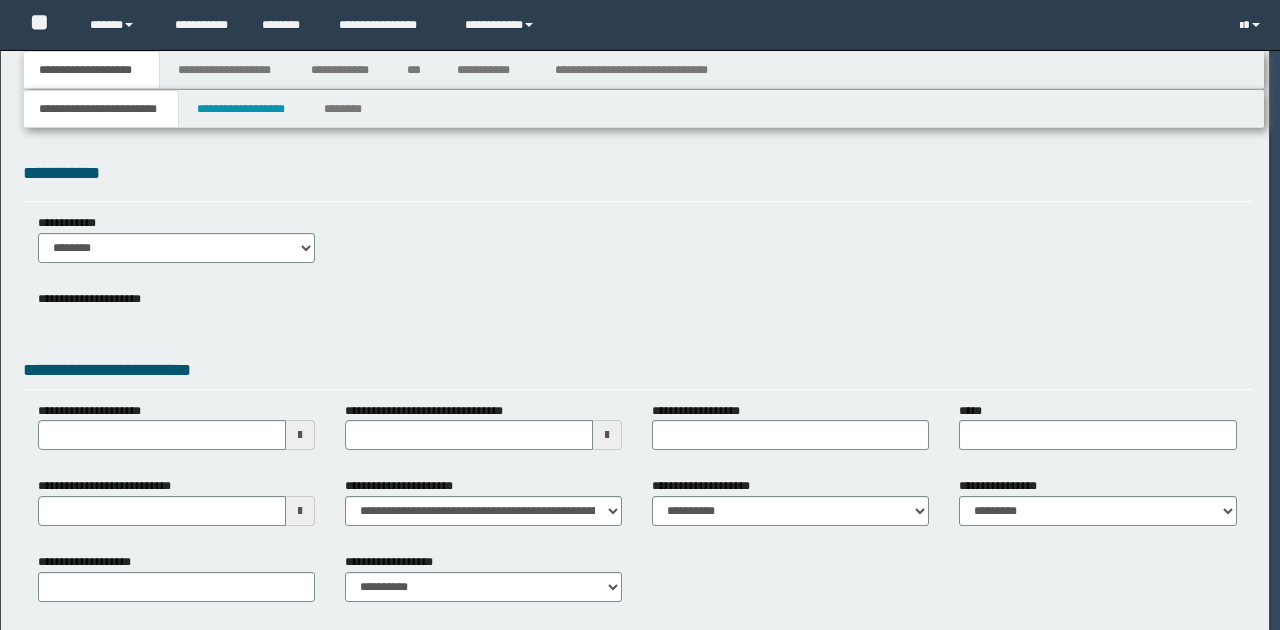 scroll, scrollTop: 0, scrollLeft: 0, axis: both 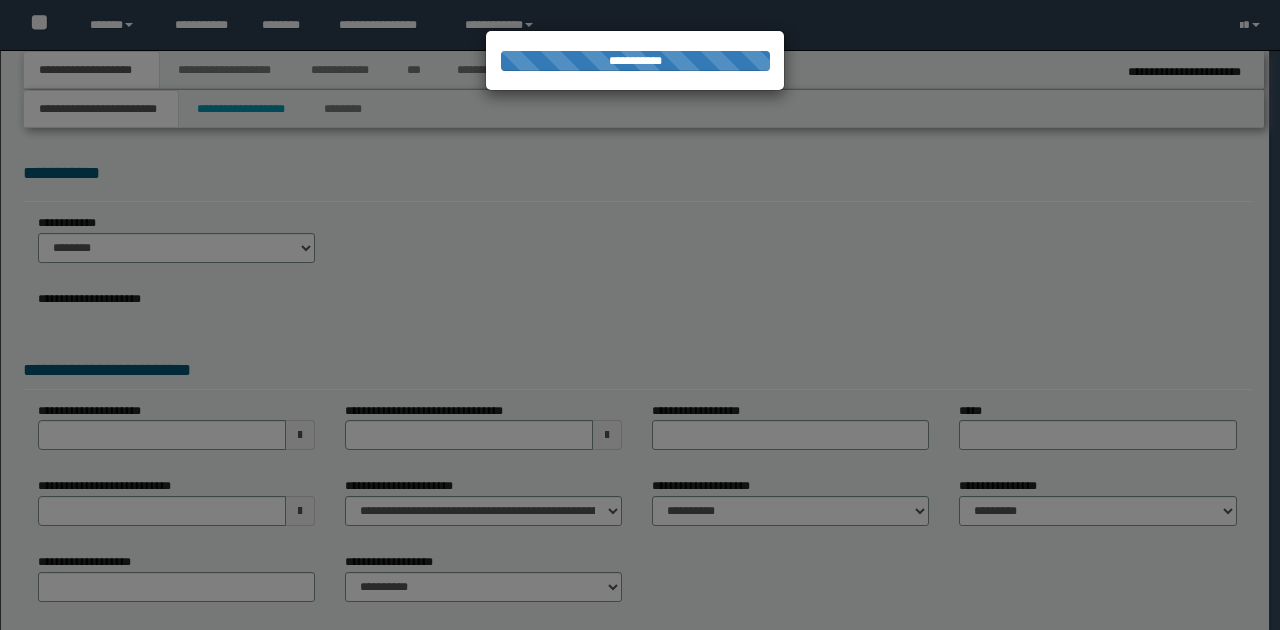 type on "**********" 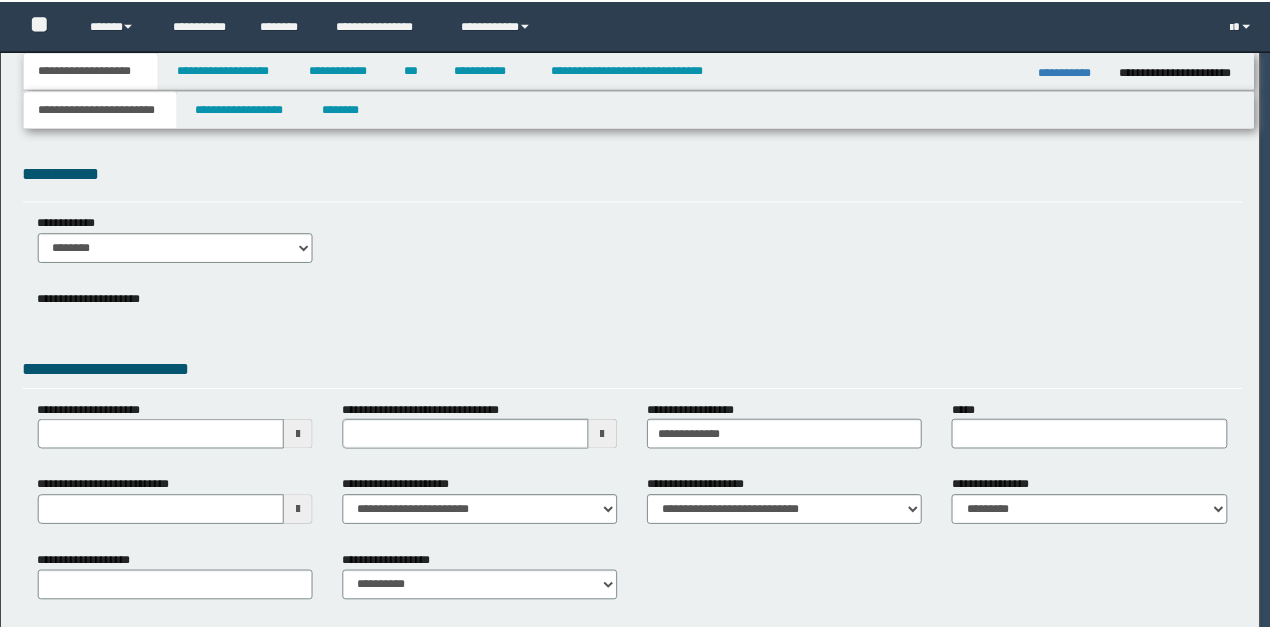 scroll, scrollTop: 0, scrollLeft: 0, axis: both 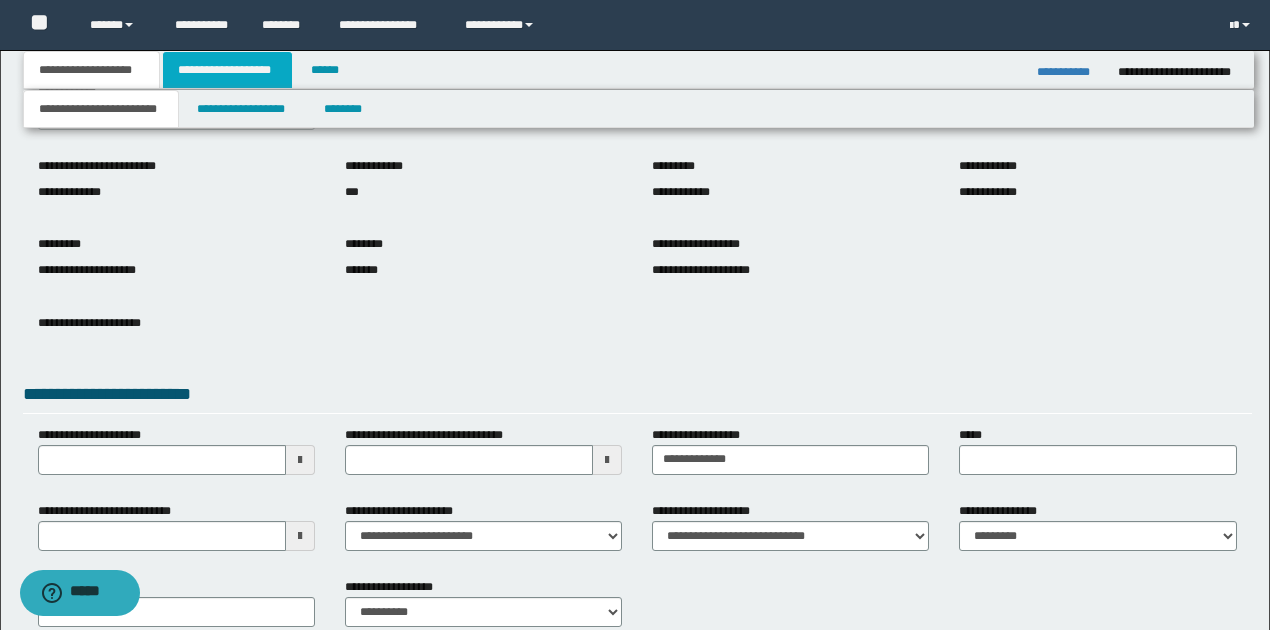 click on "**********" at bounding box center [227, 70] 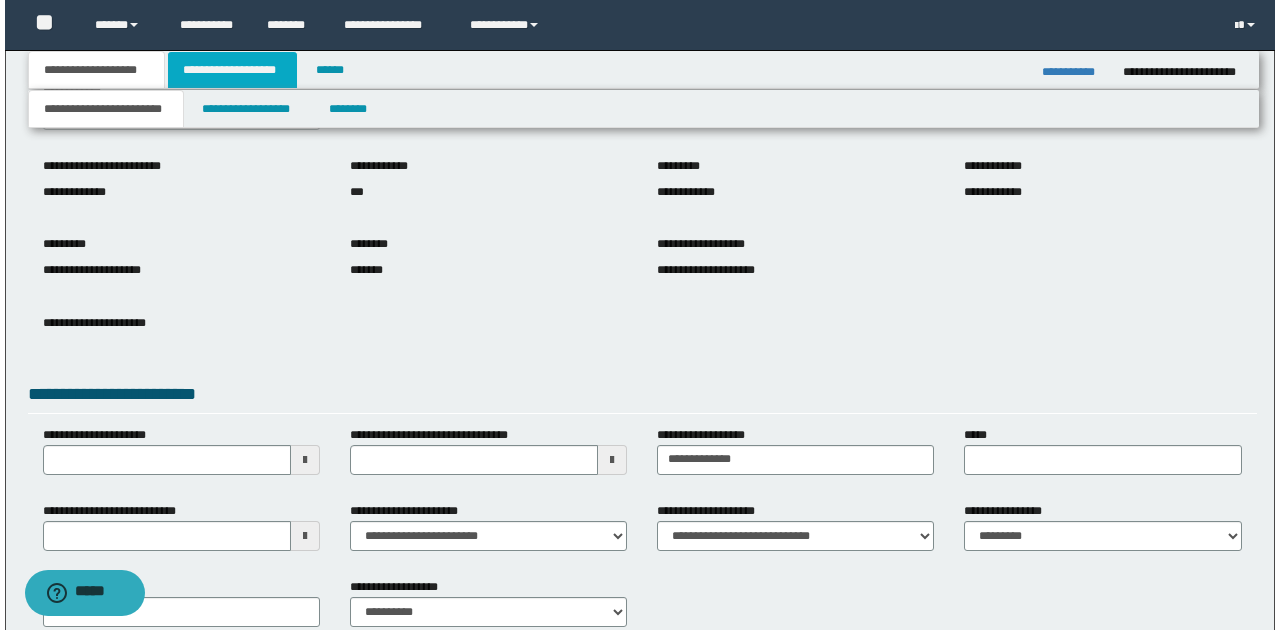 scroll, scrollTop: 0, scrollLeft: 0, axis: both 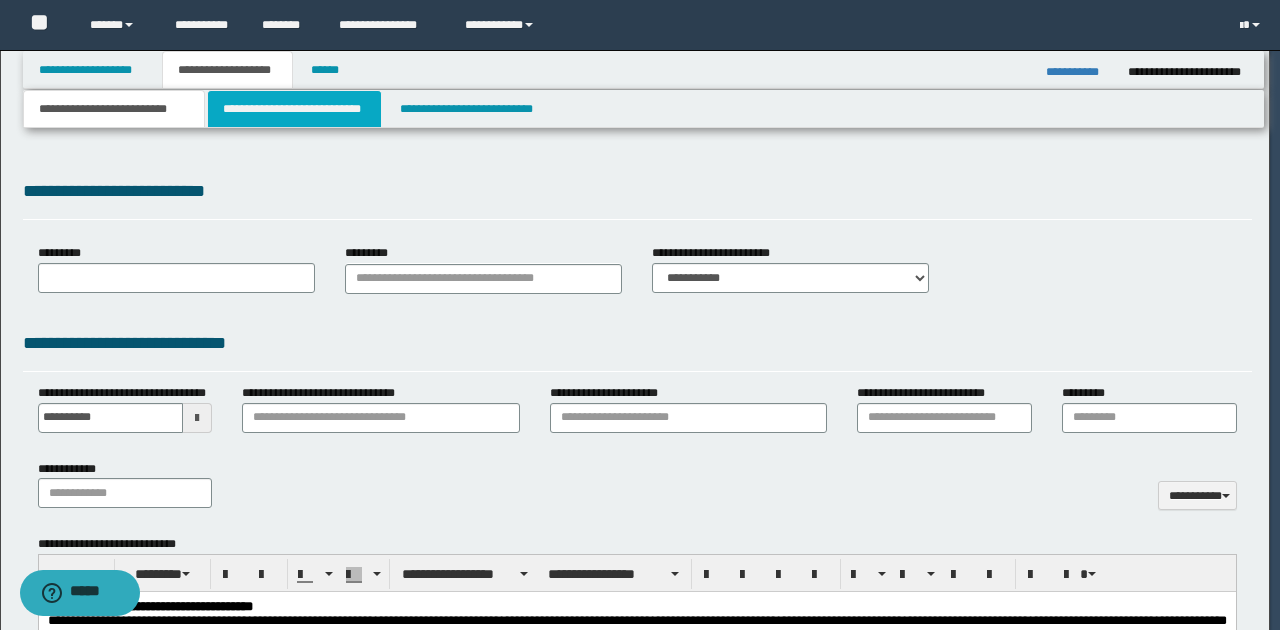 select on "*" 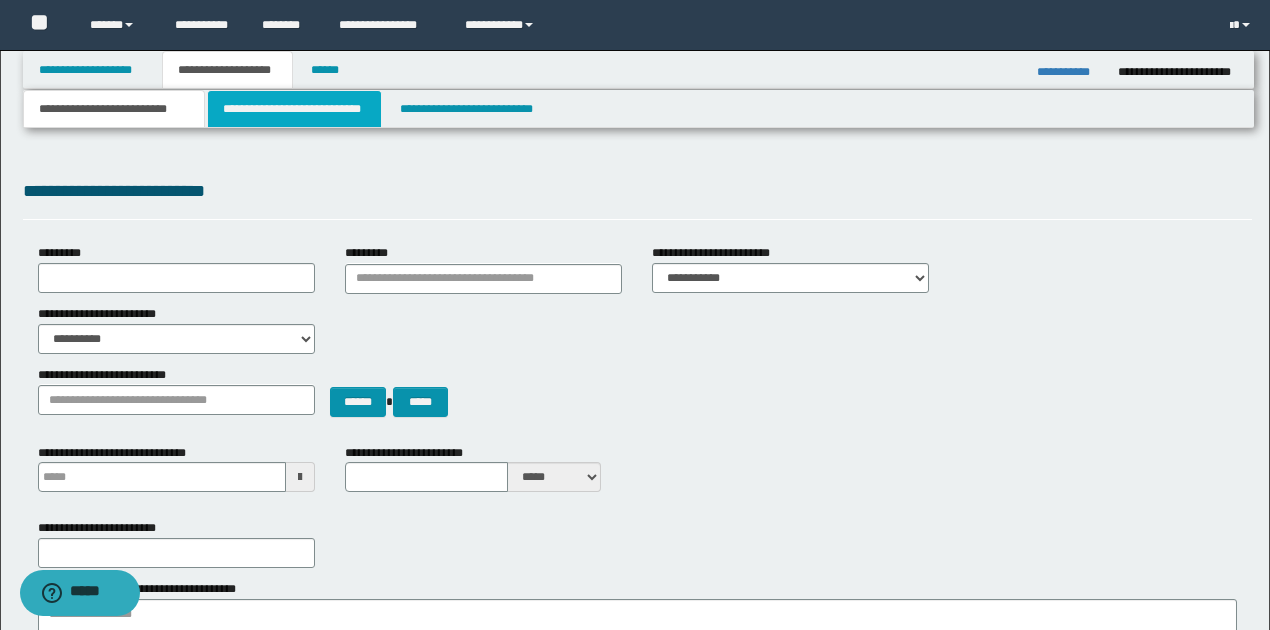 click on "**********" at bounding box center [294, 109] 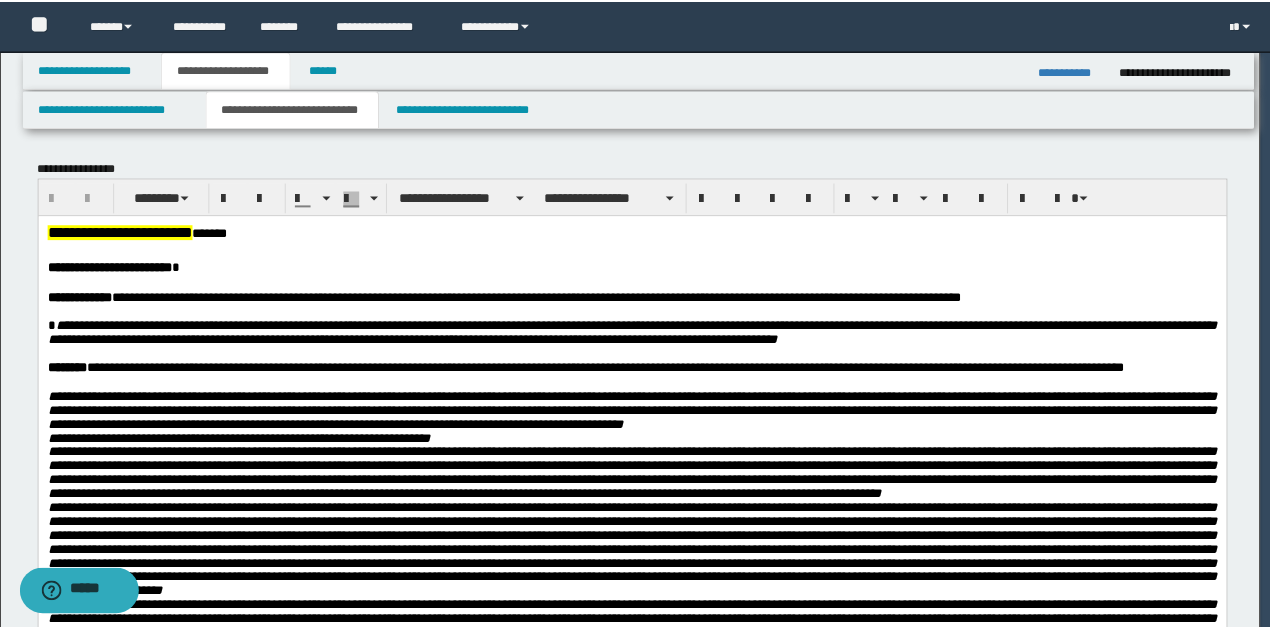 scroll, scrollTop: 0, scrollLeft: 0, axis: both 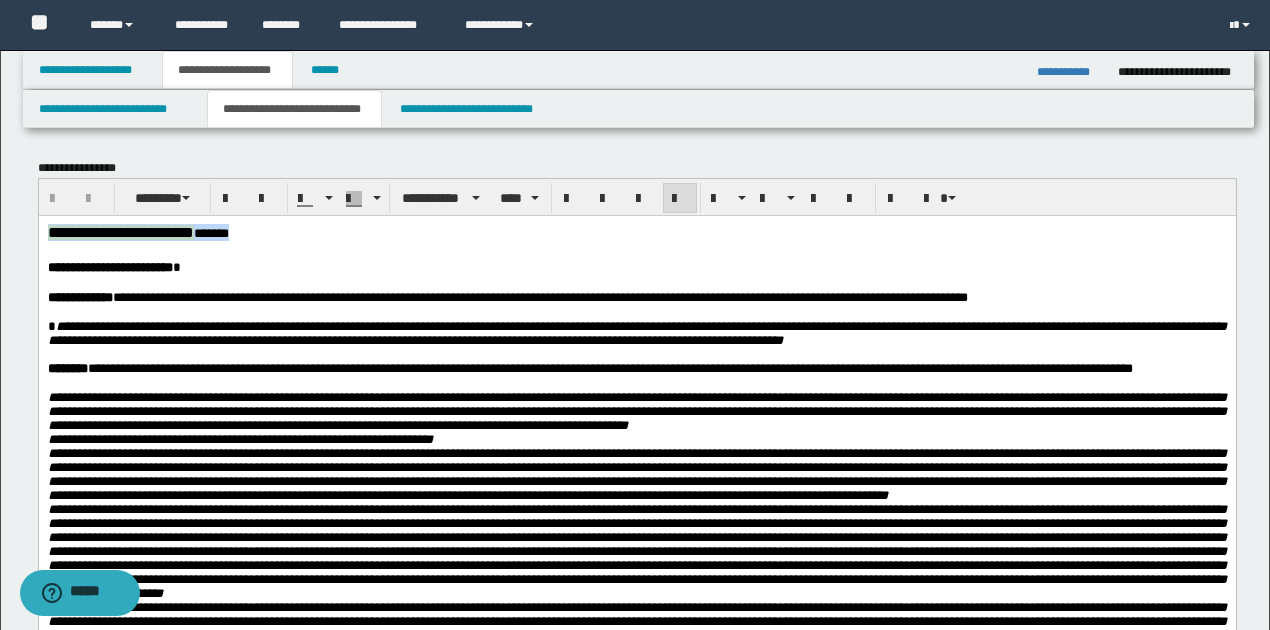 drag, startPoint x: 48, startPoint y: 236, endPoint x: 311, endPoint y: 228, distance: 263.12164 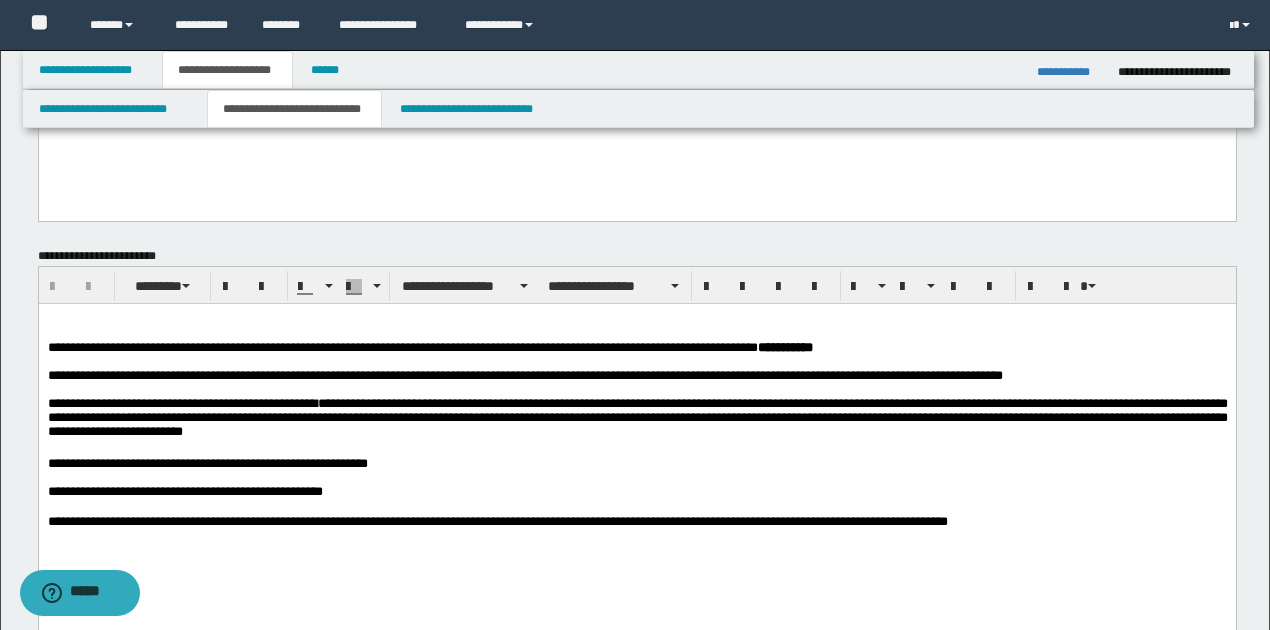 scroll, scrollTop: 800, scrollLeft: 0, axis: vertical 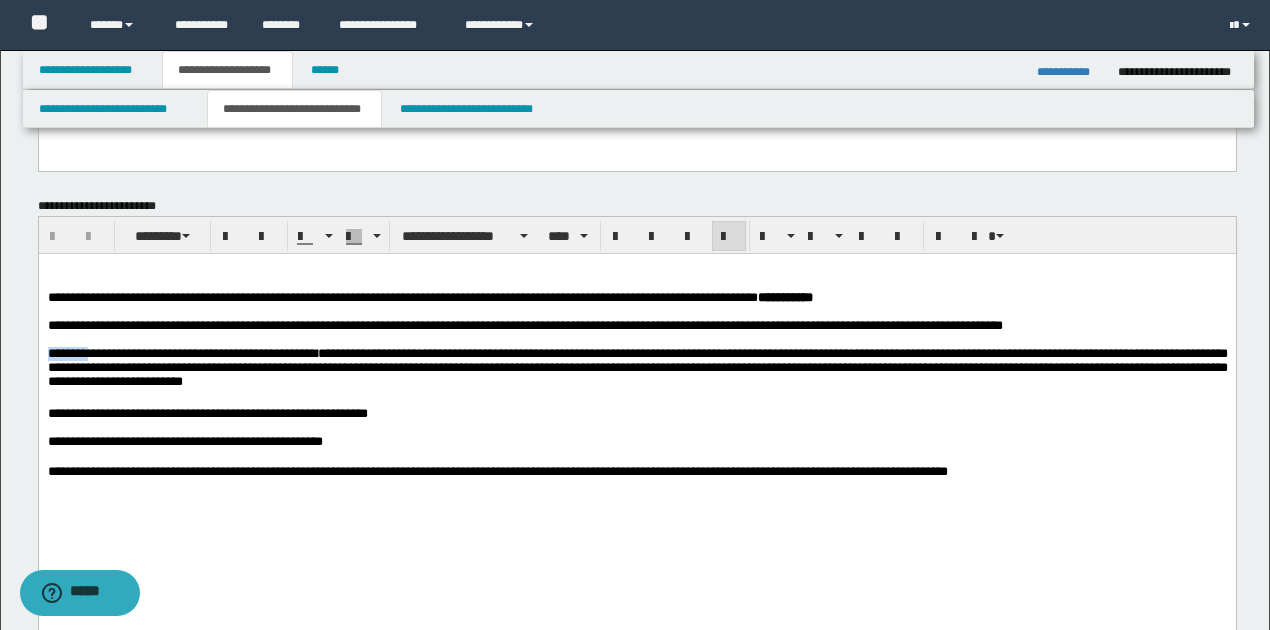 drag, startPoint x: 46, startPoint y: 360, endPoint x: 92, endPoint y: 368, distance: 46.69047 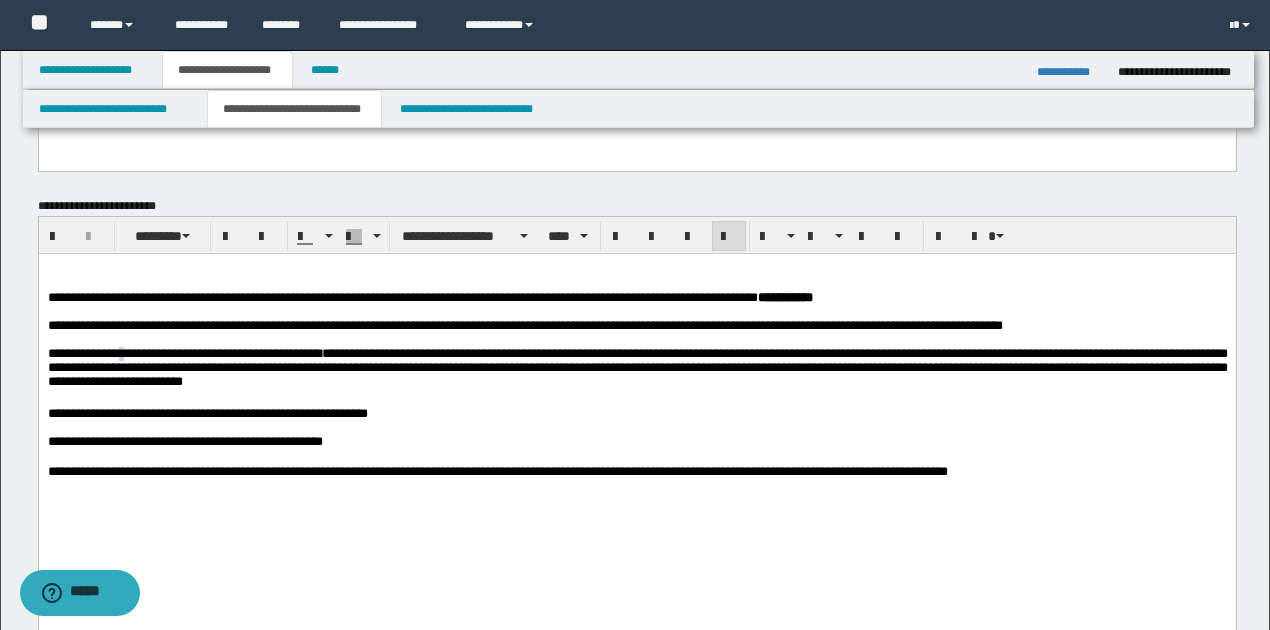 click on "**********" at bounding box center [181, 353] 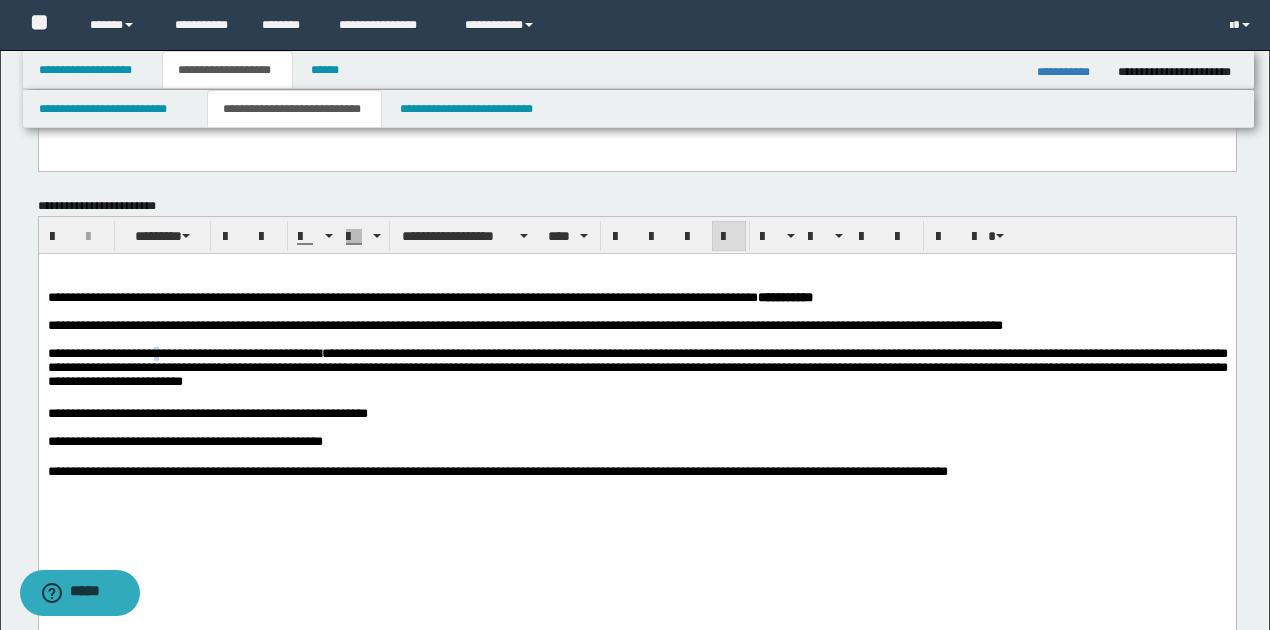 click on "**********" at bounding box center [181, 353] 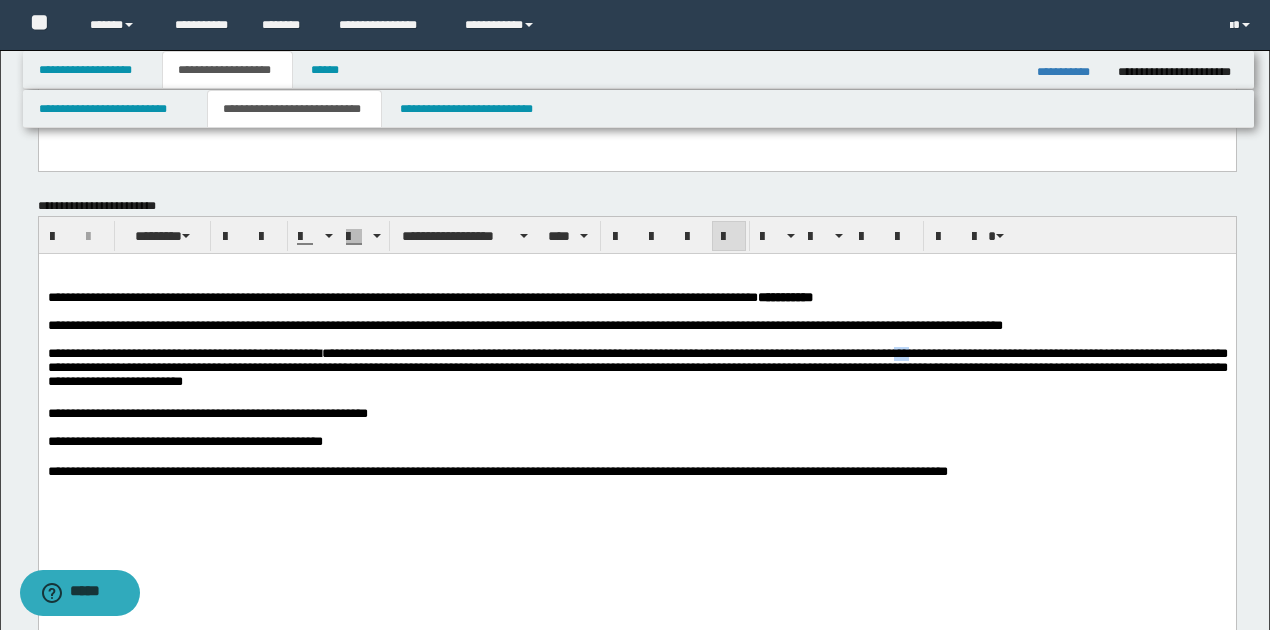drag, startPoint x: 932, startPoint y: 361, endPoint x: 946, endPoint y: 361, distance: 14 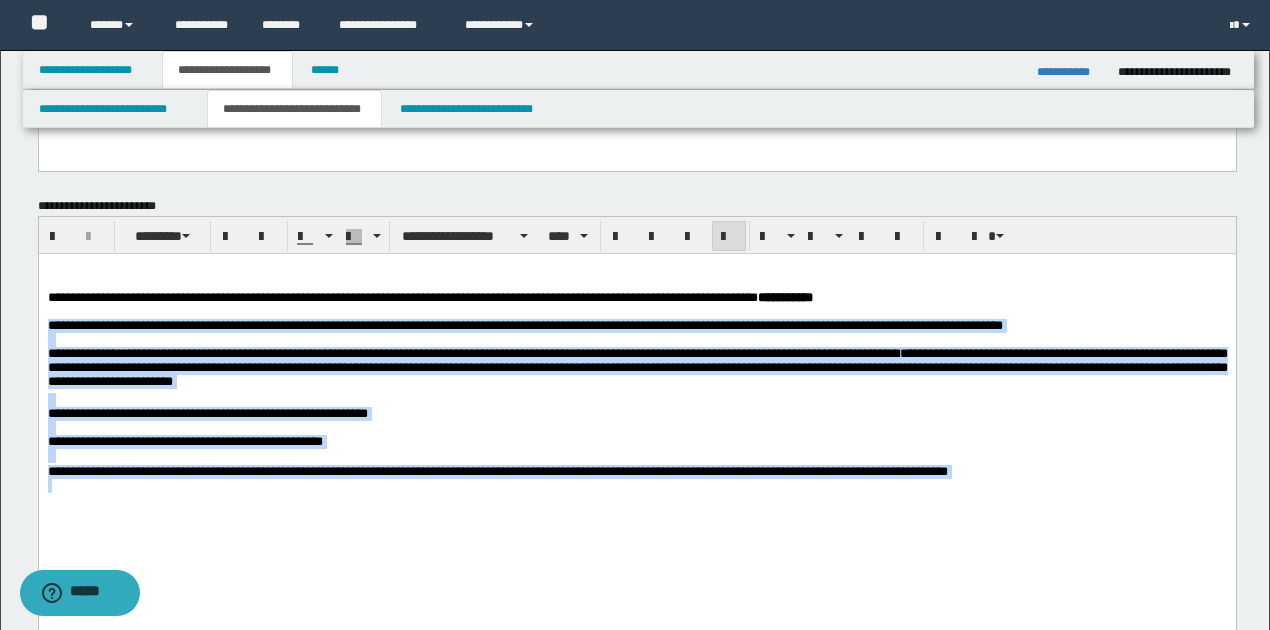 drag, startPoint x: 48, startPoint y: 330, endPoint x: 1059, endPoint y: 499, distance: 1025.0278 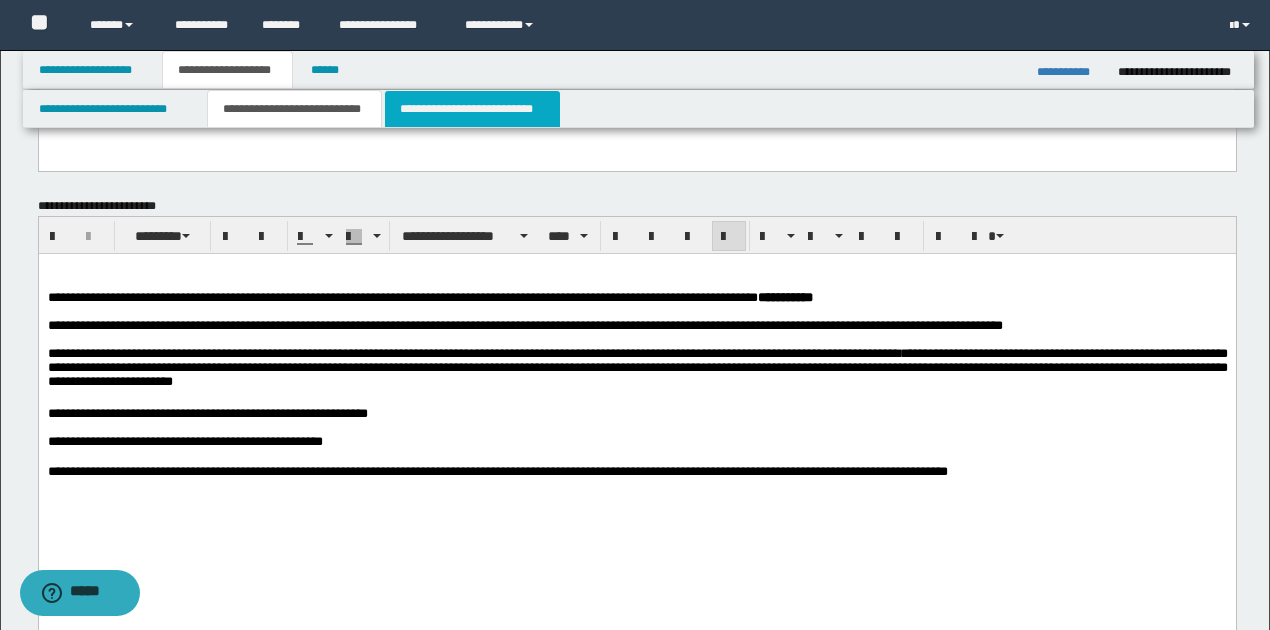 click on "**********" at bounding box center (472, 109) 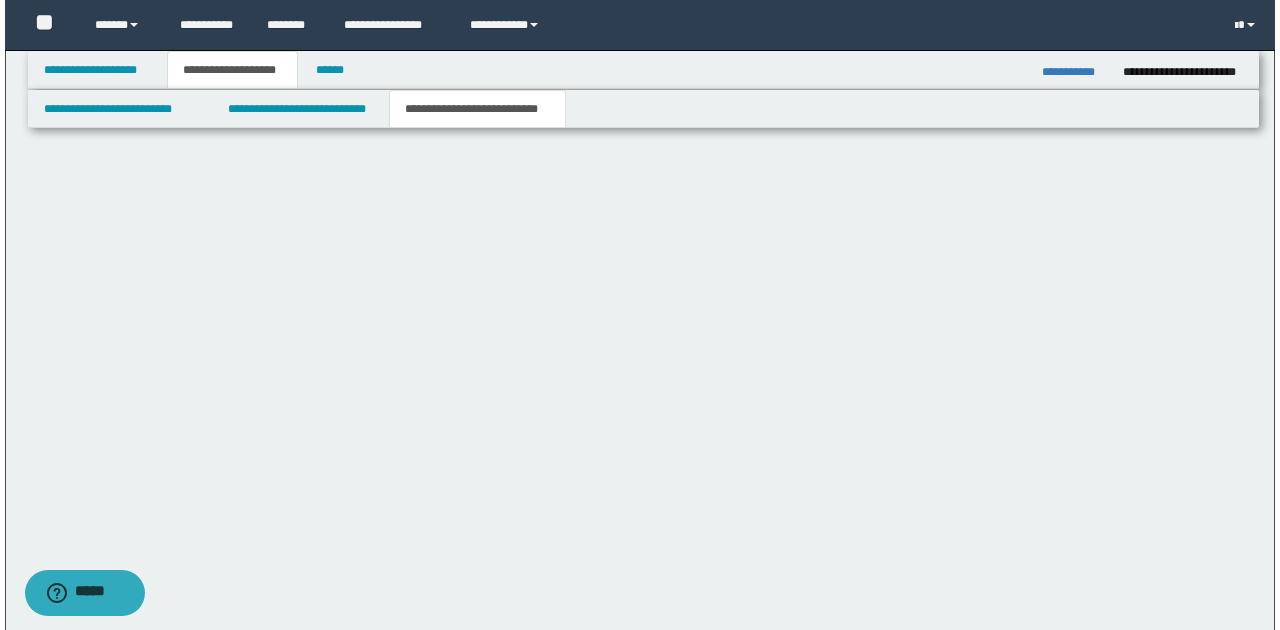 scroll, scrollTop: 0, scrollLeft: 0, axis: both 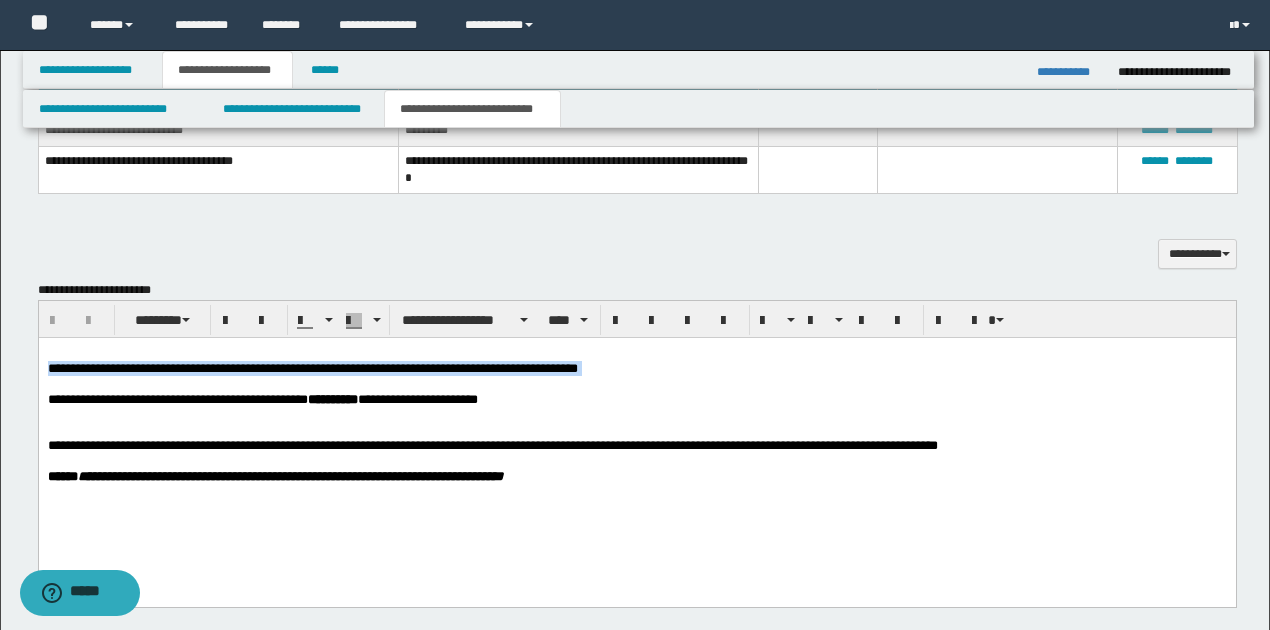 drag, startPoint x: 56, startPoint y: 363, endPoint x: 616, endPoint y: 372, distance: 560.0723 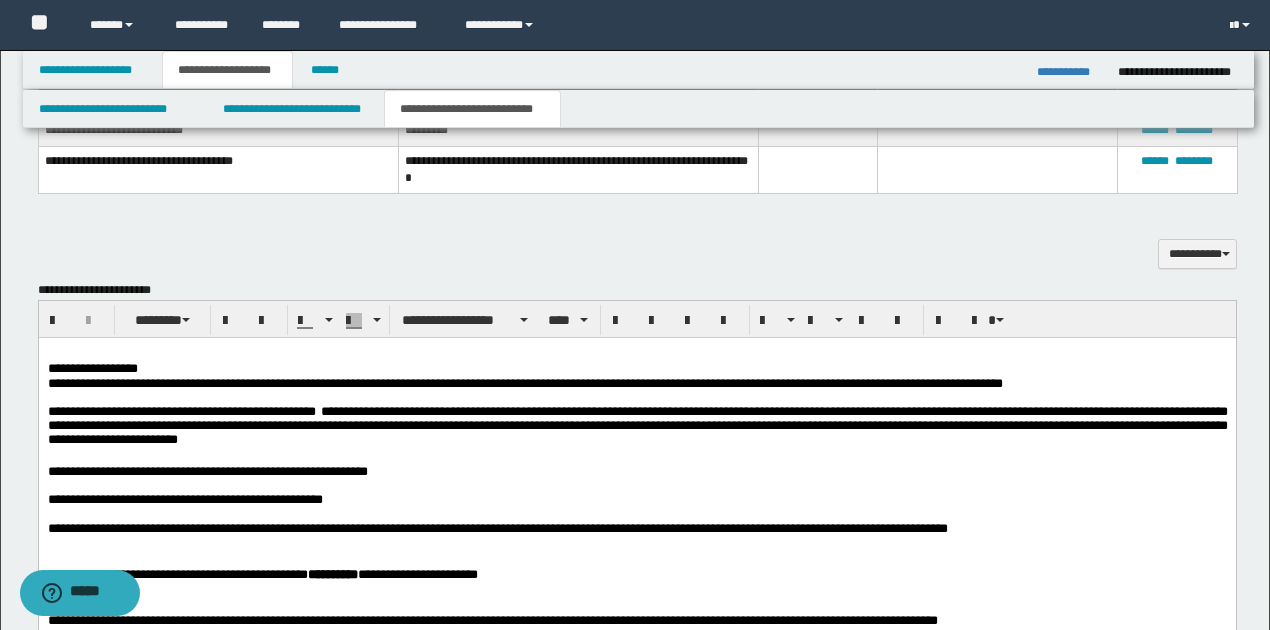 click on "**********" at bounding box center (636, 367) 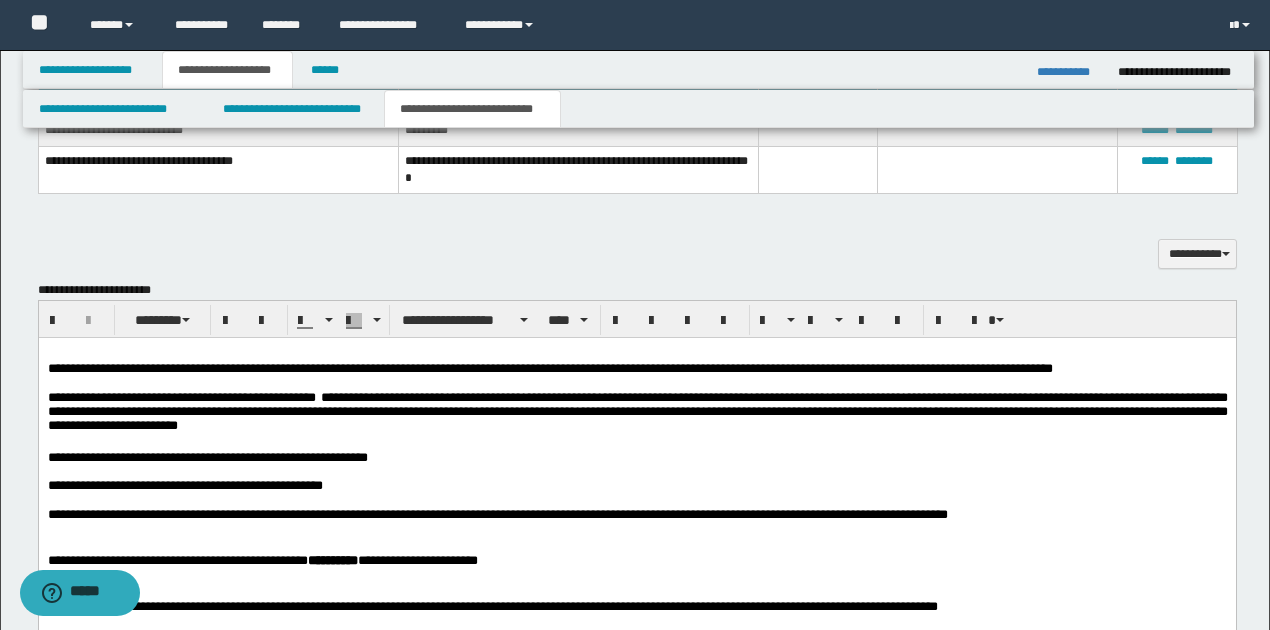 click on "**********" at bounding box center [636, 367] 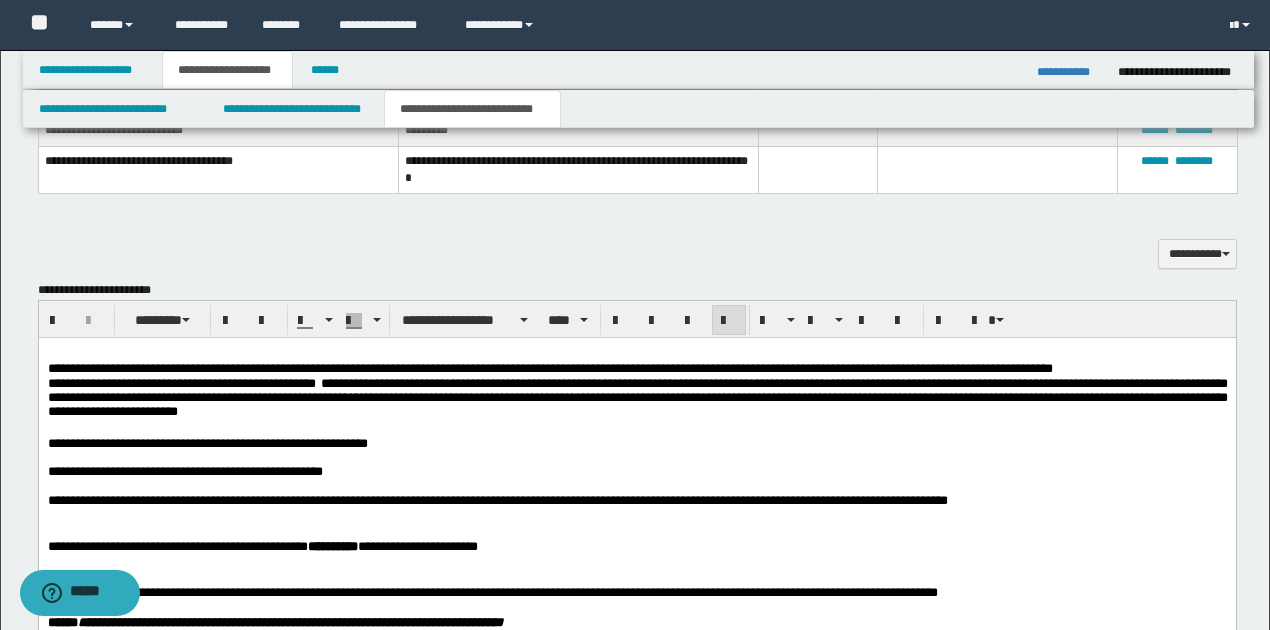 click on "**********" at bounding box center [637, 399] 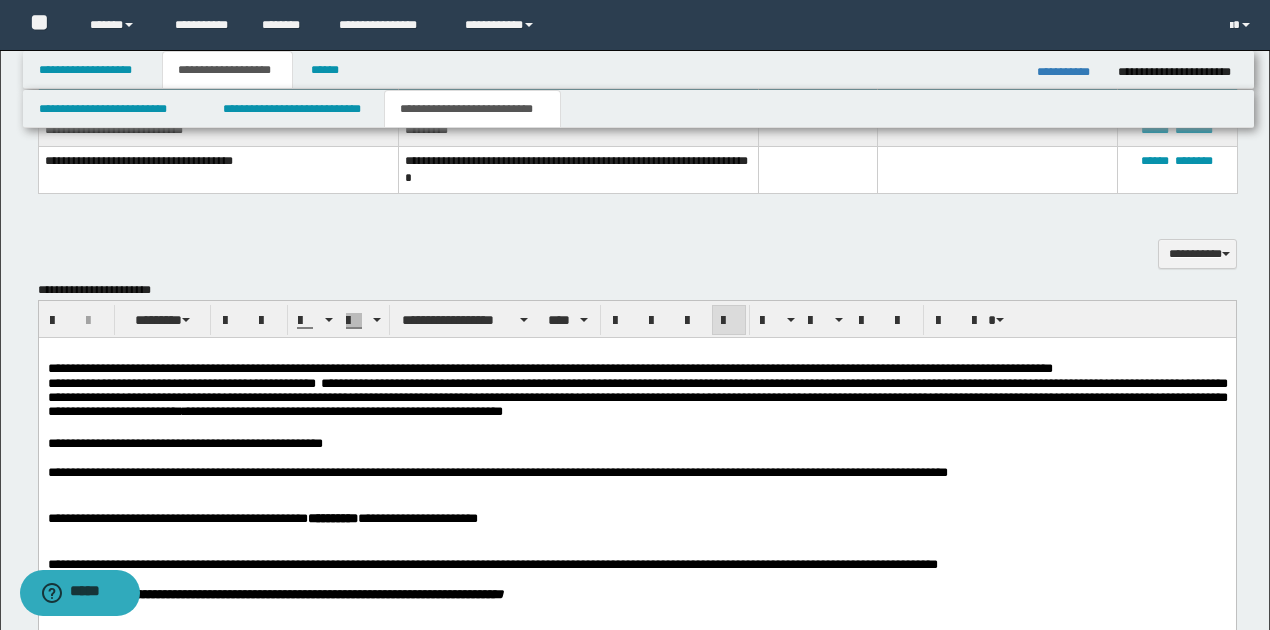 click on "**********" at bounding box center [637, 399] 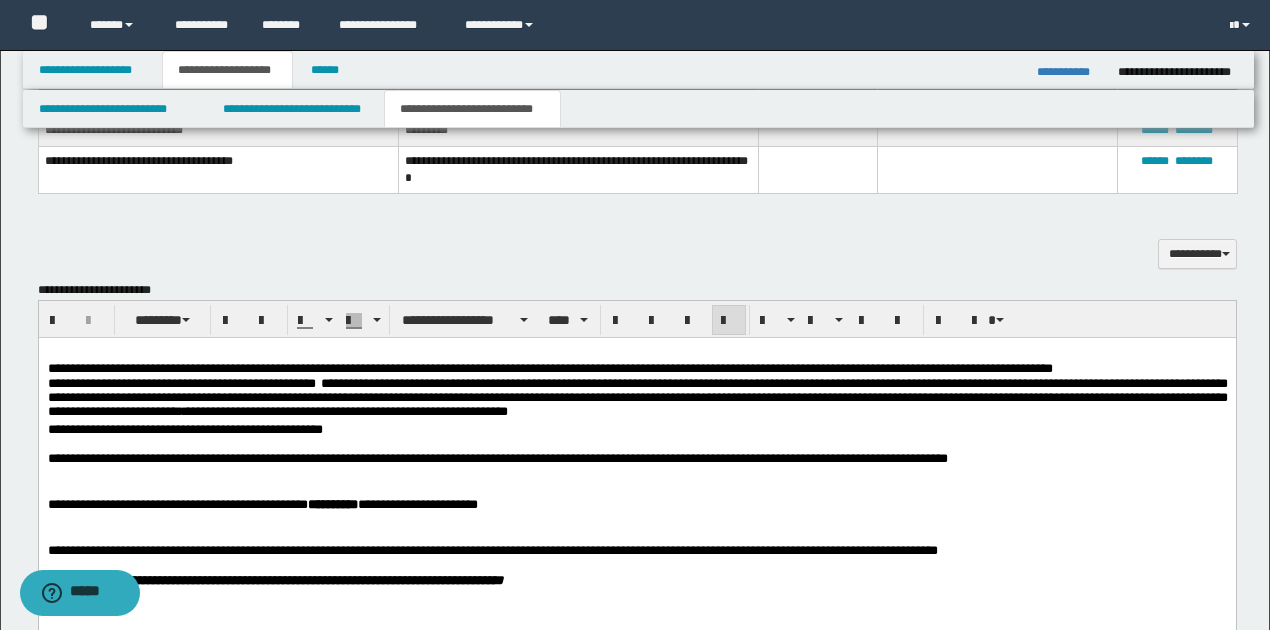 click on "**********" at bounding box center [636, 429] 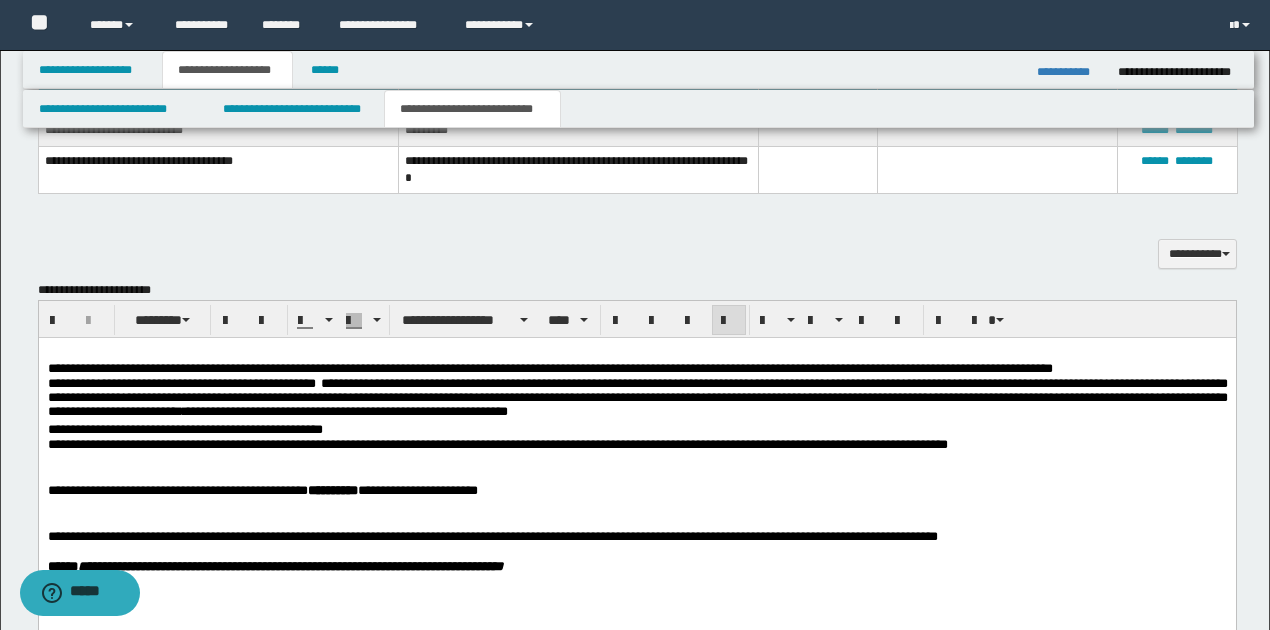 click on "**********" at bounding box center (636, 444) 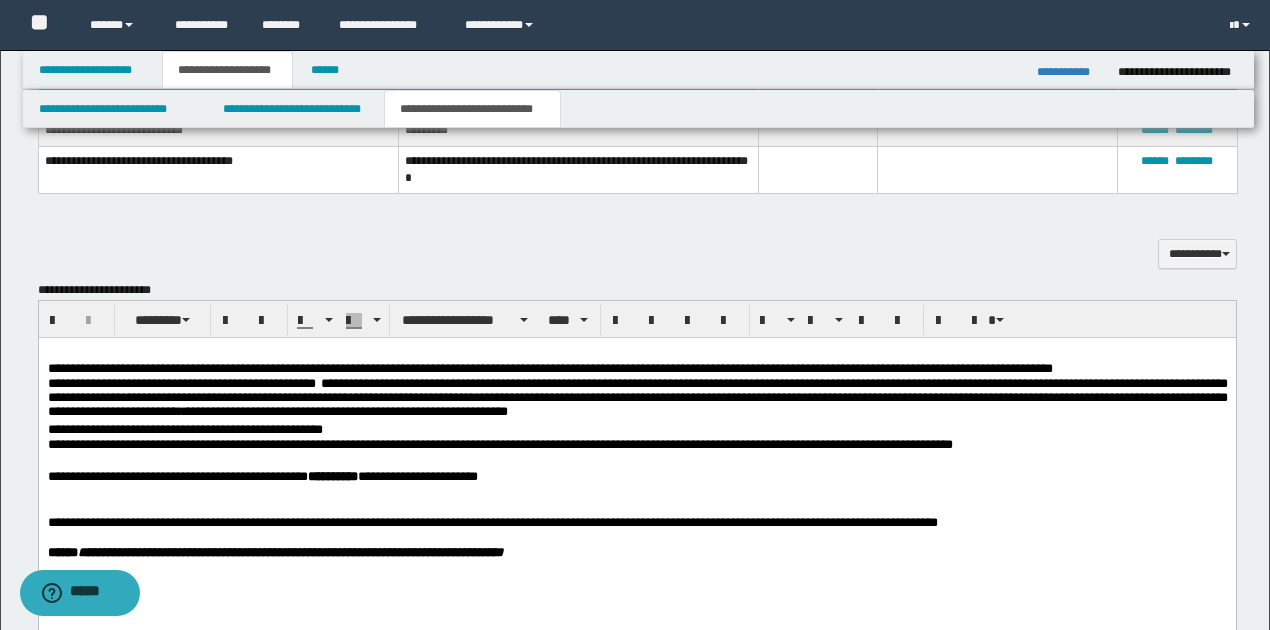 click on "**********" at bounding box center (636, 475) 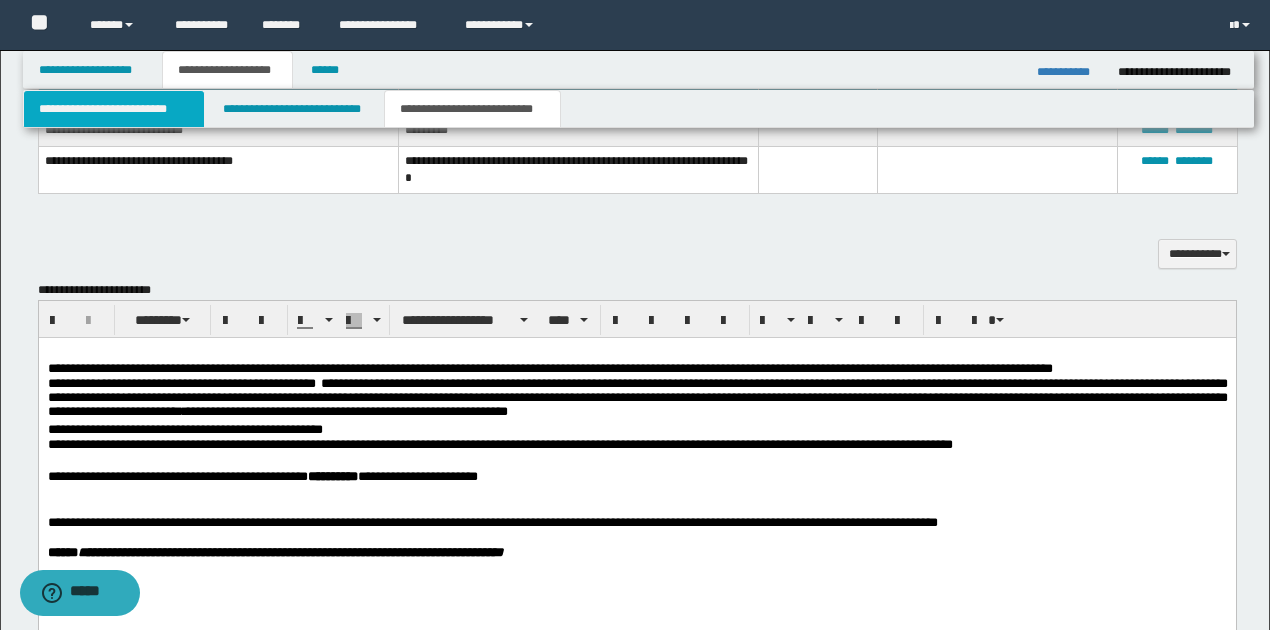 click on "**********" at bounding box center [114, 109] 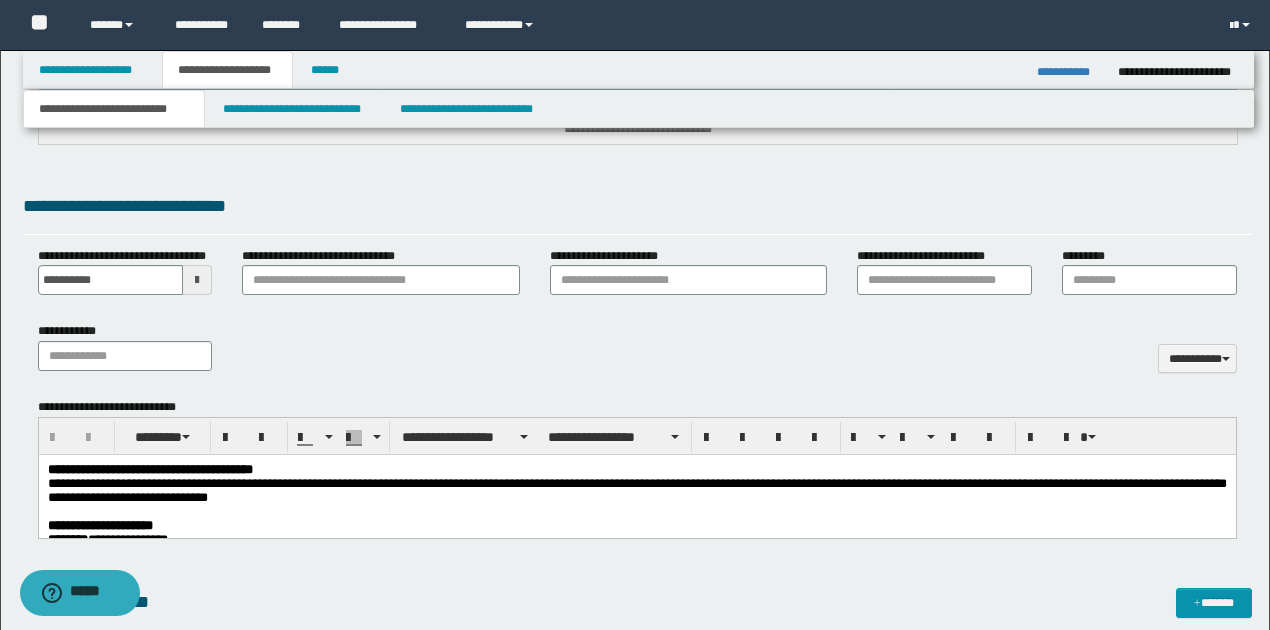 scroll, scrollTop: 733, scrollLeft: 0, axis: vertical 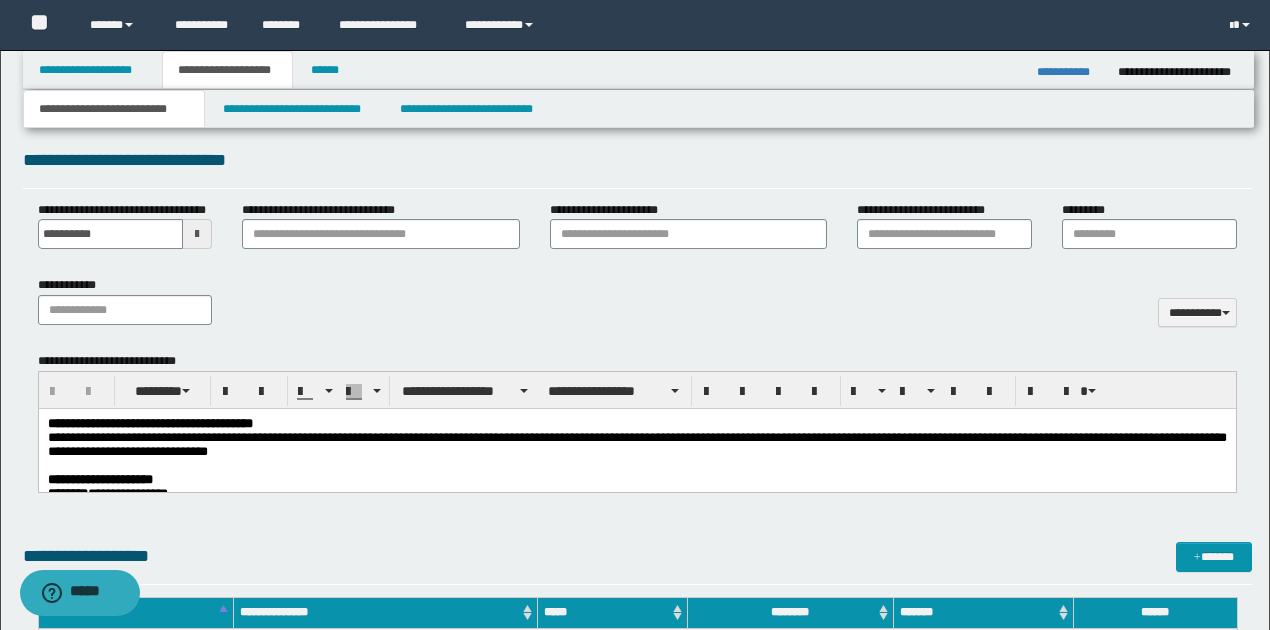 click on "**********" at bounding box center (149, 423) 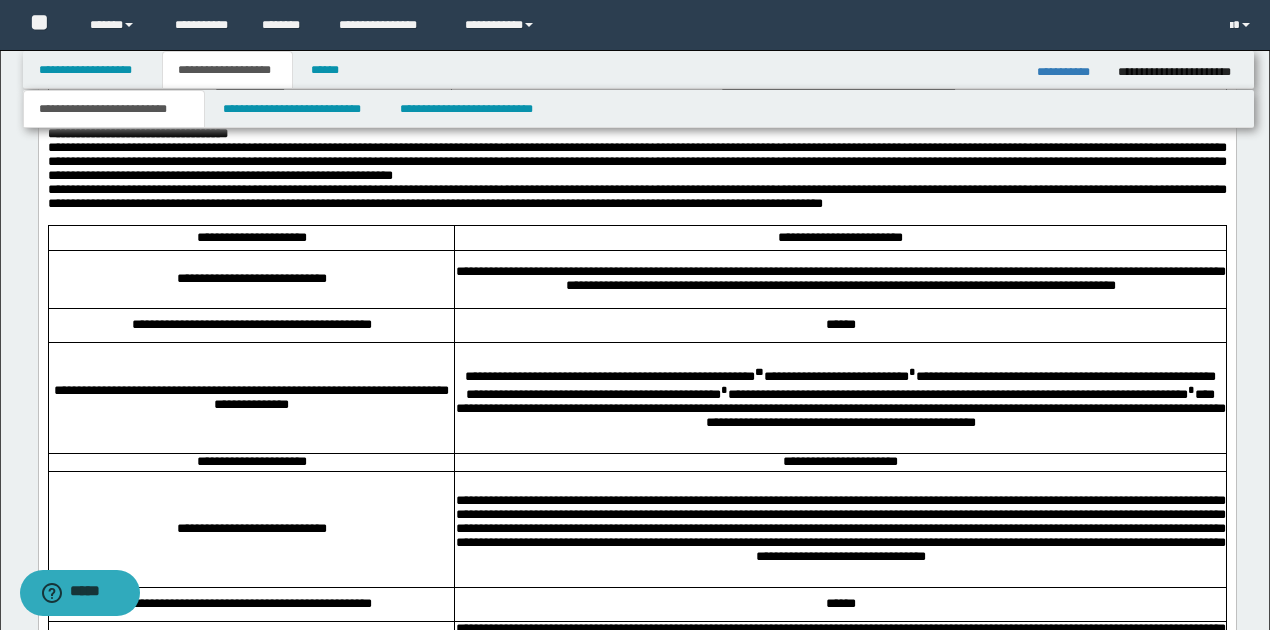 scroll, scrollTop: 2333, scrollLeft: 0, axis: vertical 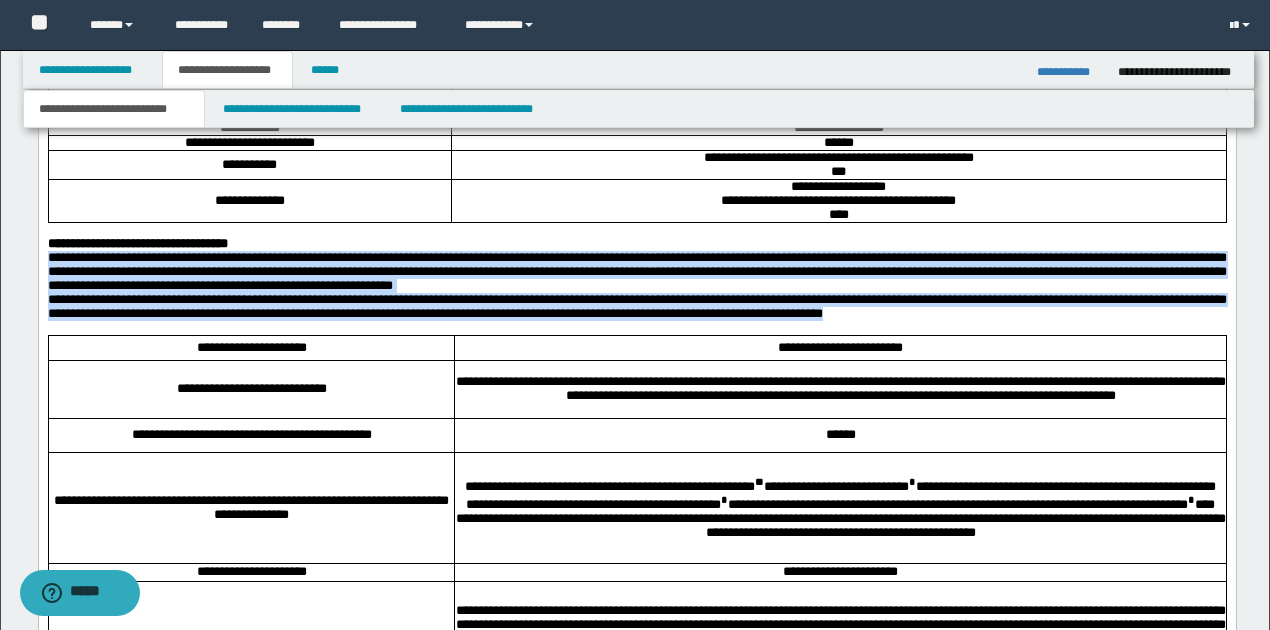 drag, startPoint x: 48, startPoint y: 335, endPoint x: 974, endPoint y: 333, distance: 926.00214 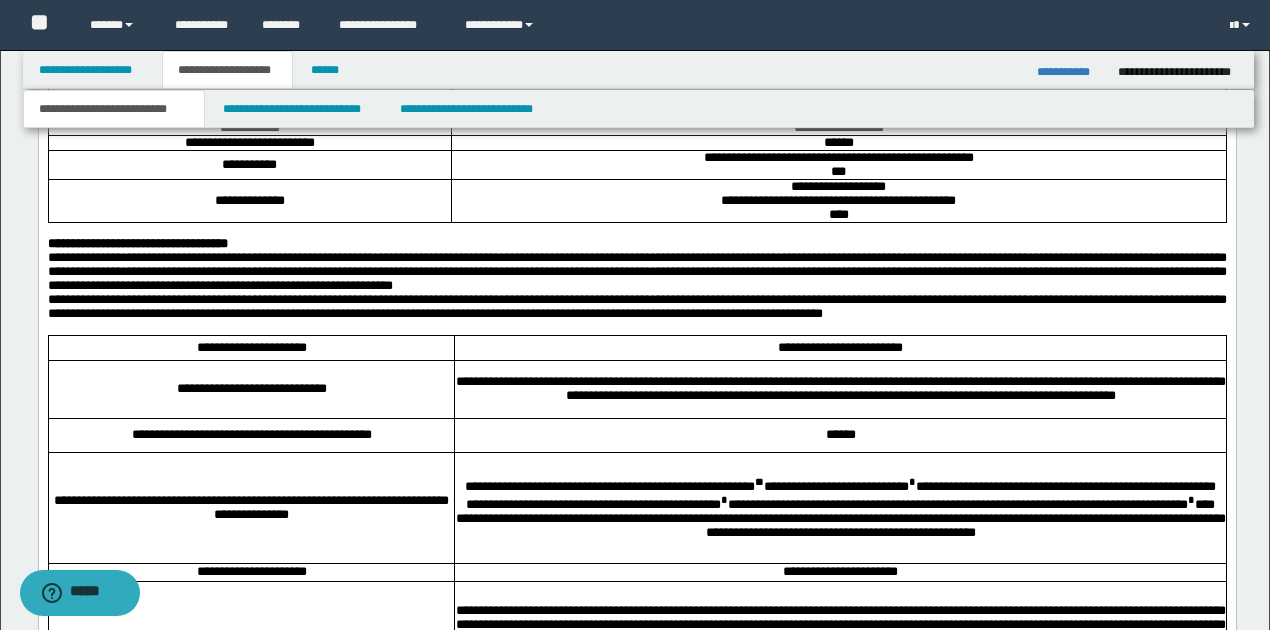 click on "**********" at bounding box center (636, 272) 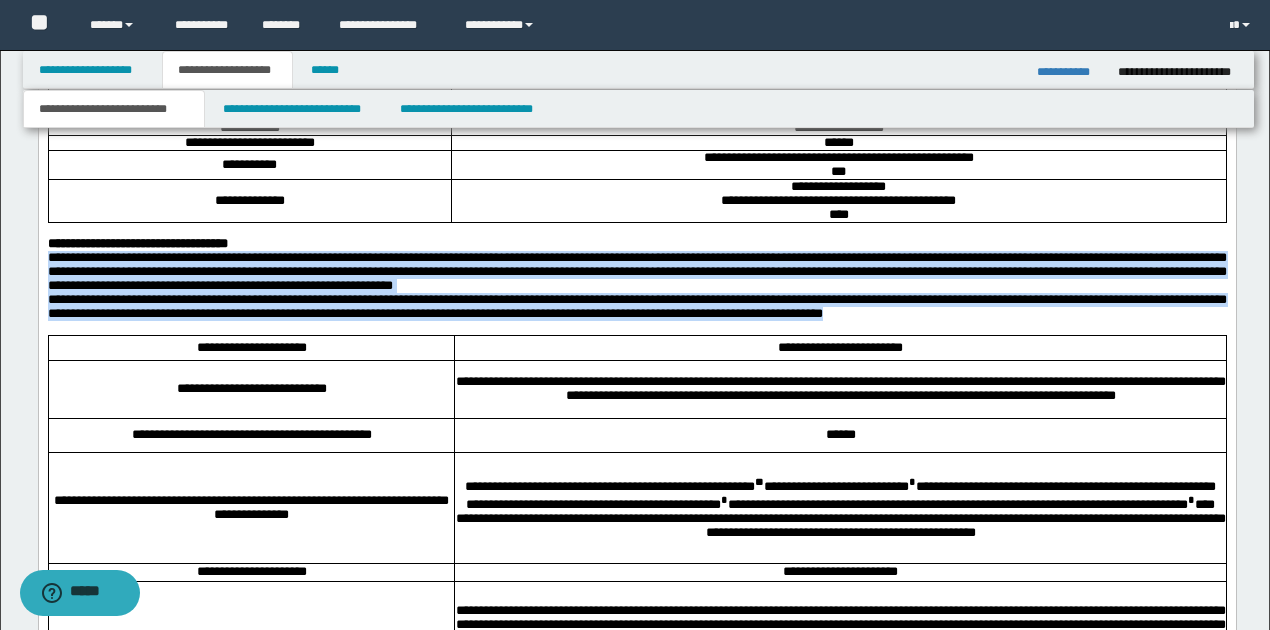 drag, startPoint x: 48, startPoint y: 337, endPoint x: 998, endPoint y: 397, distance: 951.8928 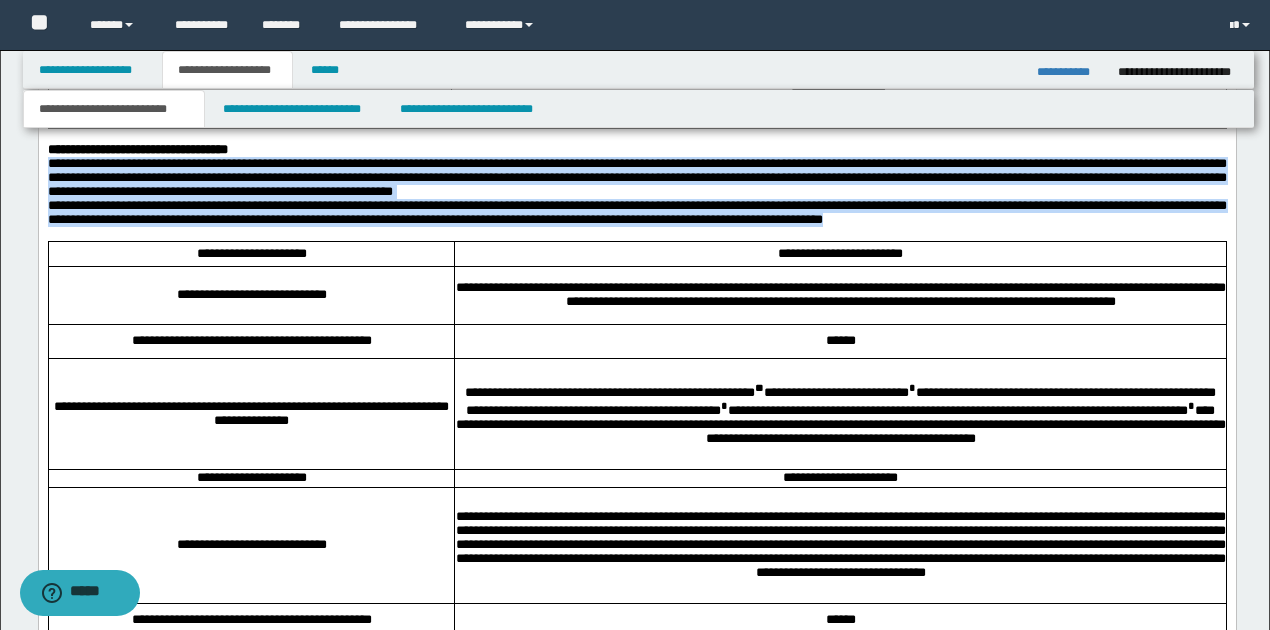 scroll, scrollTop: 2400, scrollLeft: 0, axis: vertical 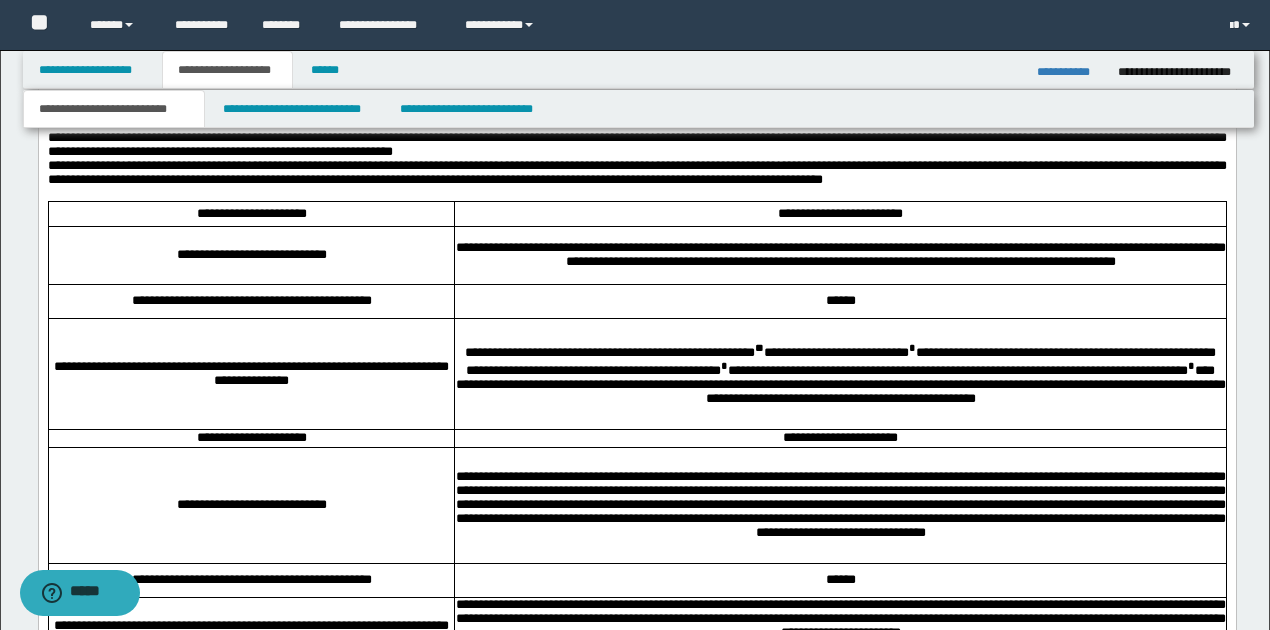 click on "**********" at bounding box center (839, 374) 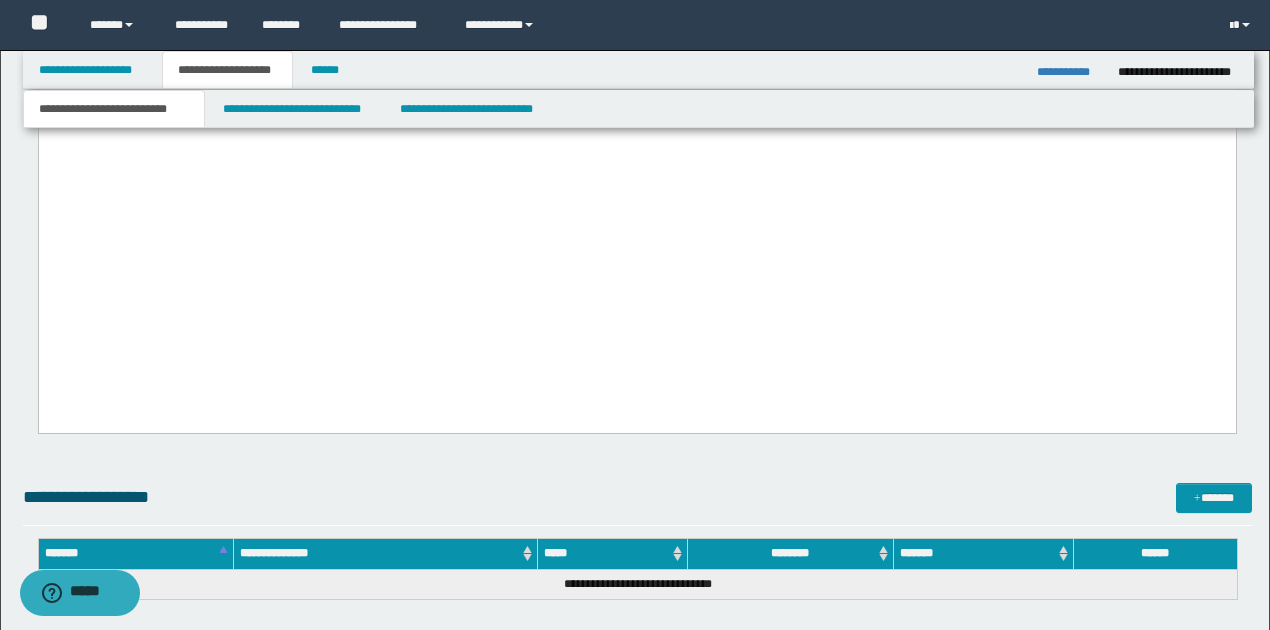 scroll, scrollTop: 4933, scrollLeft: 0, axis: vertical 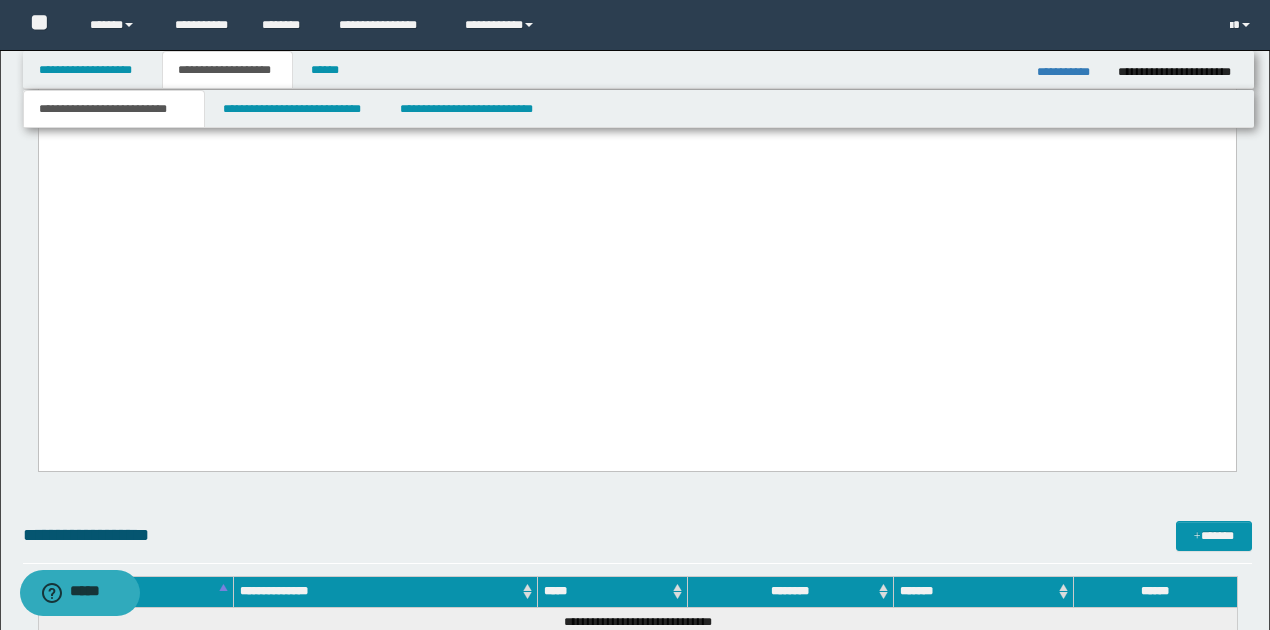 click on "**********" at bounding box center (636, -1799) 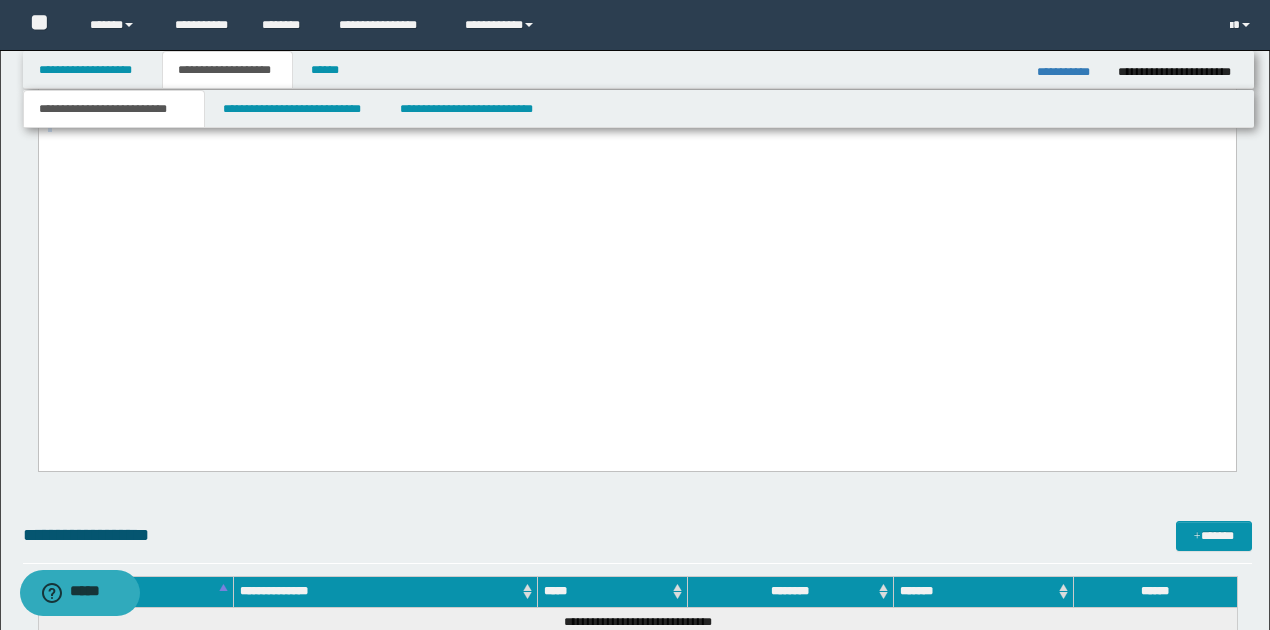 click on "**********" at bounding box center [636, 112] 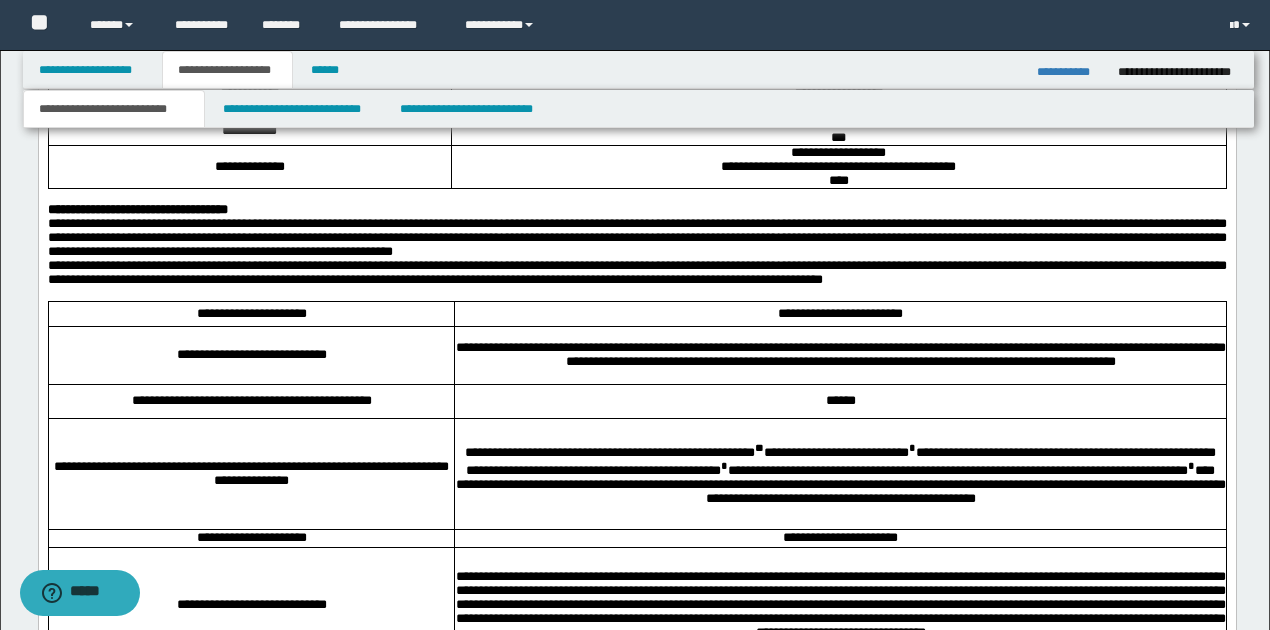 scroll, scrollTop: 2333, scrollLeft: 0, axis: vertical 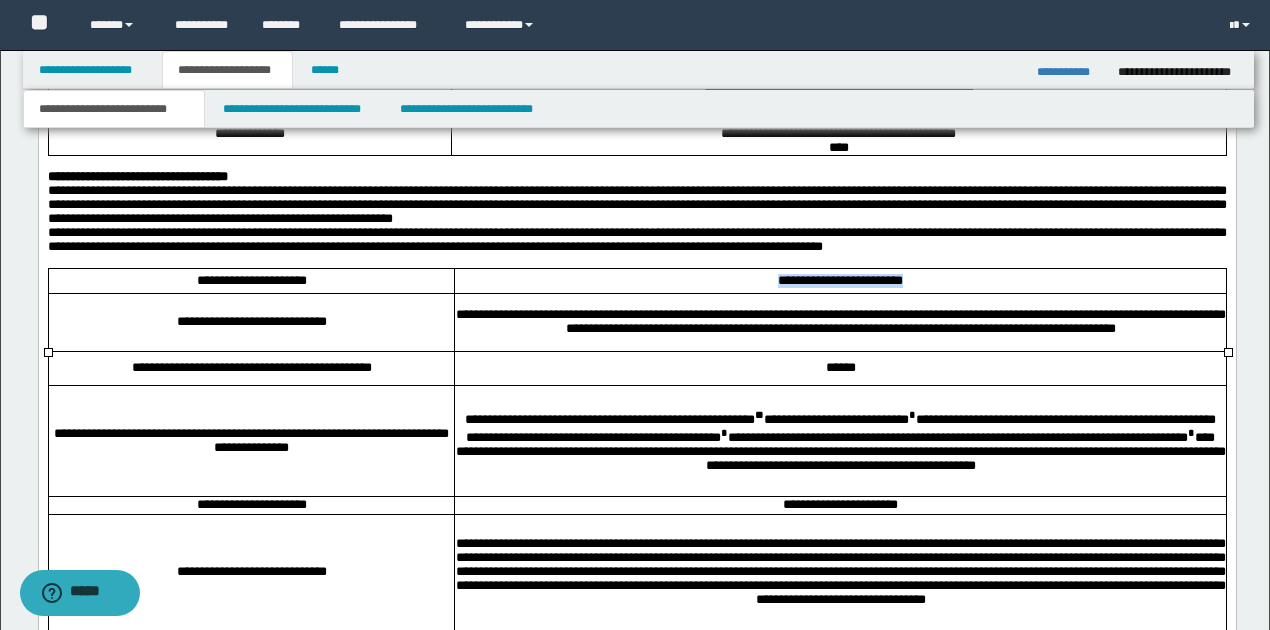 drag, startPoint x: 765, startPoint y: 367, endPoint x: 948, endPoint y: 367, distance: 183 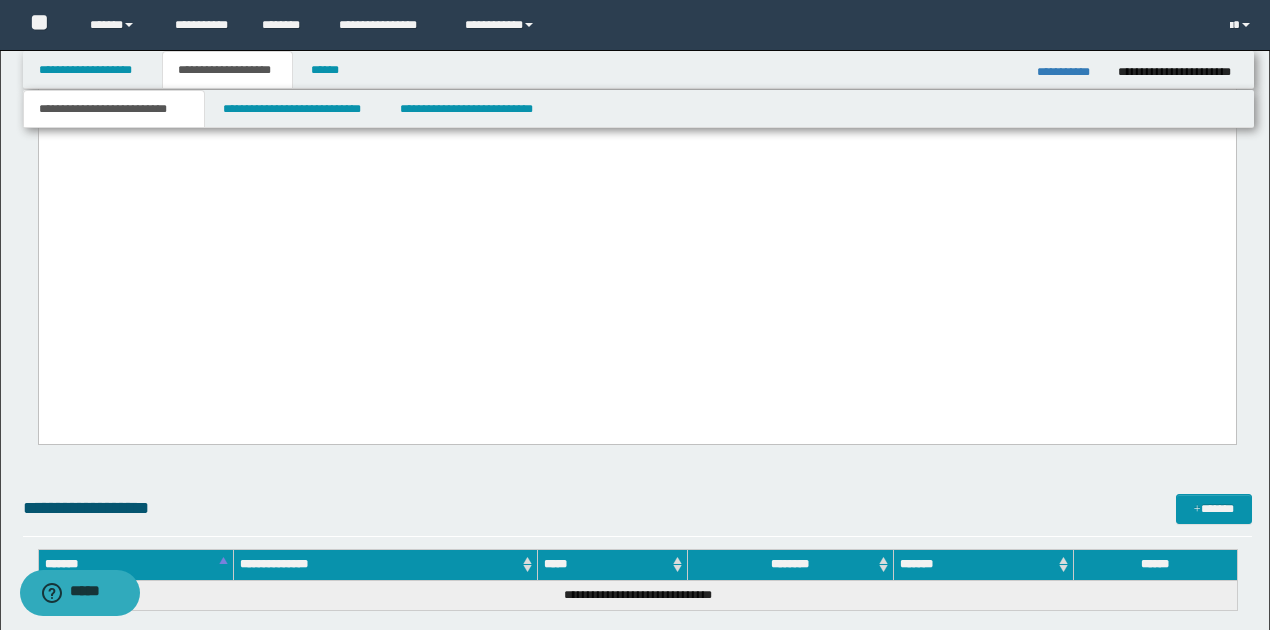 scroll, scrollTop: 5066, scrollLeft: 0, axis: vertical 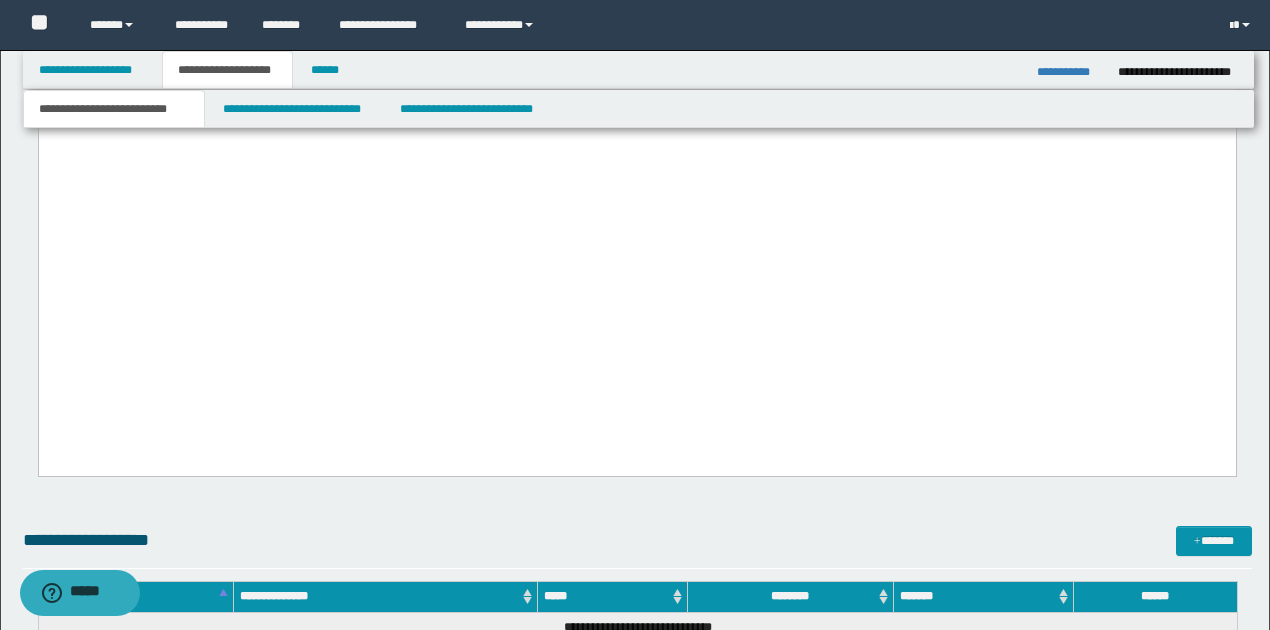 click on "**********" at bounding box center [636, 70] 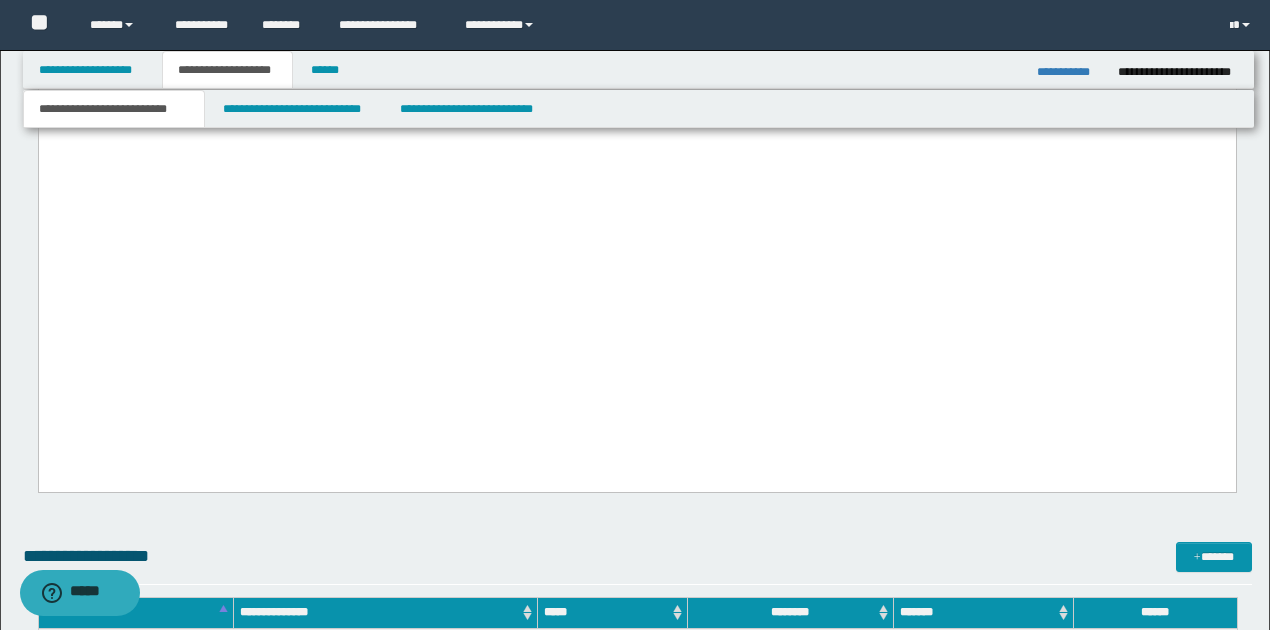 type 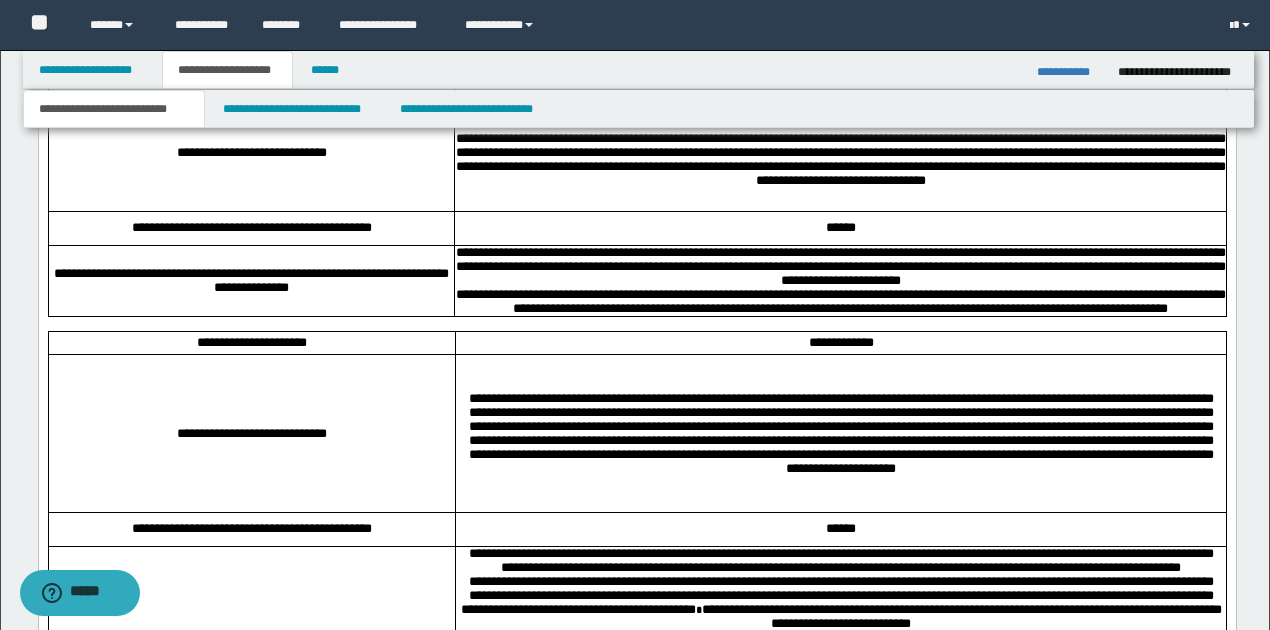 scroll, scrollTop: 2800, scrollLeft: 0, axis: vertical 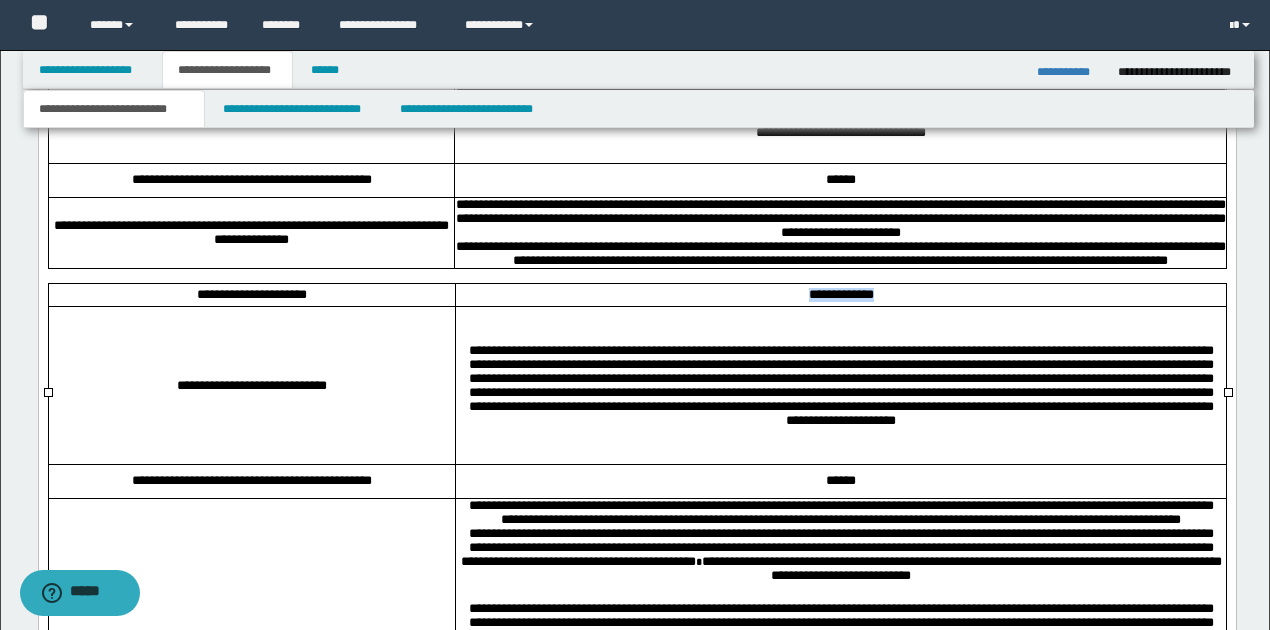 drag, startPoint x: 805, startPoint y: 403, endPoint x: 899, endPoint y: 411, distance: 94.33981 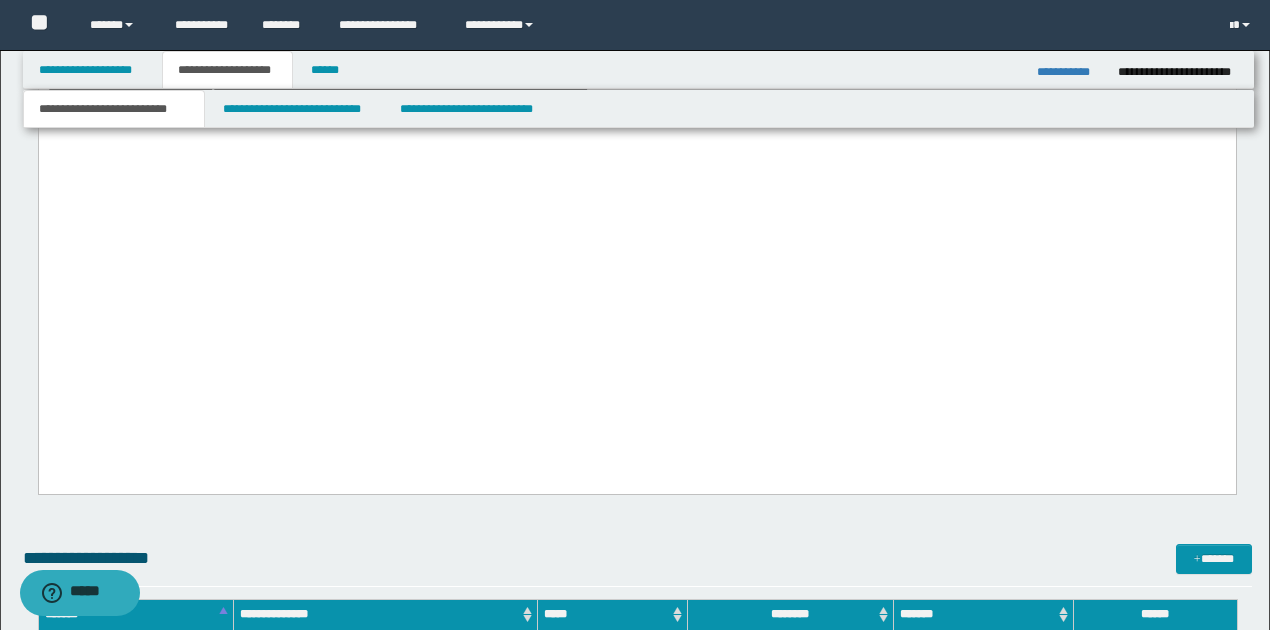 scroll, scrollTop: 5000, scrollLeft: 0, axis: vertical 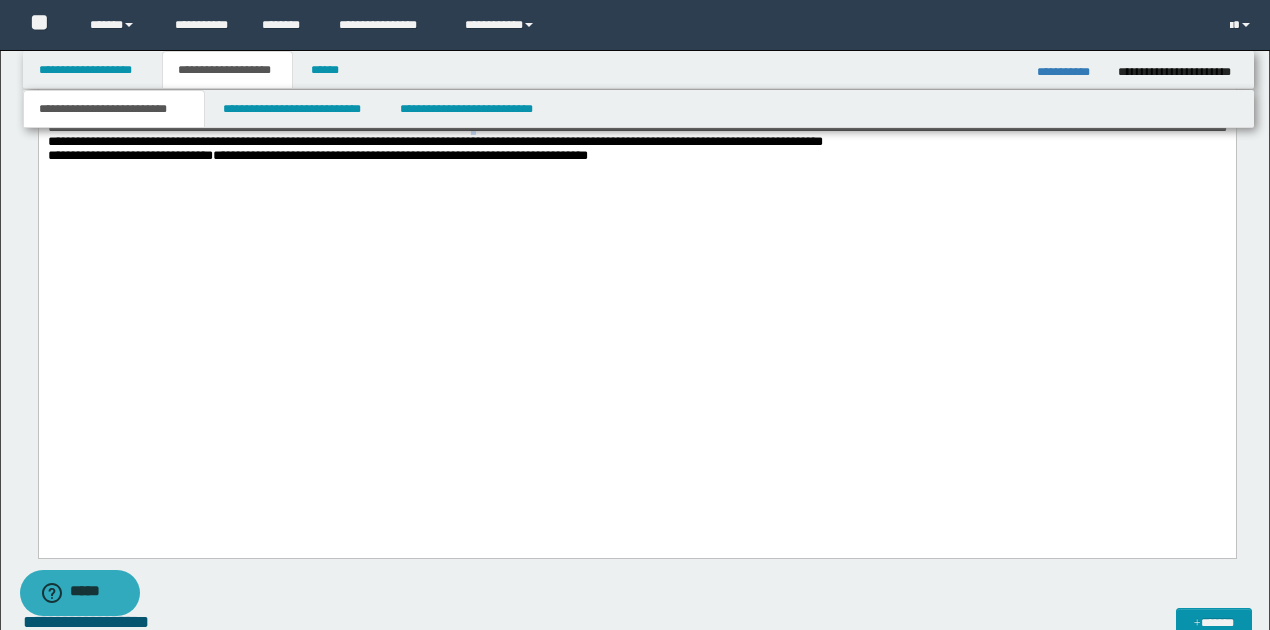click on "**********" at bounding box center (636, 135) 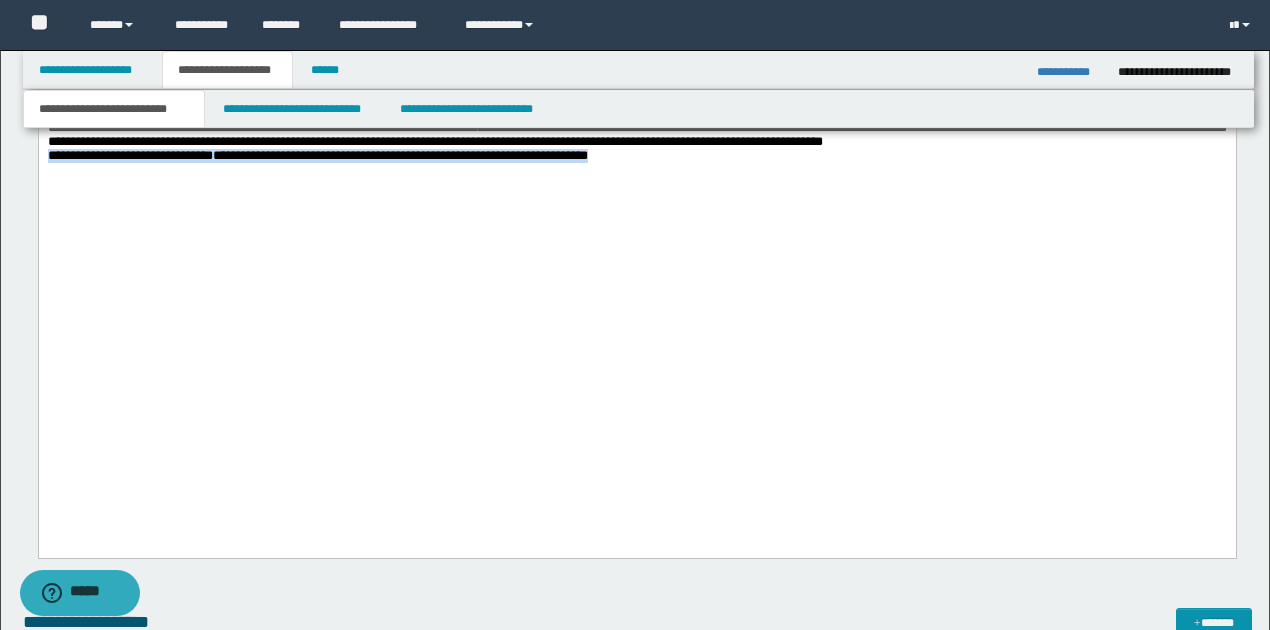 drag, startPoint x: 51, startPoint y: 399, endPoint x: 635, endPoint y: 402, distance: 584.0077 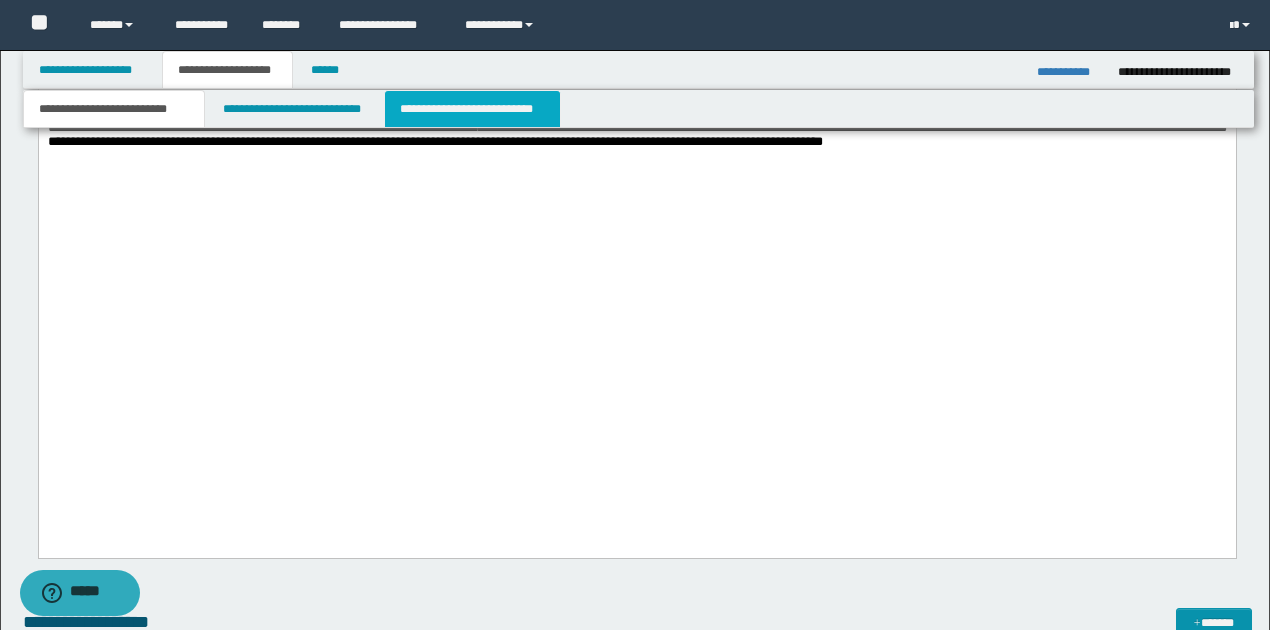 click on "**********" at bounding box center [472, 109] 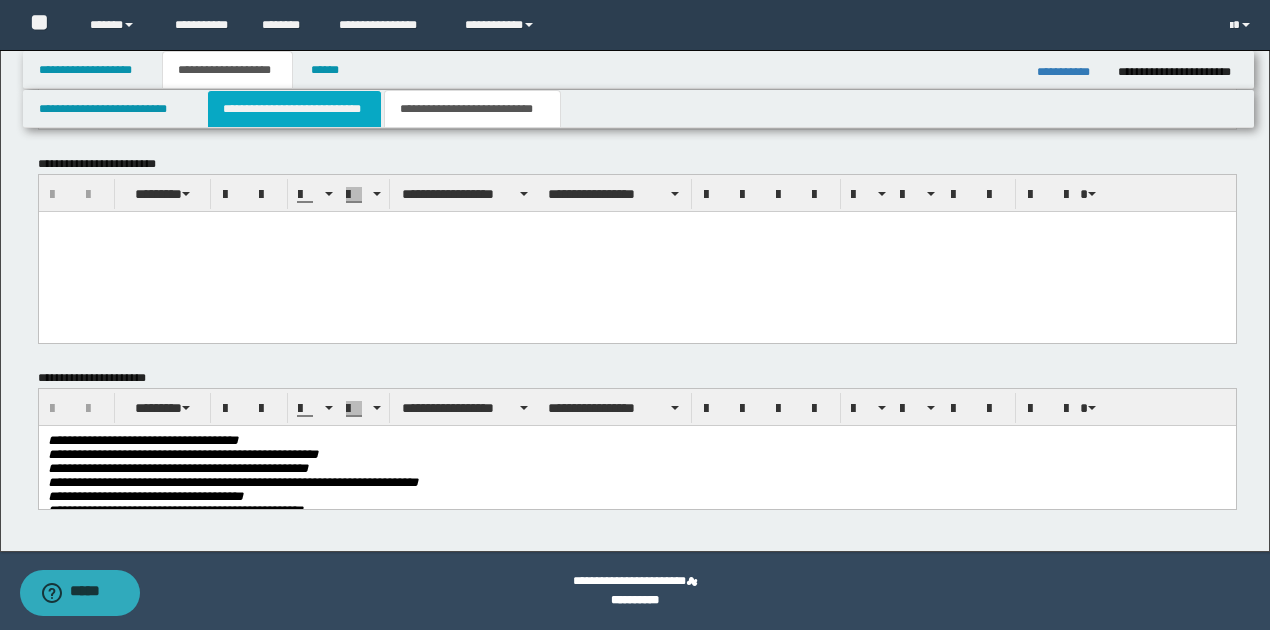 click on "**********" at bounding box center [294, 109] 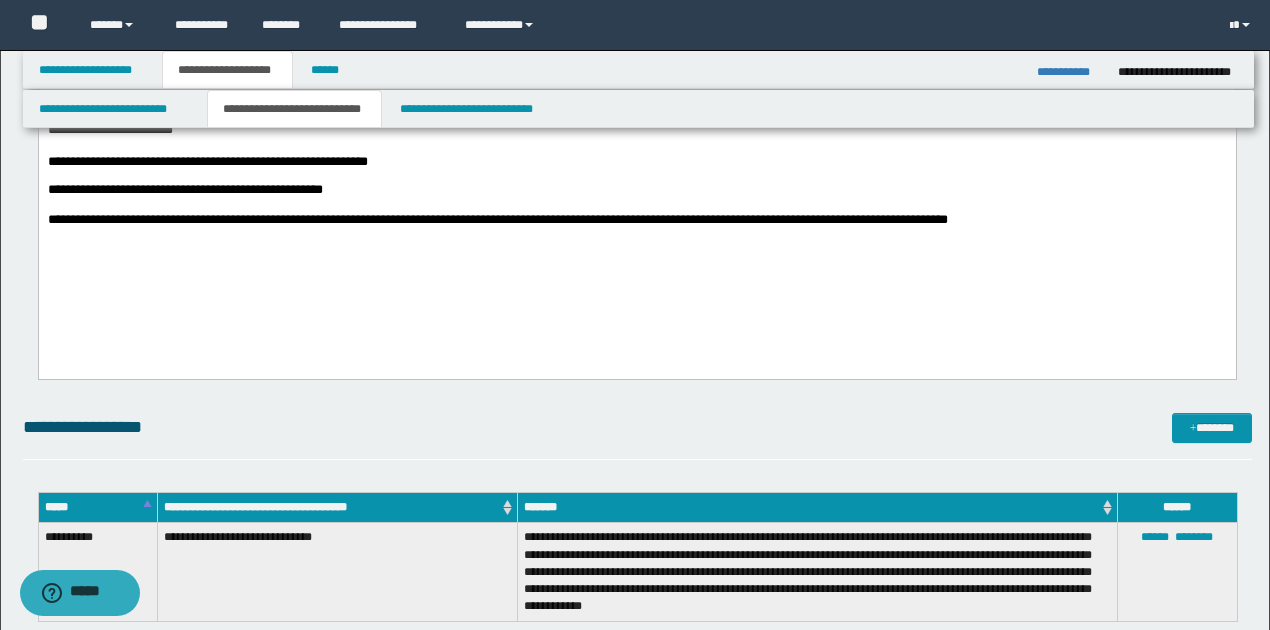 scroll, scrollTop: 1021, scrollLeft: 0, axis: vertical 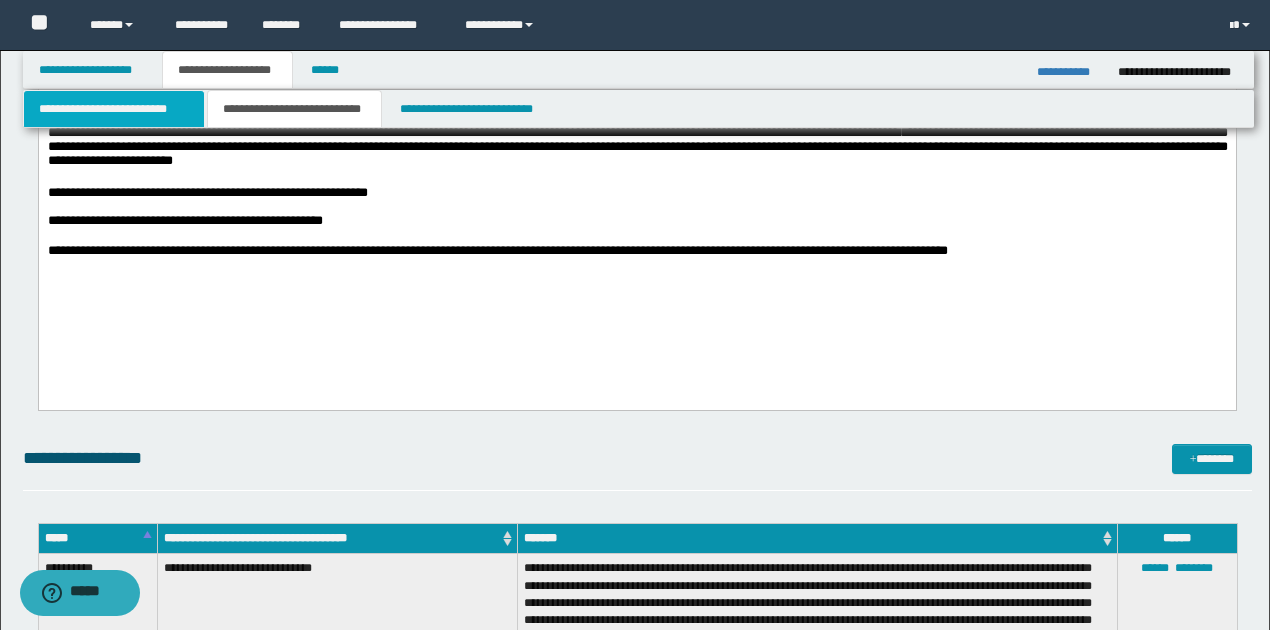 click on "**********" at bounding box center [114, 109] 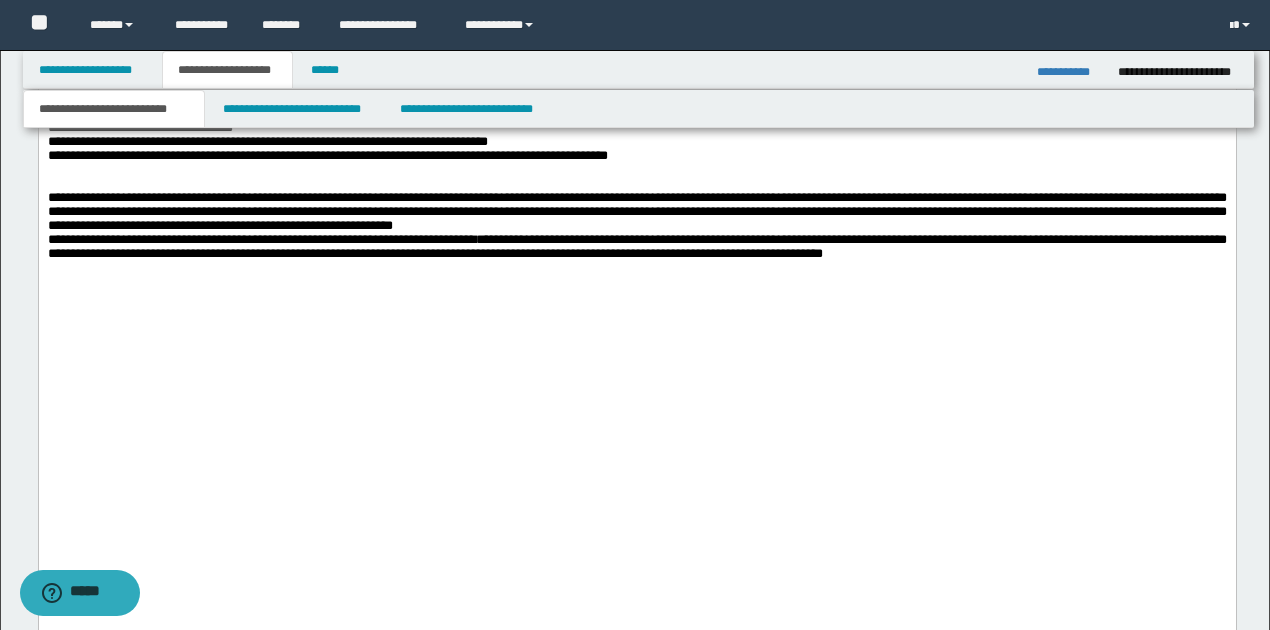 scroll, scrollTop: 4954, scrollLeft: 0, axis: vertical 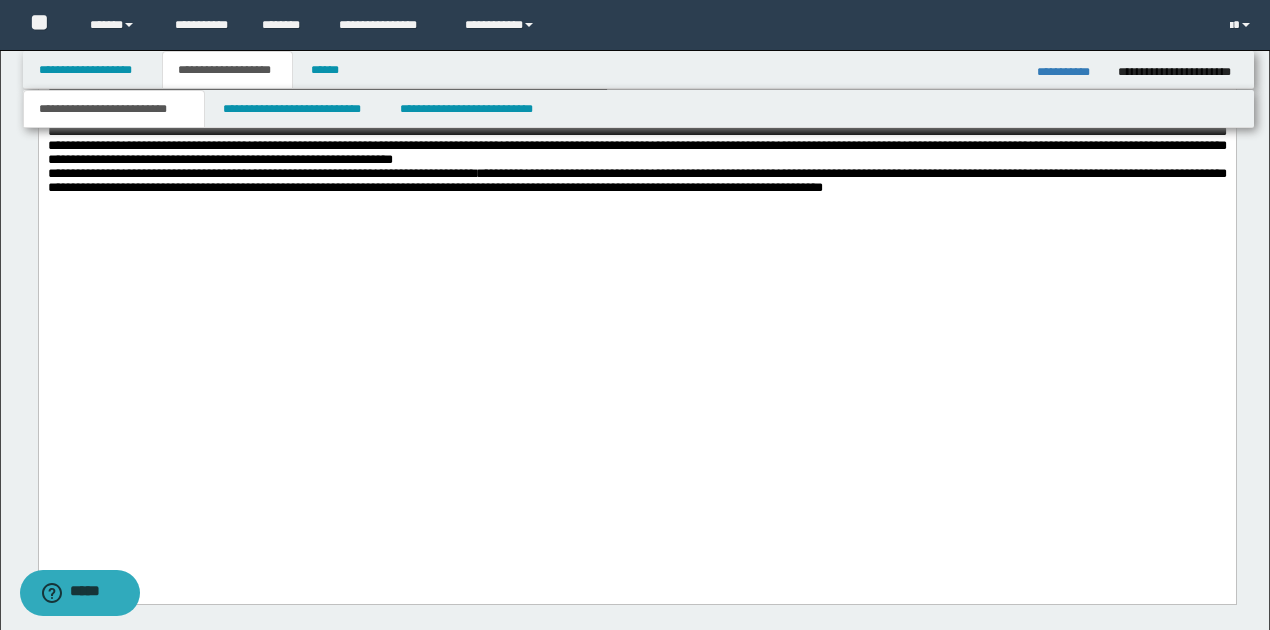 click on "**********" at bounding box center [636, 182] 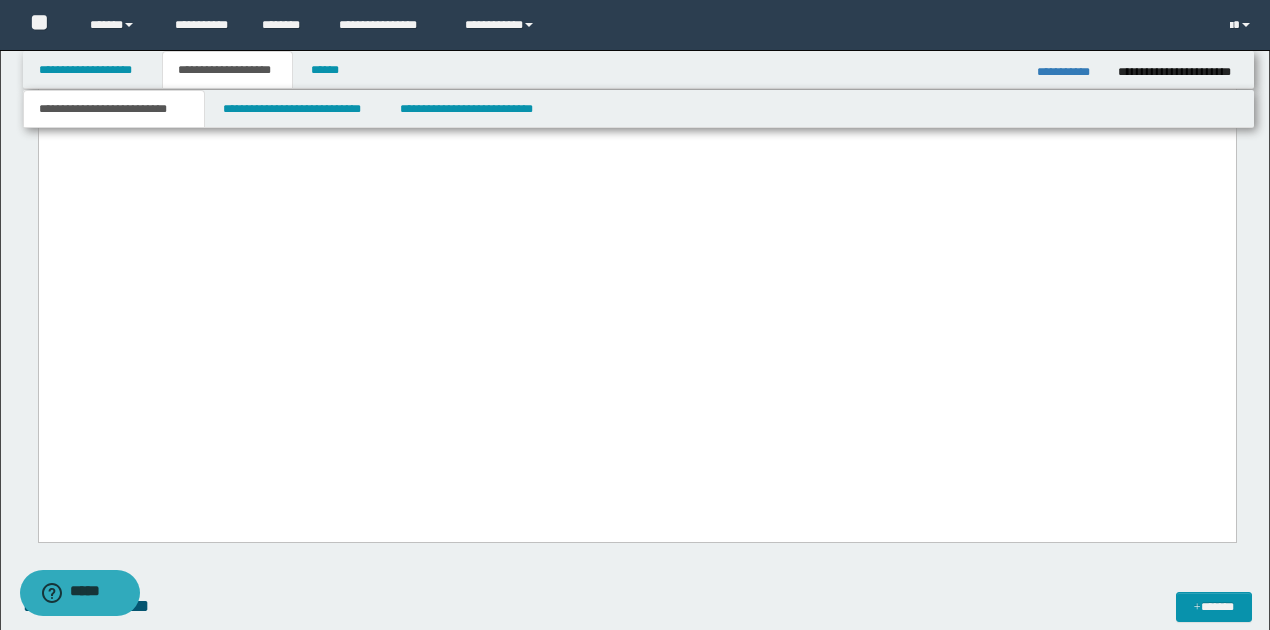 scroll, scrollTop: 4888, scrollLeft: 0, axis: vertical 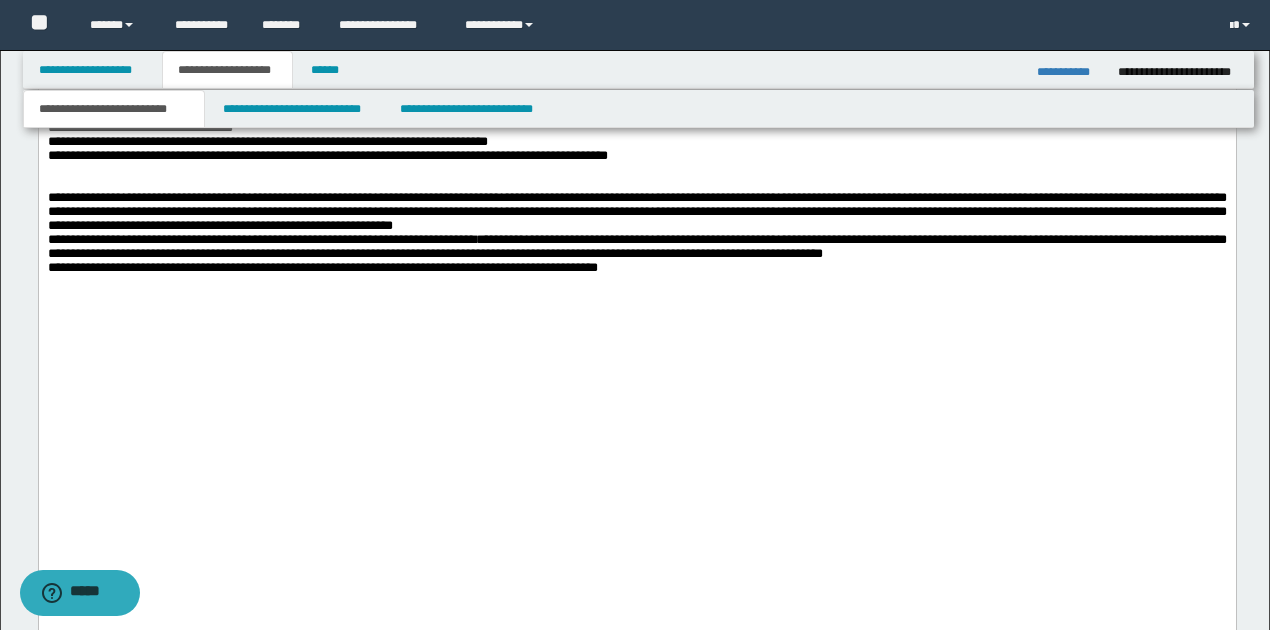 click on "**********" at bounding box center (322, 268) 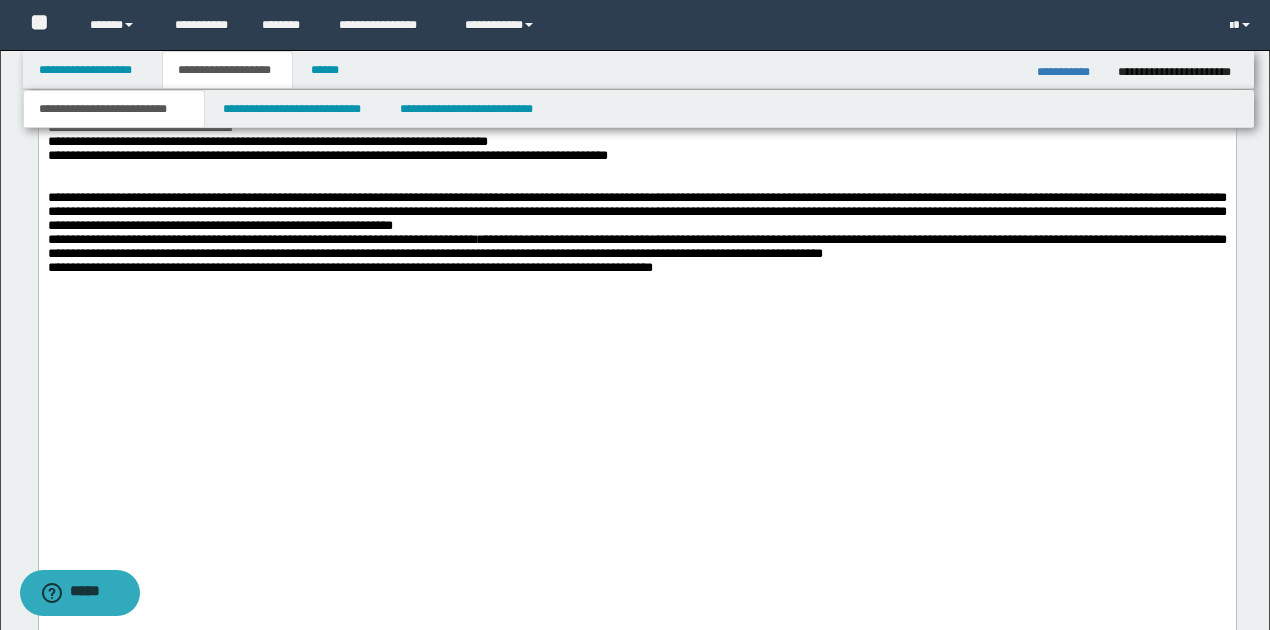 click on "**********" at bounding box center [349, 268] 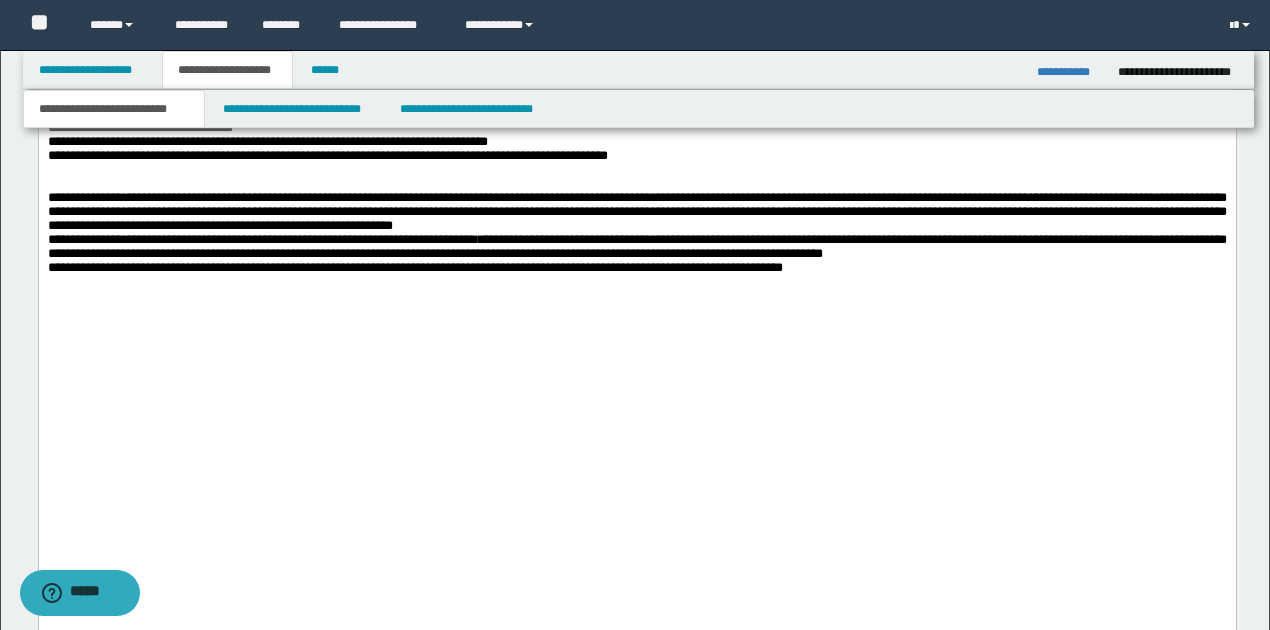 click on "**********" at bounding box center [414, 268] 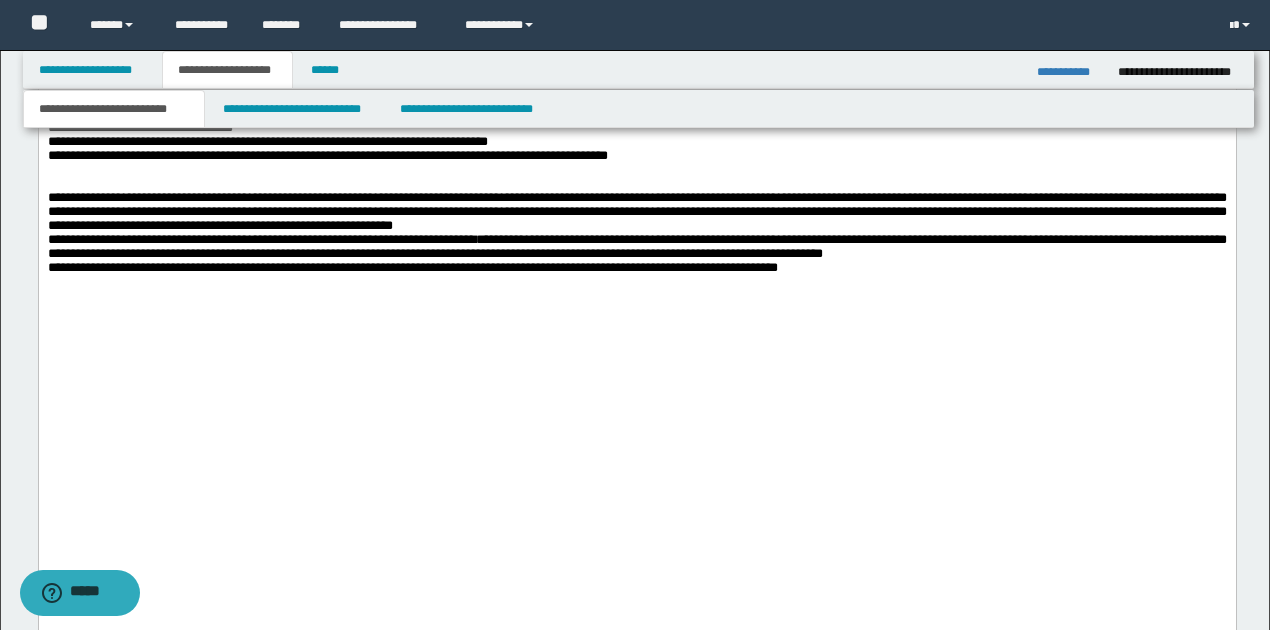 click on "**********" at bounding box center [636, 269] 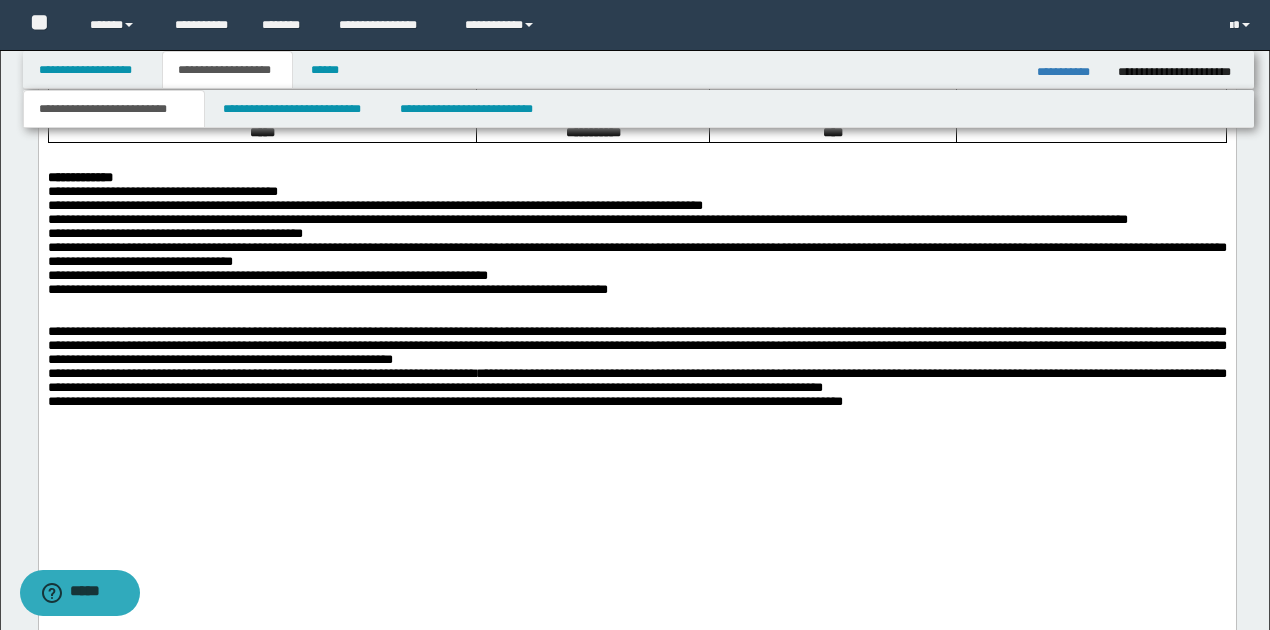 scroll, scrollTop: 5088, scrollLeft: 0, axis: vertical 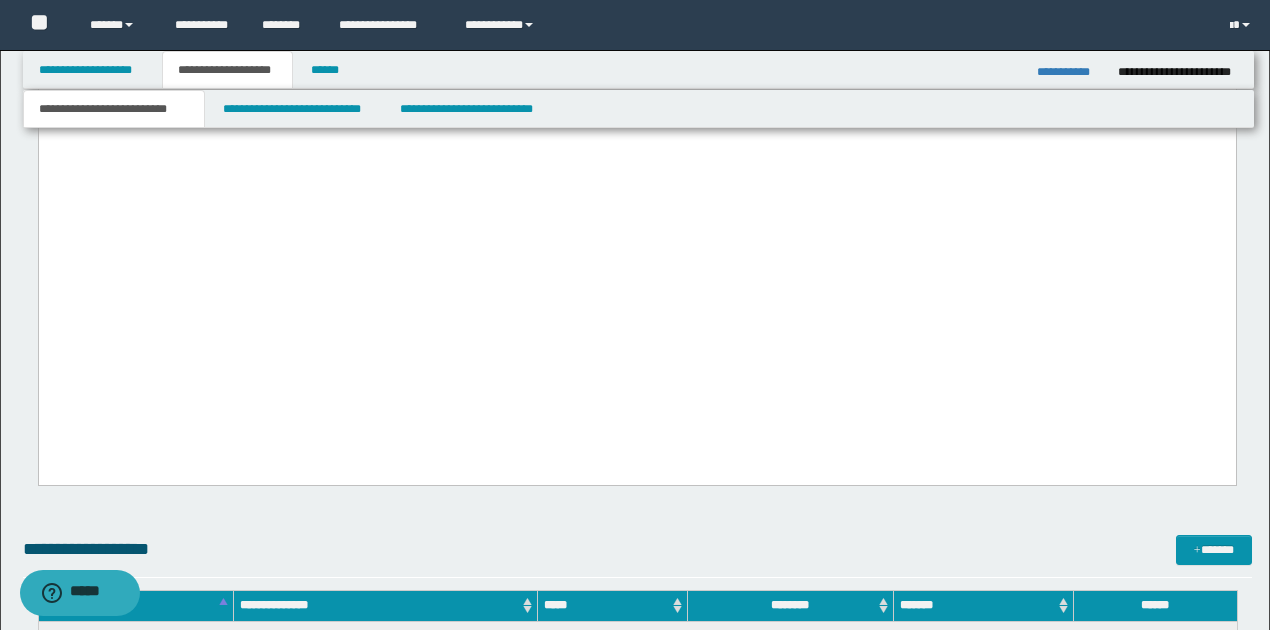 drag, startPoint x: 48, startPoint y: 232, endPoint x: 947, endPoint y: 323, distance: 903.59393 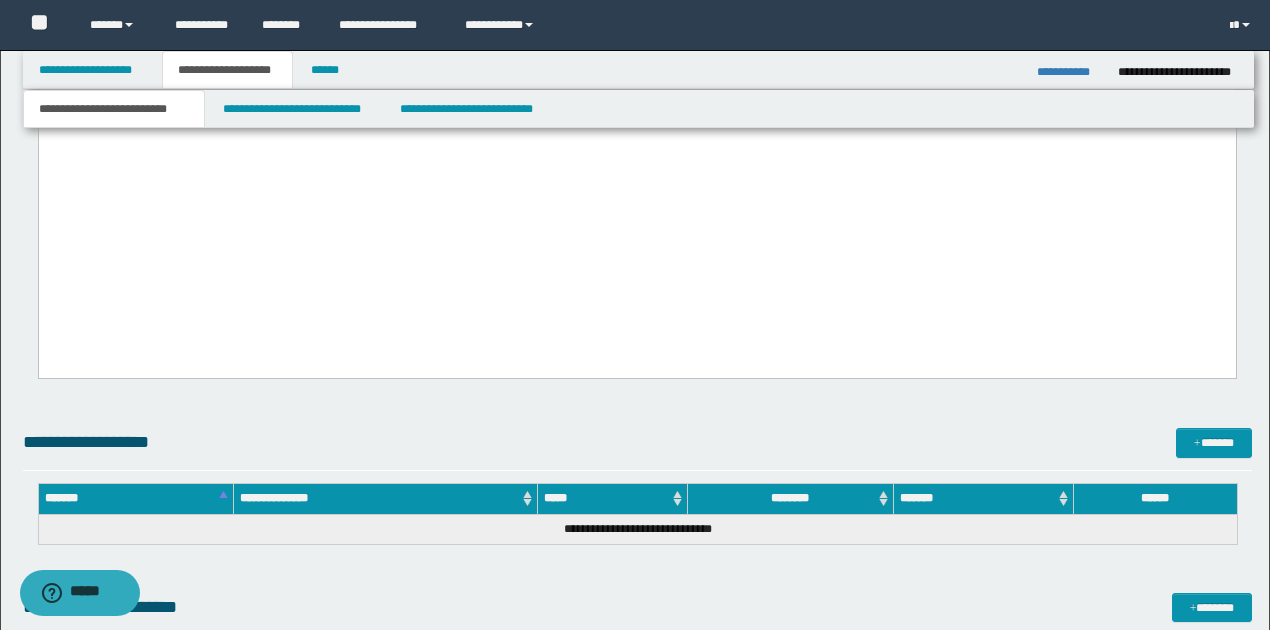 click on "**********" at bounding box center (636, -43) 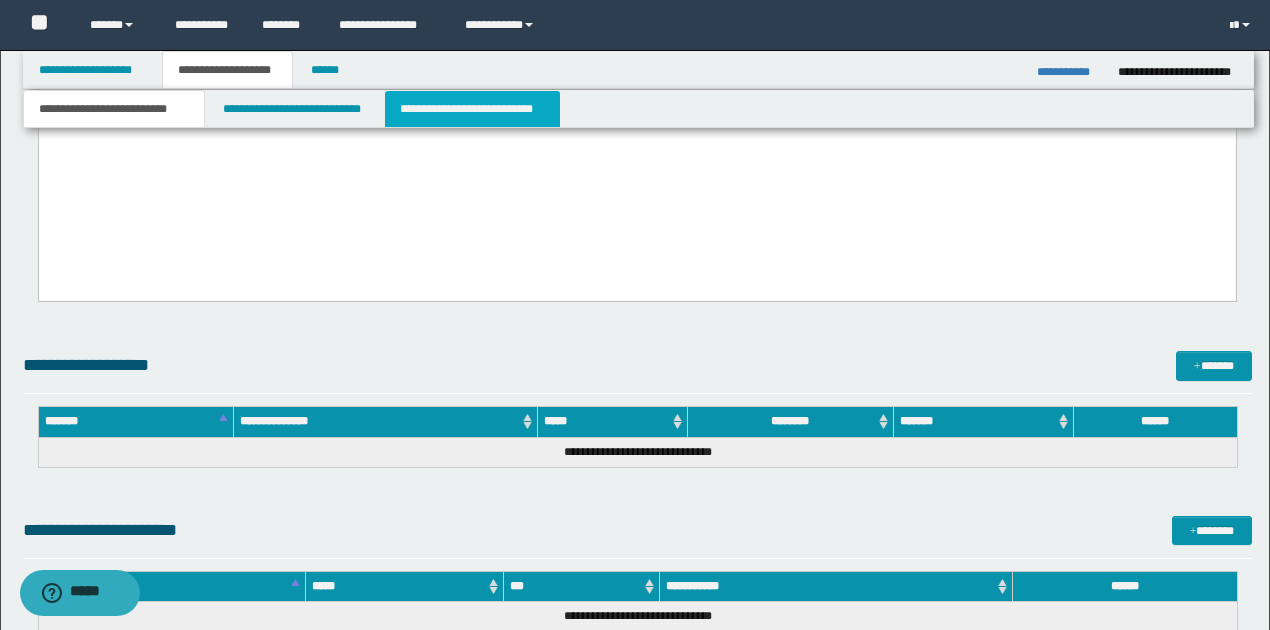 click on "**********" at bounding box center (472, 109) 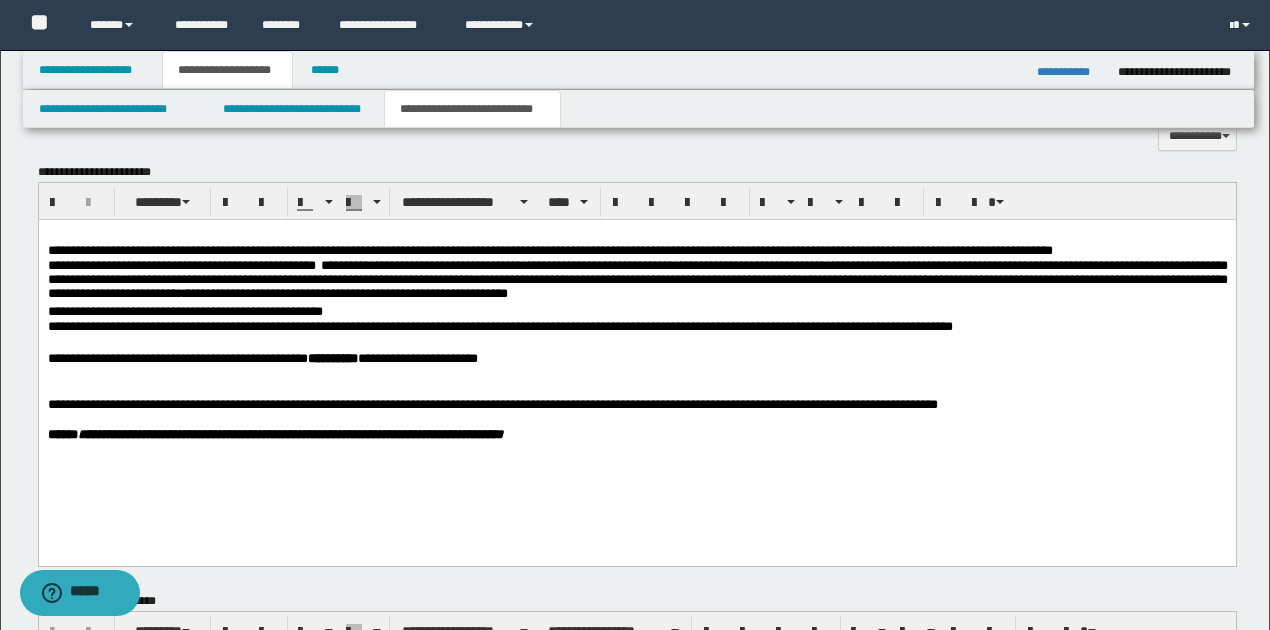 scroll, scrollTop: 621, scrollLeft: 0, axis: vertical 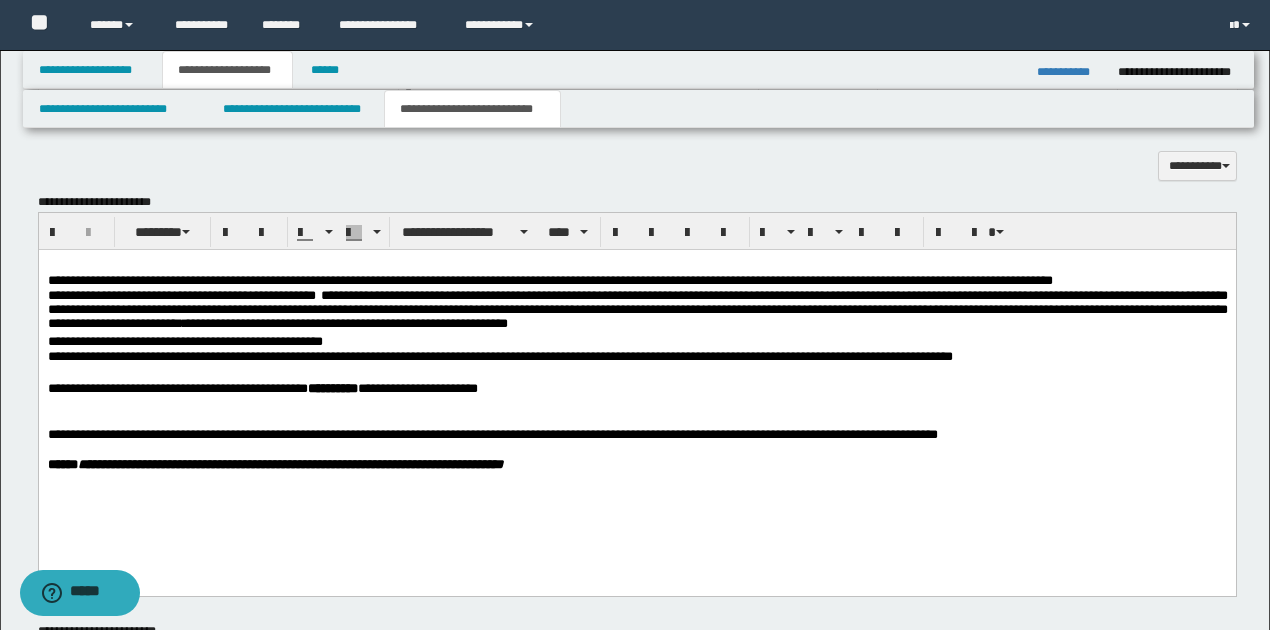 click on "**********" at bounding box center [636, 387] 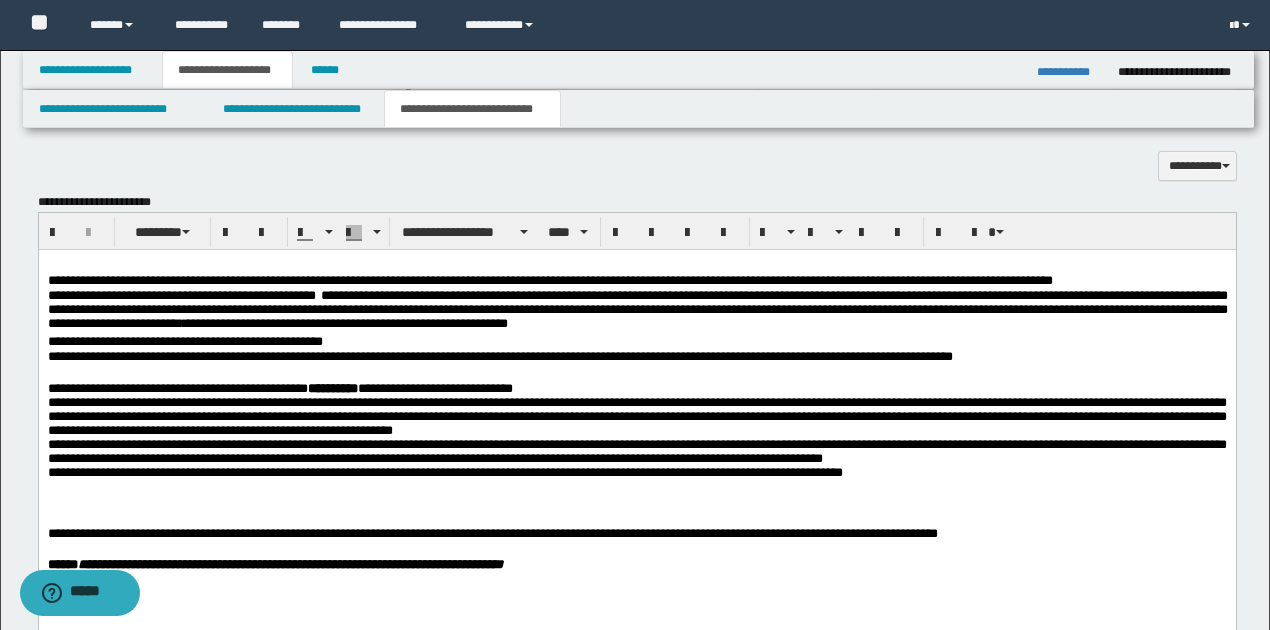 click on "**********" at bounding box center (636, 387) 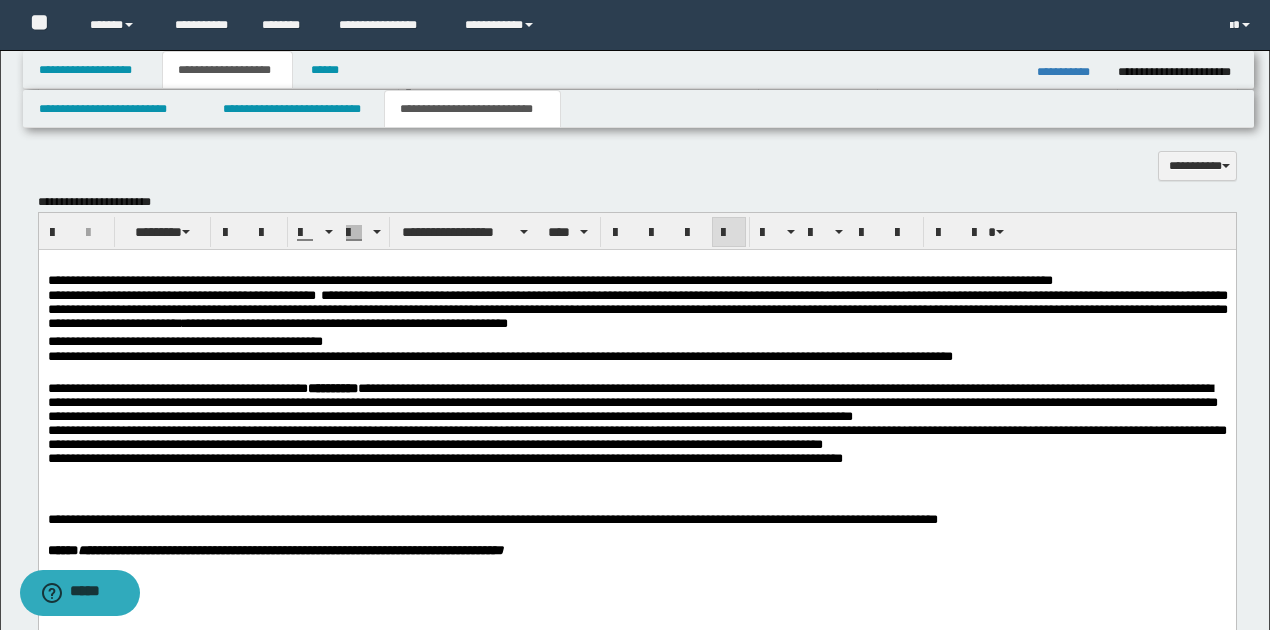 click on "**********" at bounding box center (636, 458) 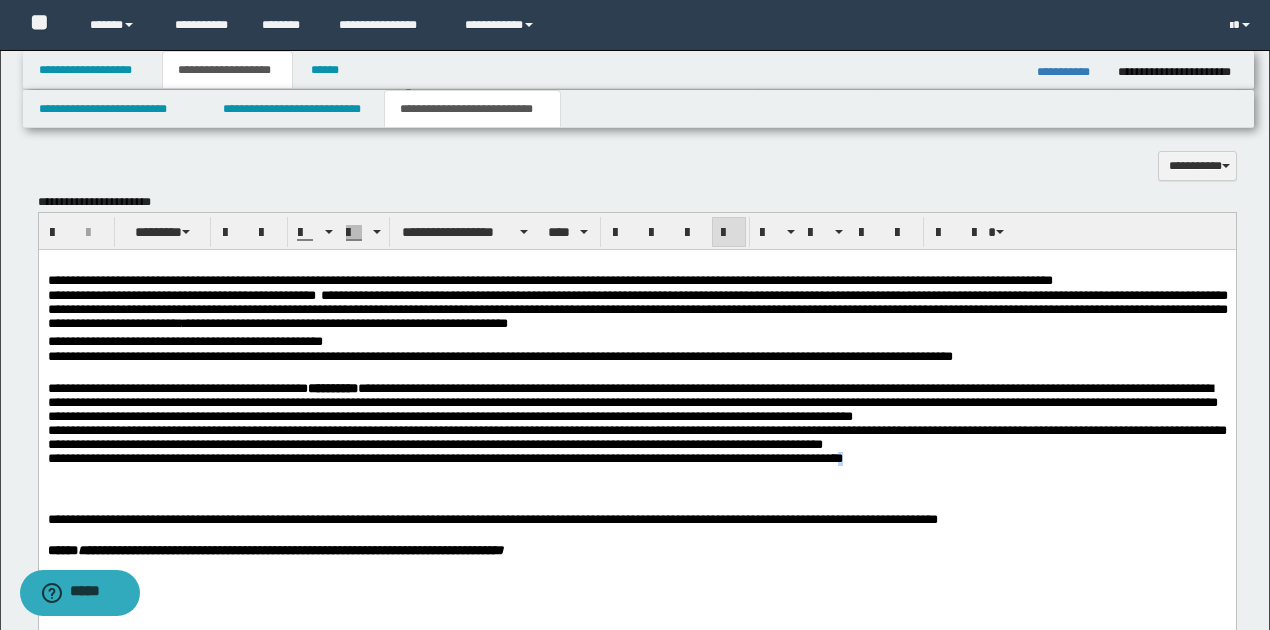 click on "**********" at bounding box center (444, 457) 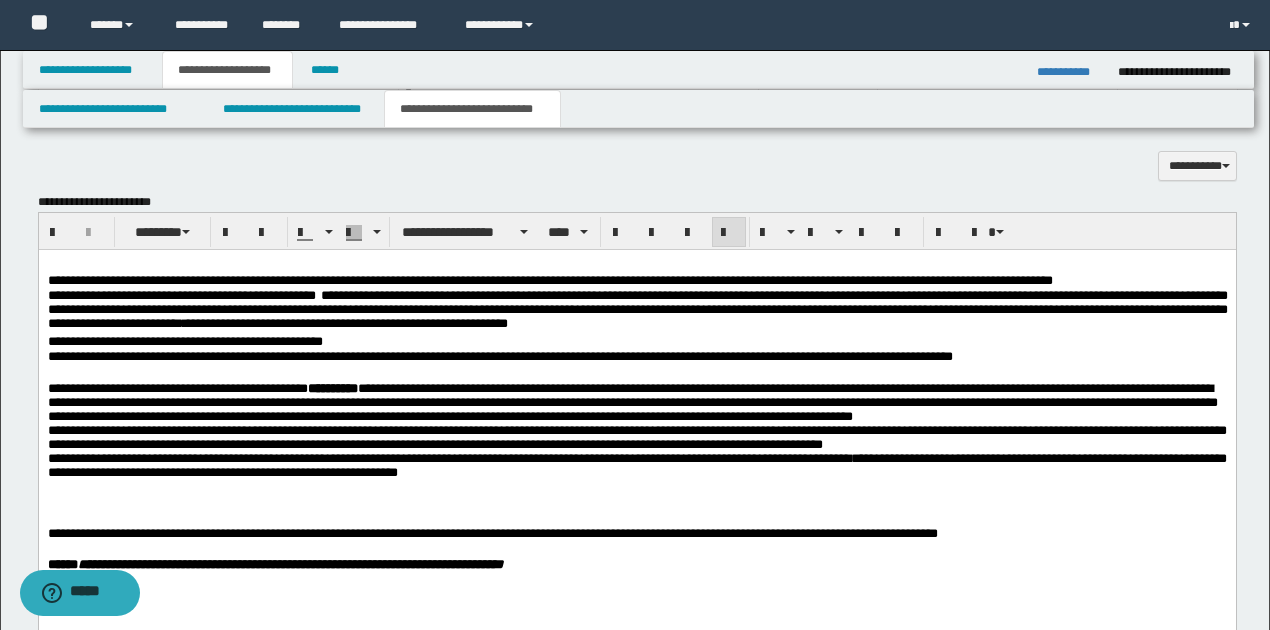 click on "**********" at bounding box center (636, 464) 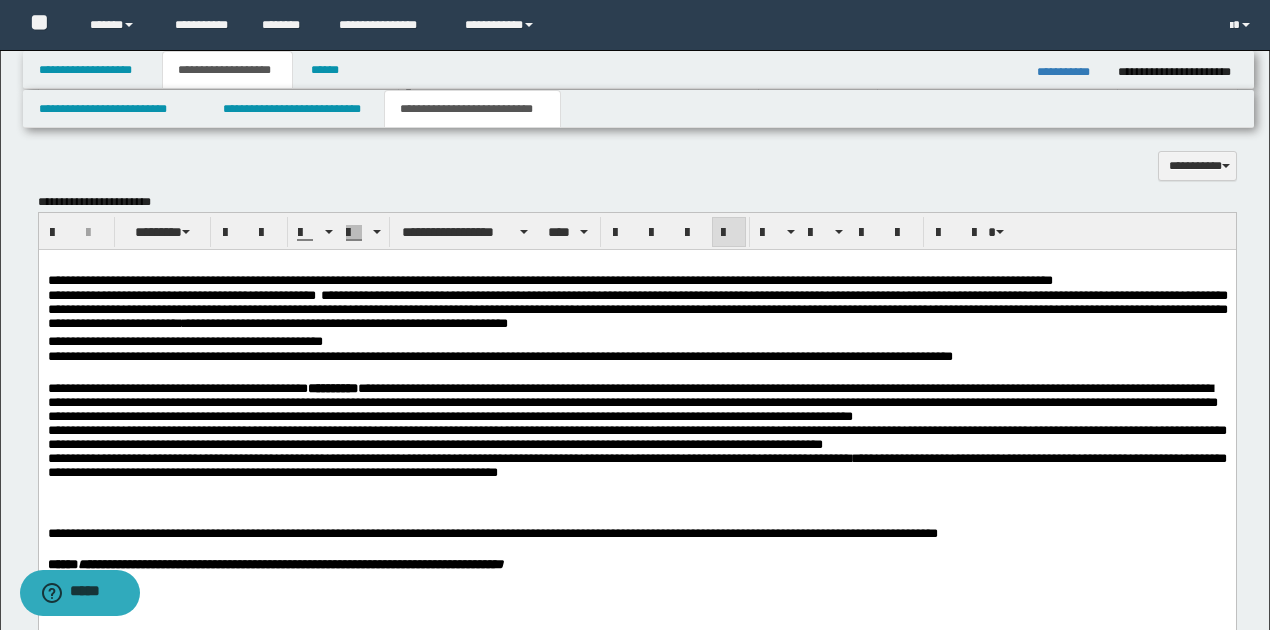 click on "**********" at bounding box center [636, 464] 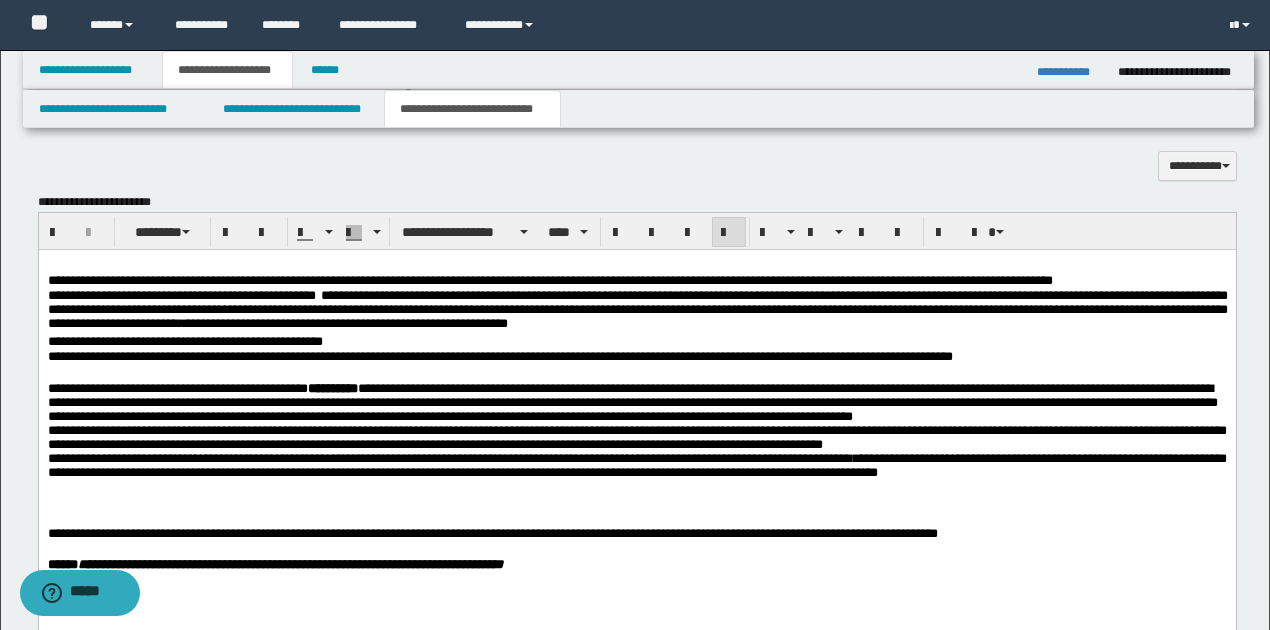click on "**********" at bounding box center (636, 464) 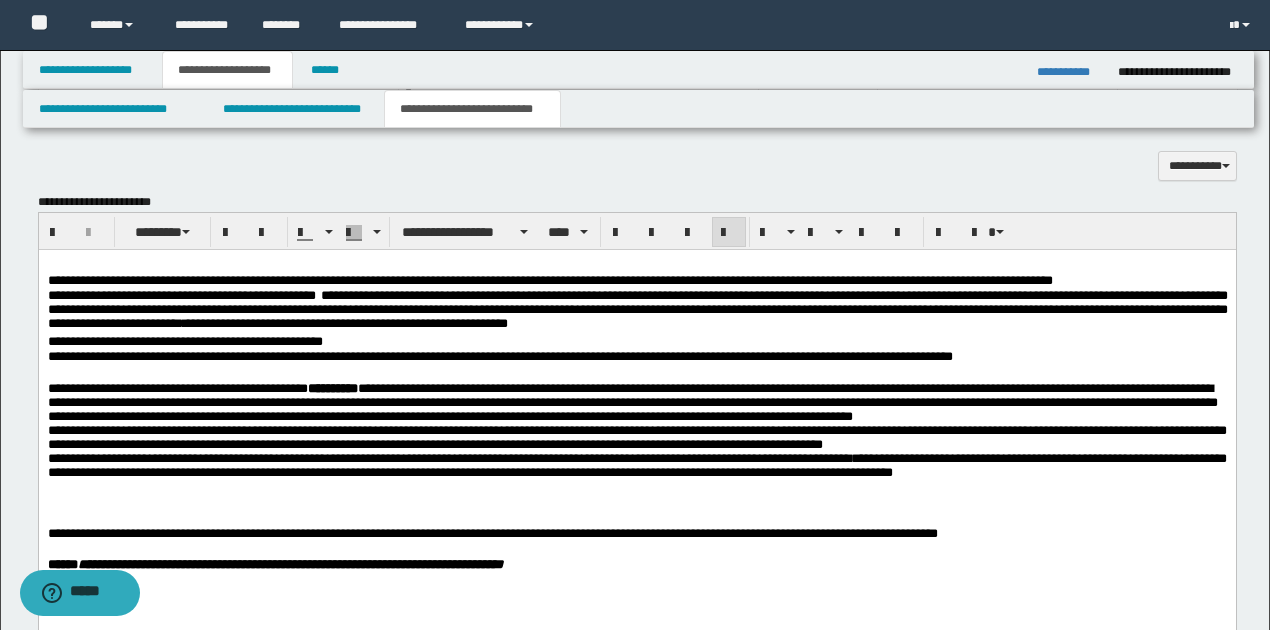click on "**********" at bounding box center [636, 464] 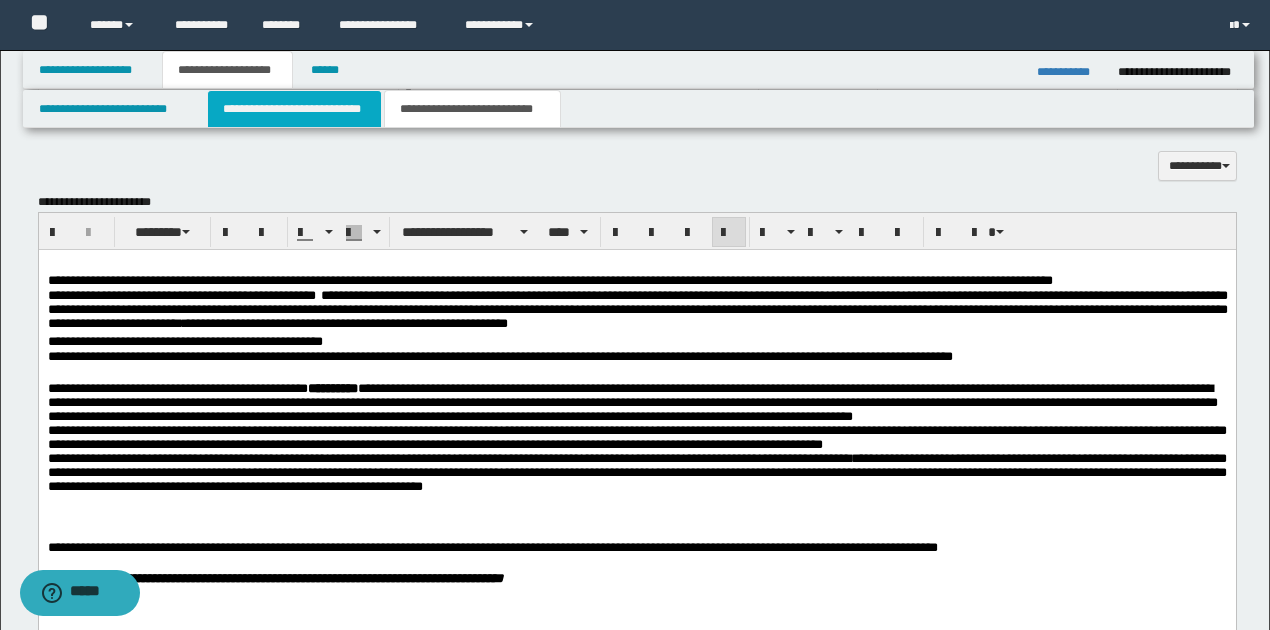 click on "**********" at bounding box center (294, 109) 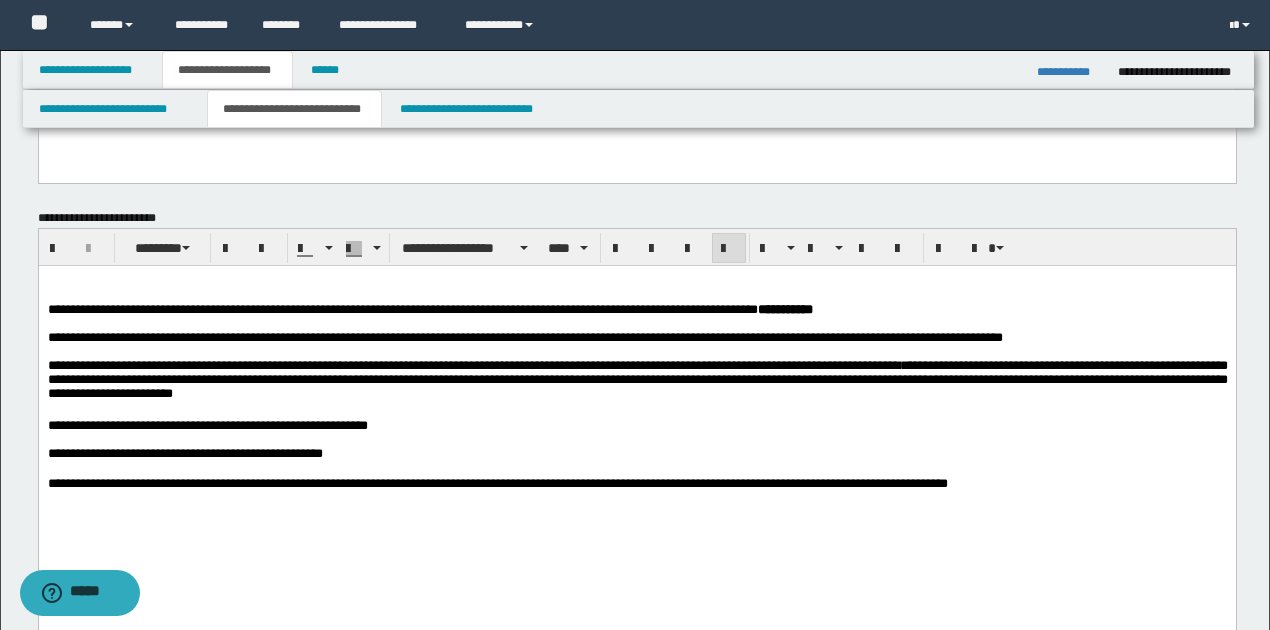 scroll, scrollTop: 554, scrollLeft: 0, axis: vertical 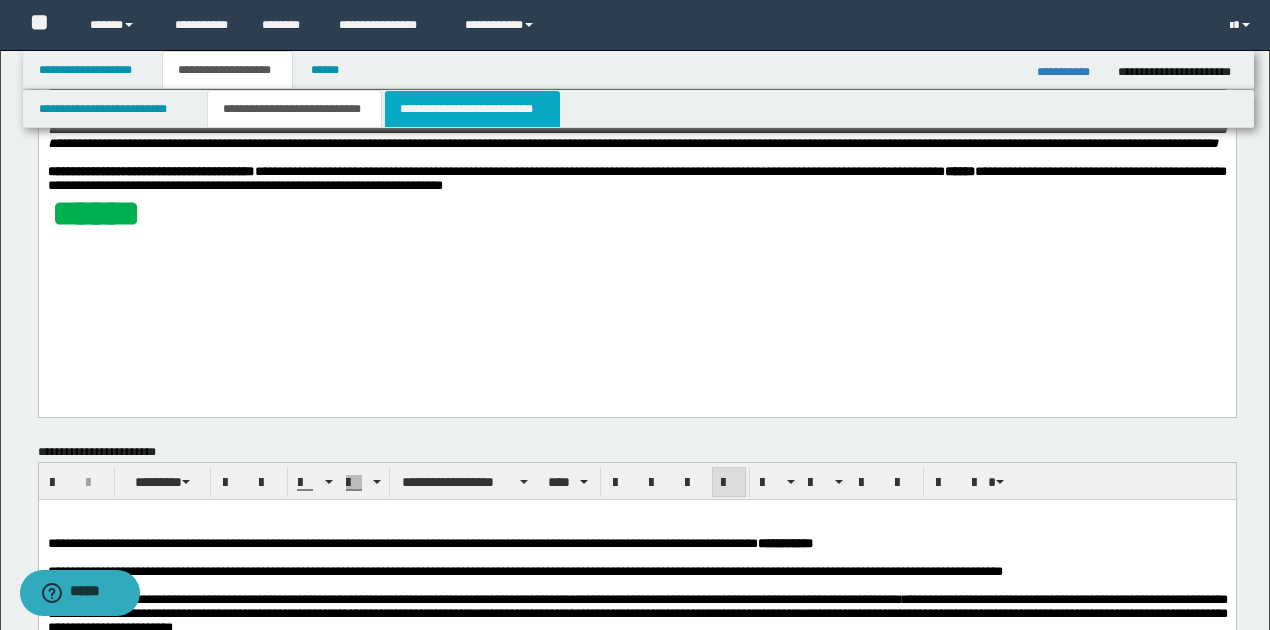 click on "**********" at bounding box center (472, 109) 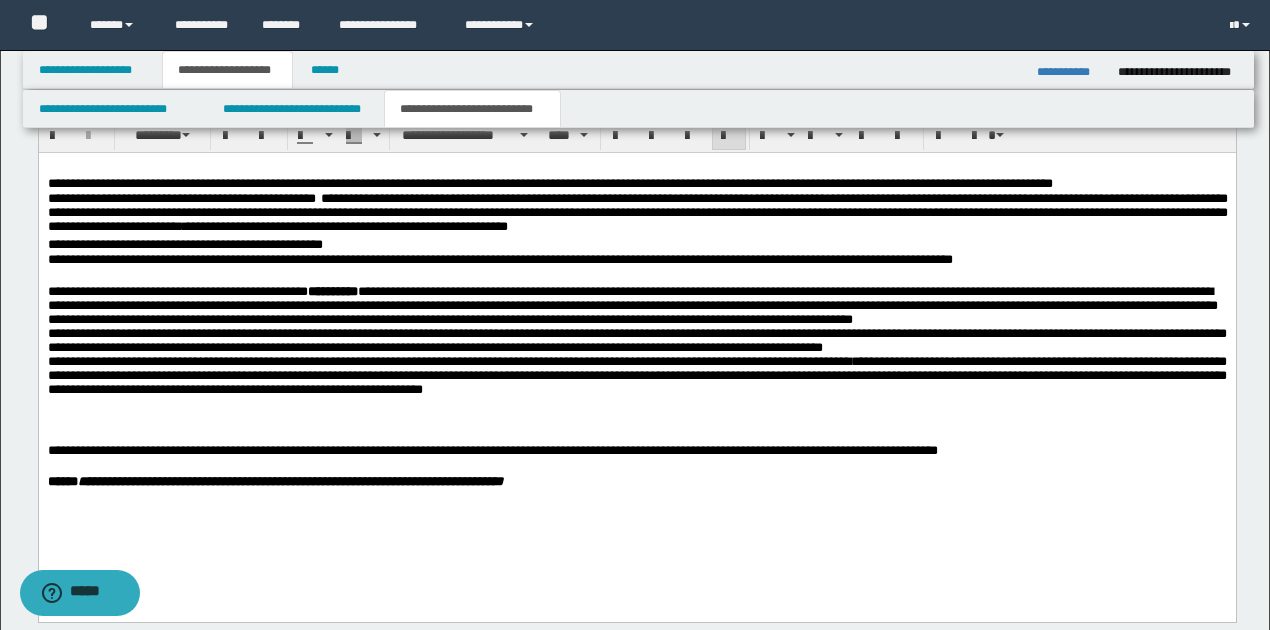 scroll, scrollTop: 688, scrollLeft: 0, axis: vertical 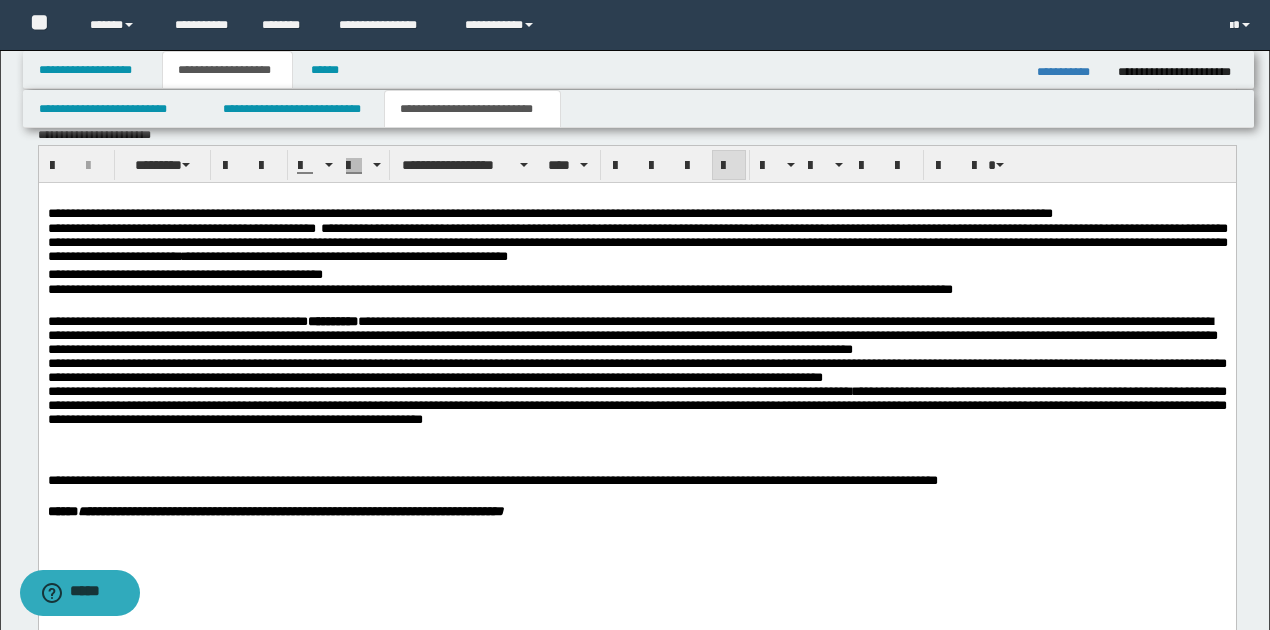 click on "**********" at bounding box center [636, 405] 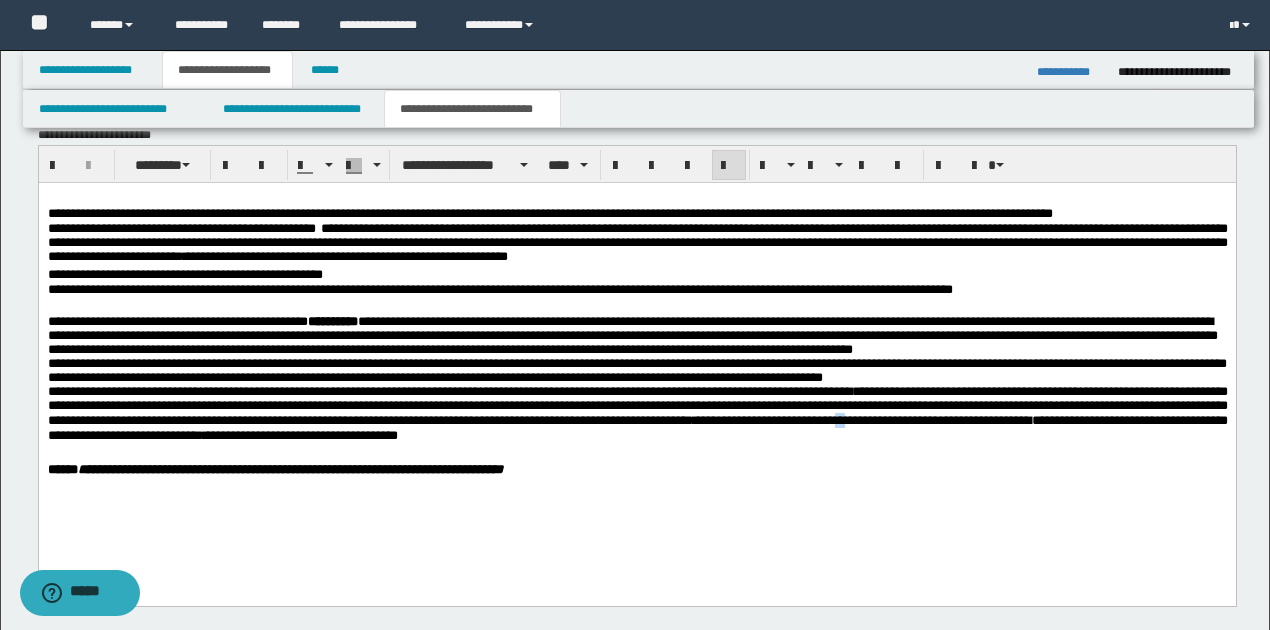 click on "**********" at bounding box center [778, 419] 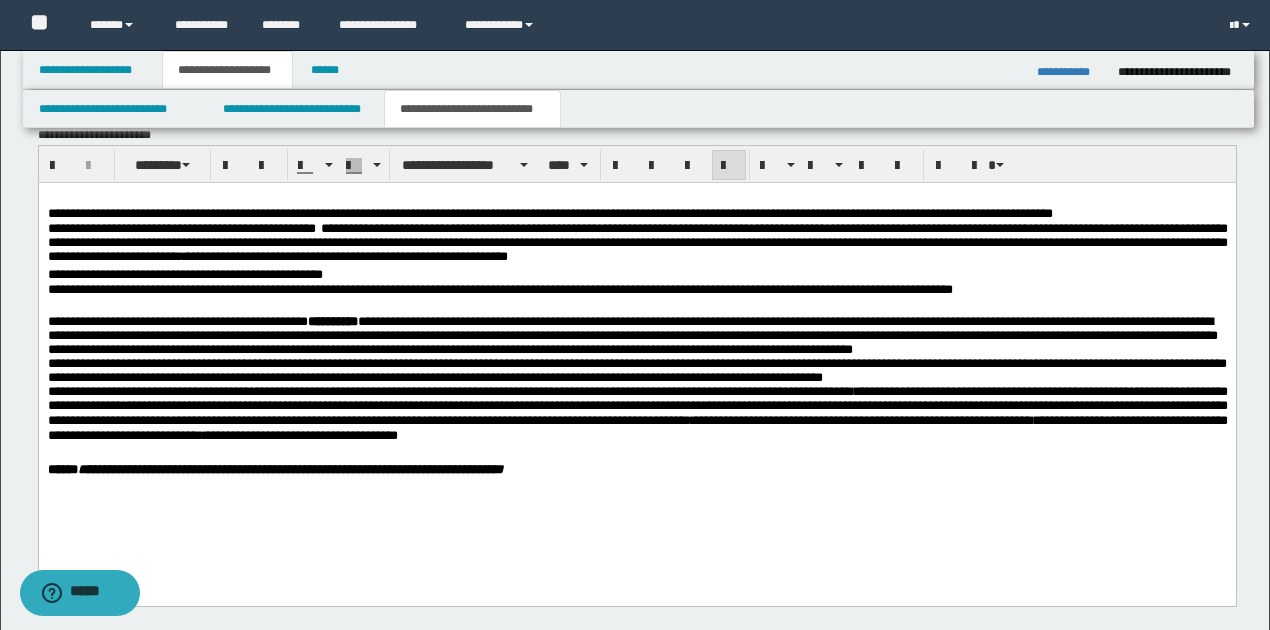 click on "**********" at bounding box center (778, 419) 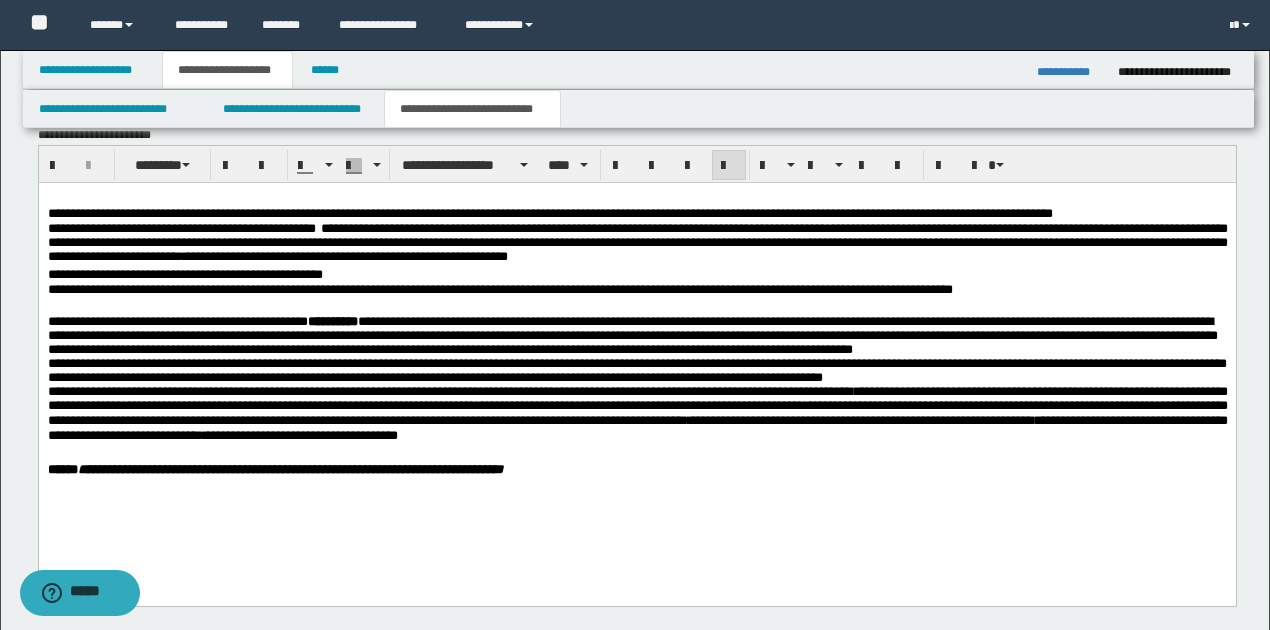 click on "**********" at bounding box center [299, 434] 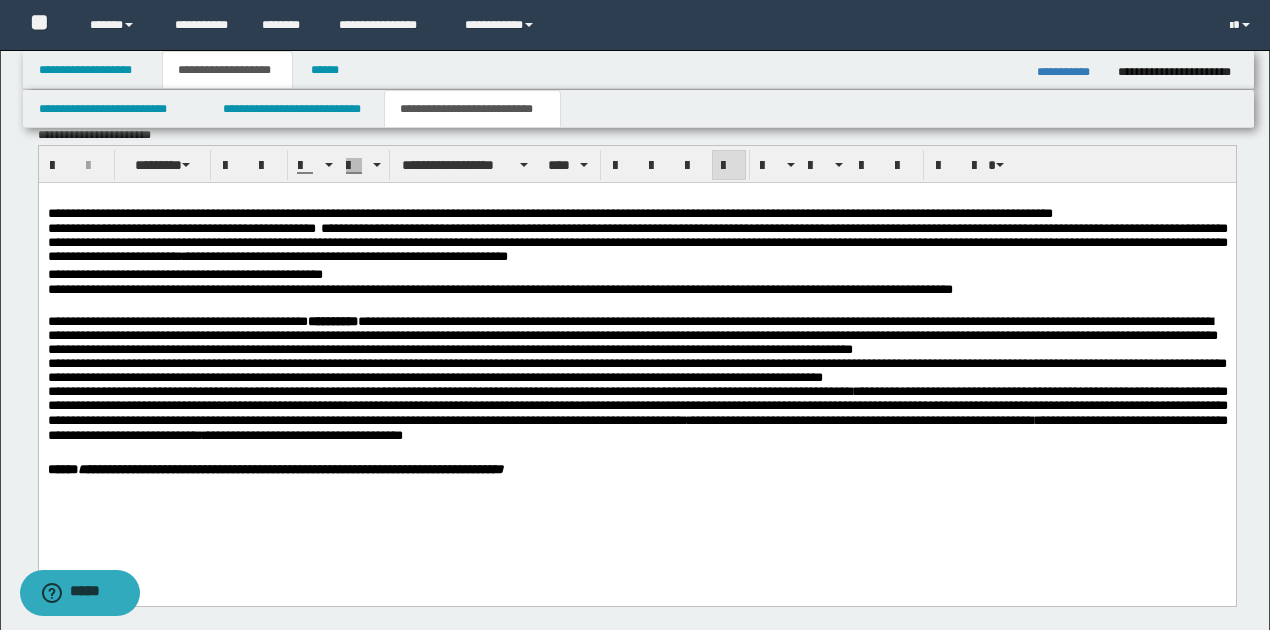 click on "**********" at bounding box center (302, 434) 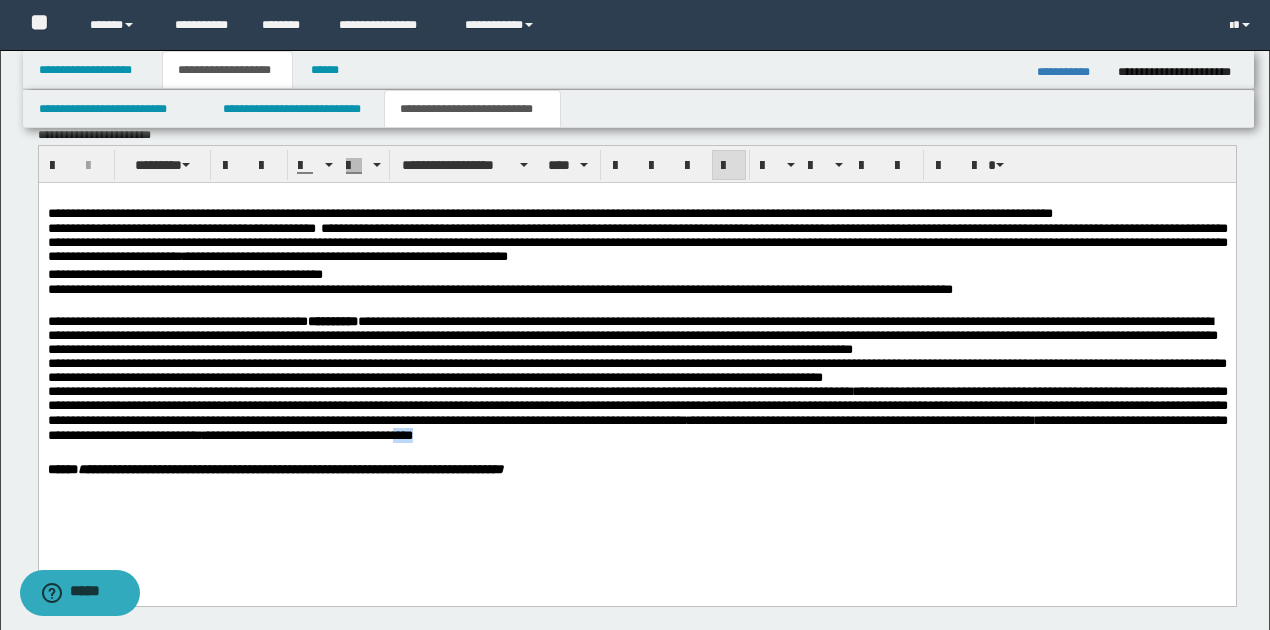 drag, startPoint x: 613, startPoint y: 441, endPoint x: 658, endPoint y: 443, distance: 45.044422 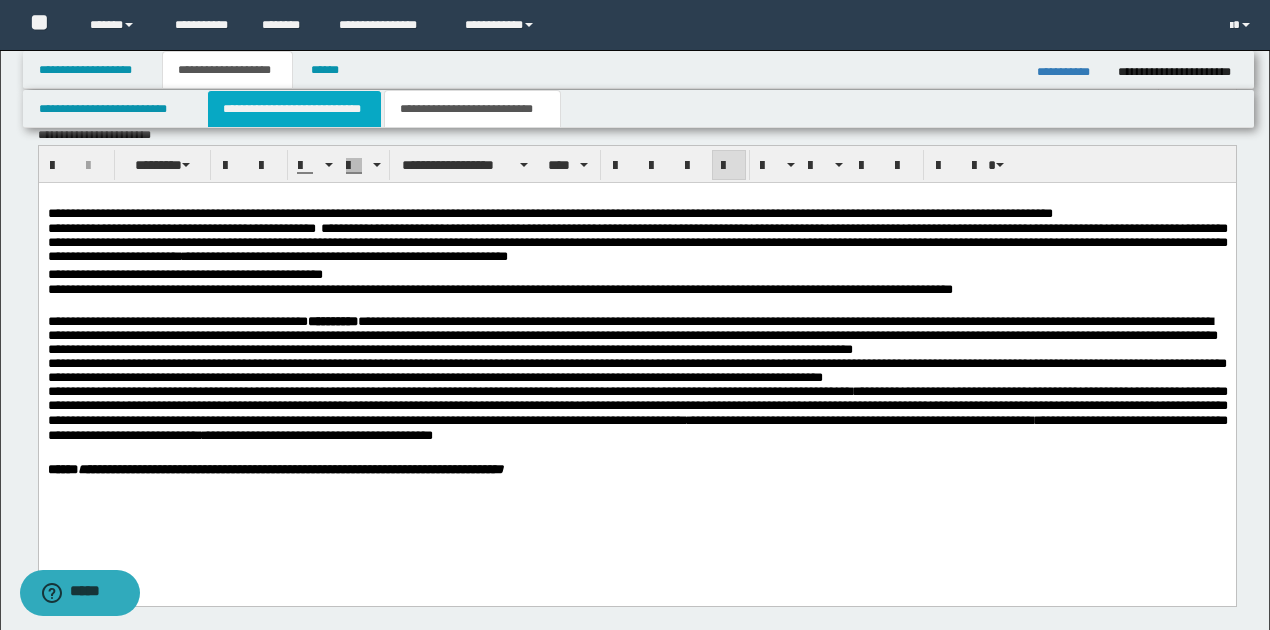 click on "**********" at bounding box center (294, 109) 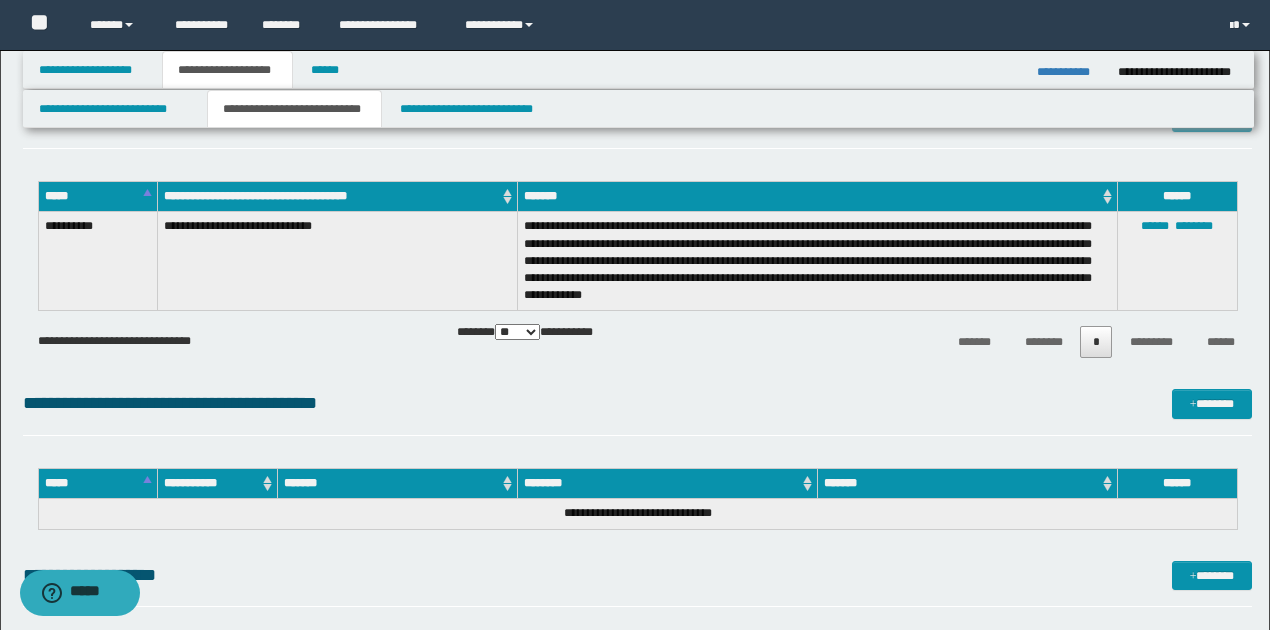 scroll, scrollTop: 1354, scrollLeft: 0, axis: vertical 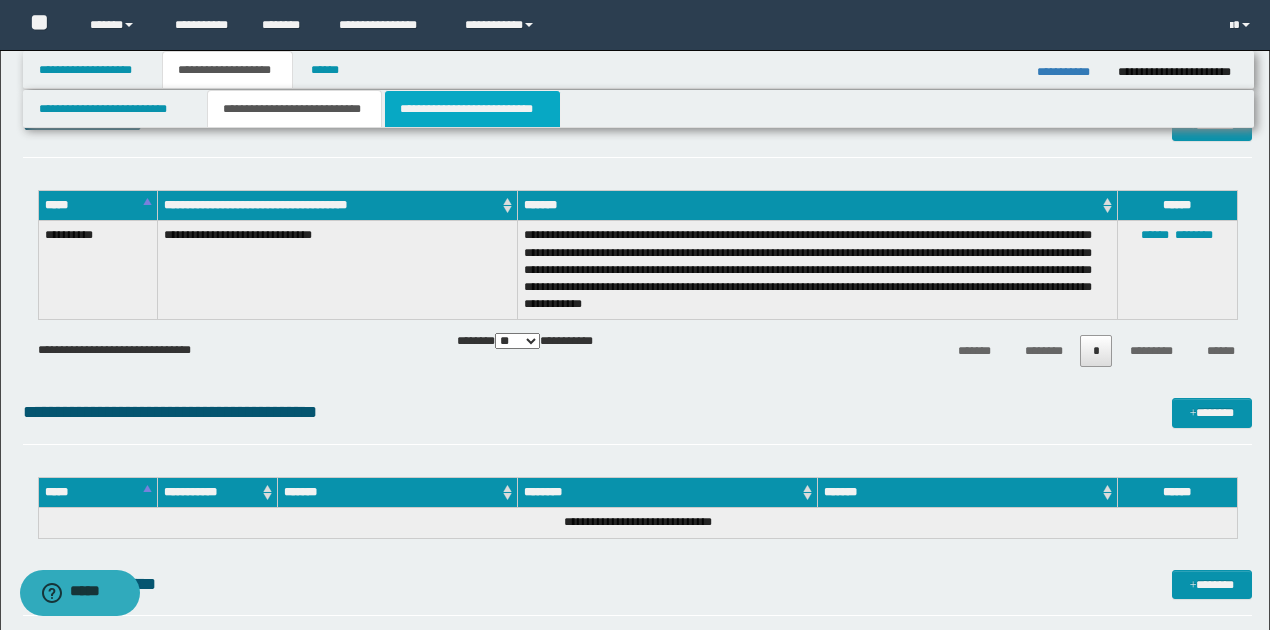 click on "**********" at bounding box center (472, 109) 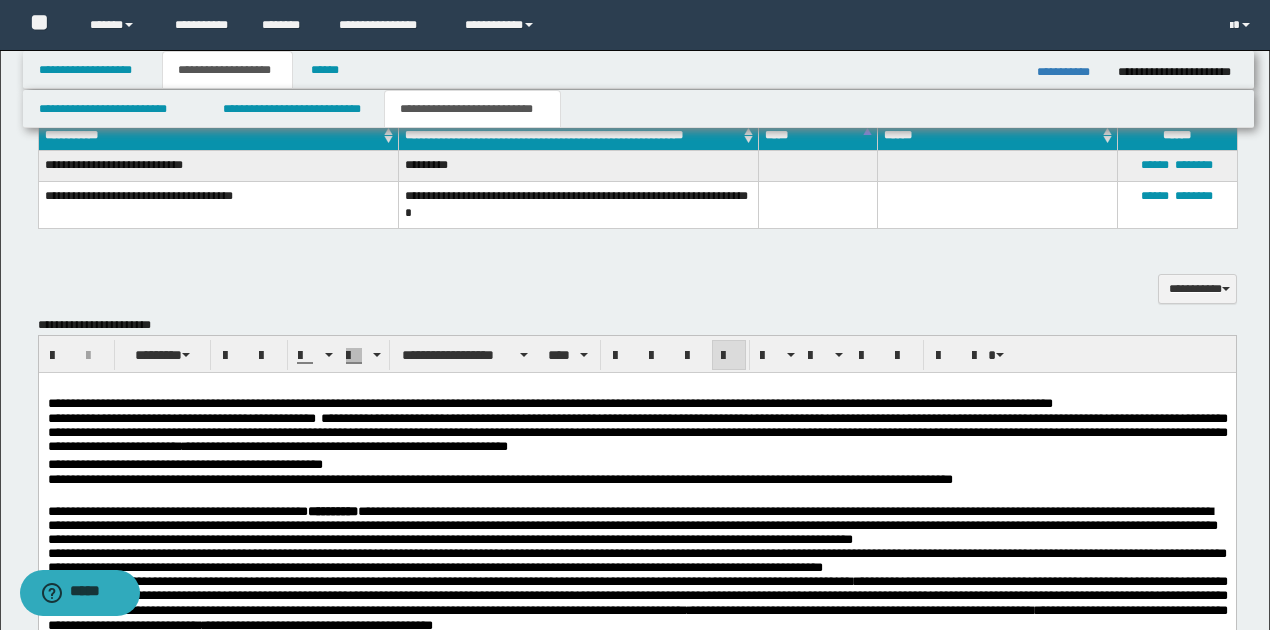 scroll, scrollTop: 432, scrollLeft: 0, axis: vertical 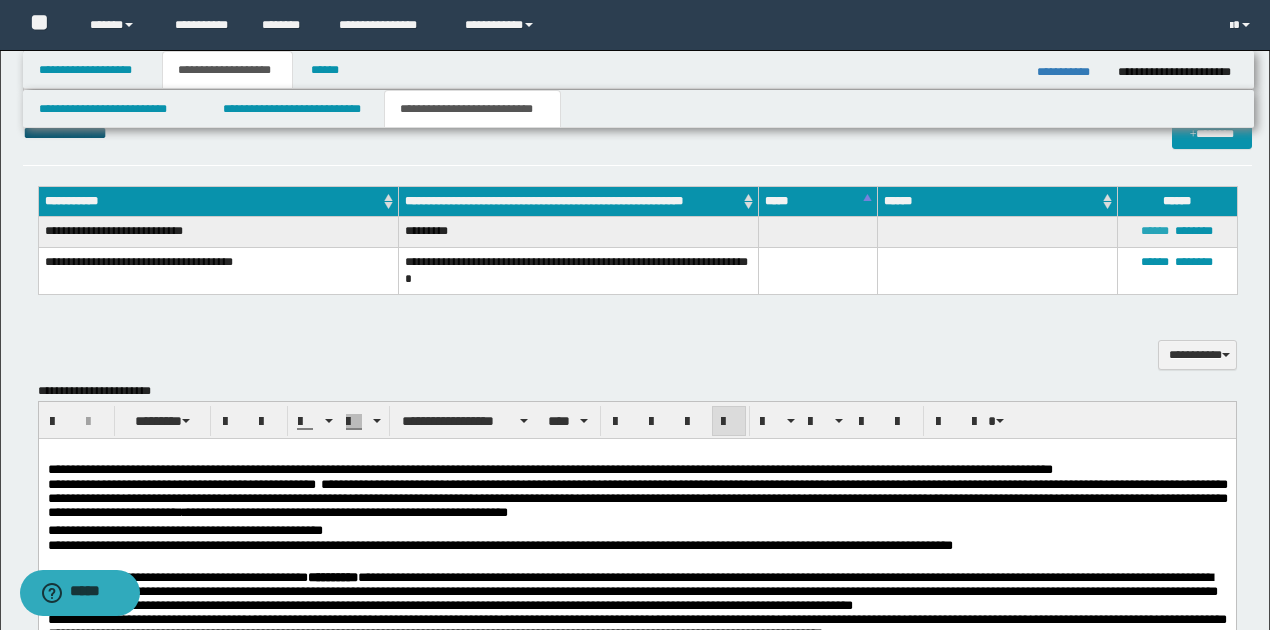 click on "******" at bounding box center (1155, 231) 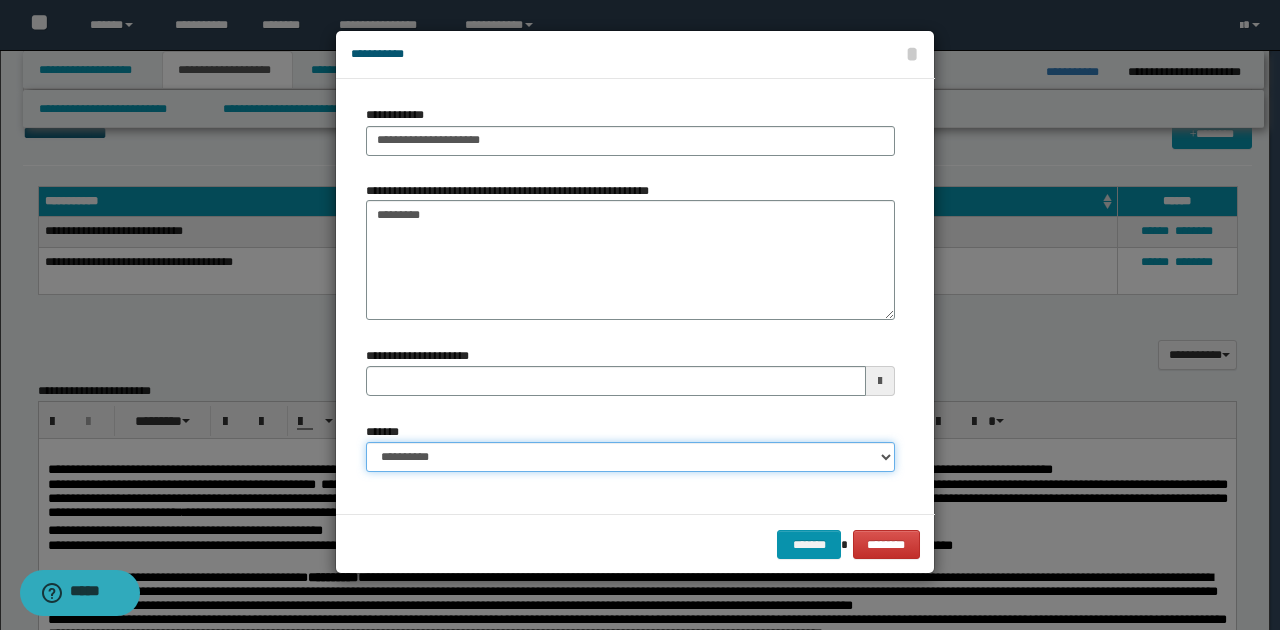 click on "**********" at bounding box center [630, 457] 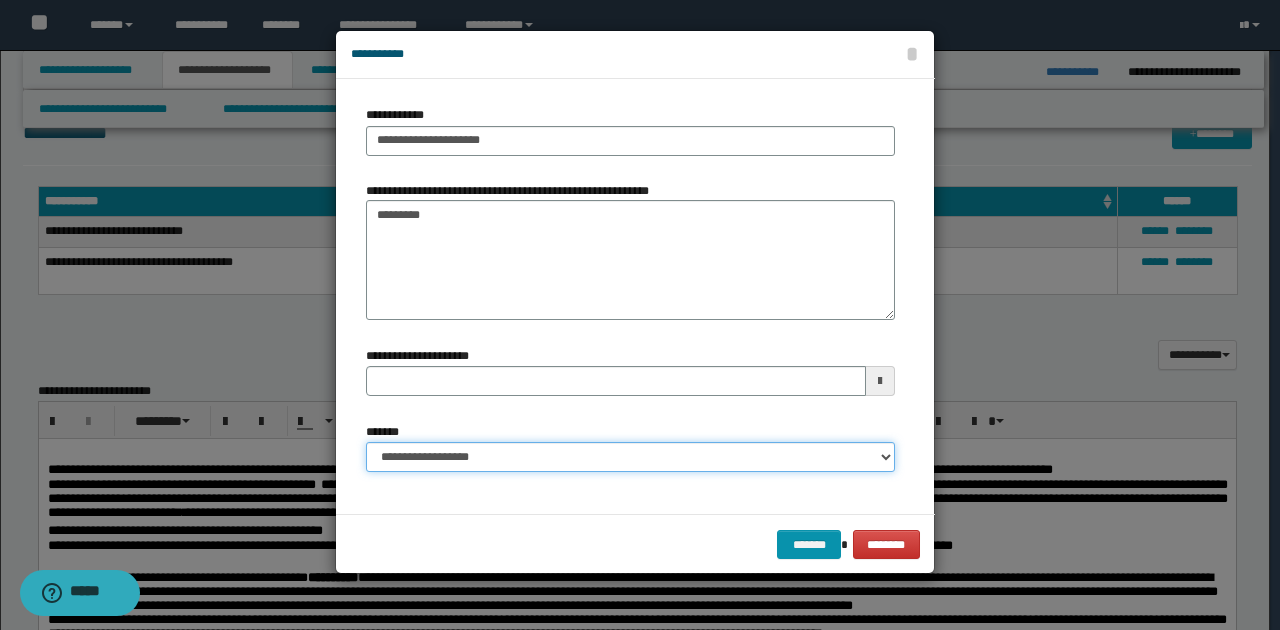 click on "**********" at bounding box center (630, 457) 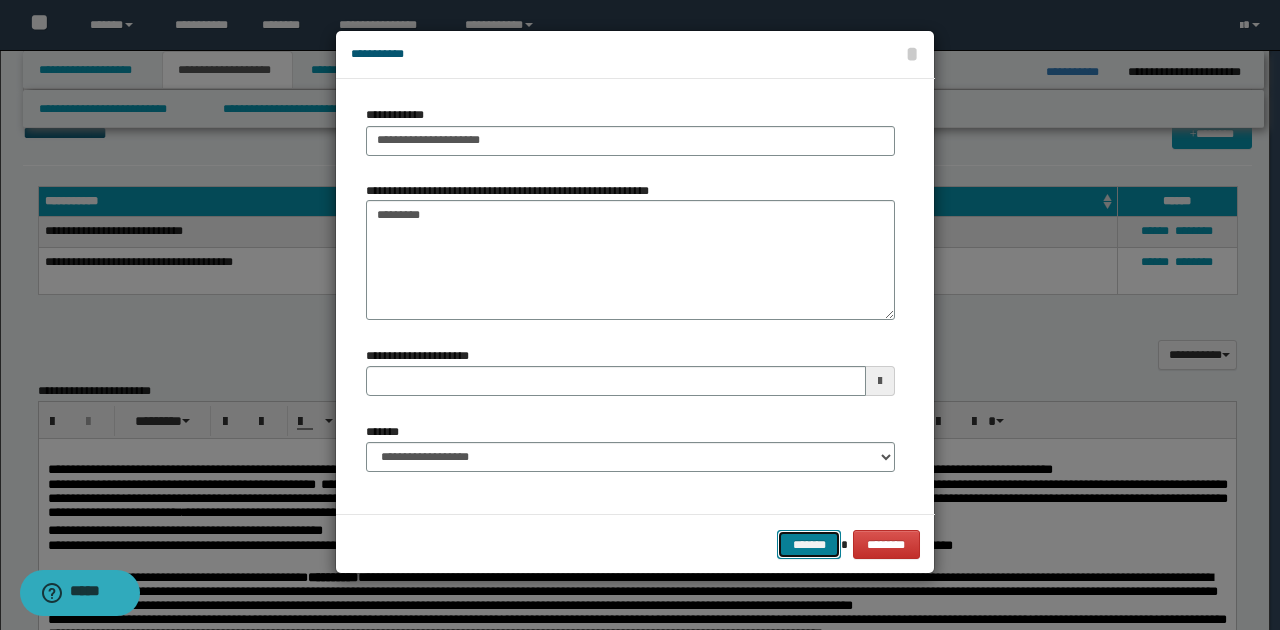 click on "*******" at bounding box center (809, 544) 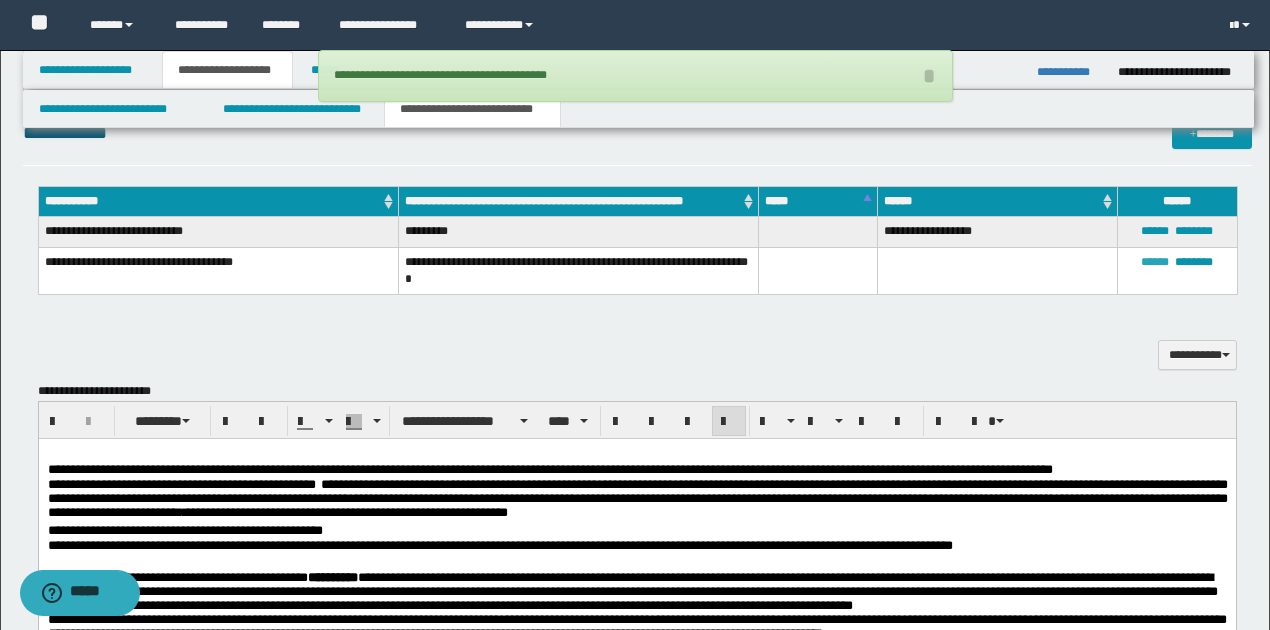 click on "******" at bounding box center [1155, 262] 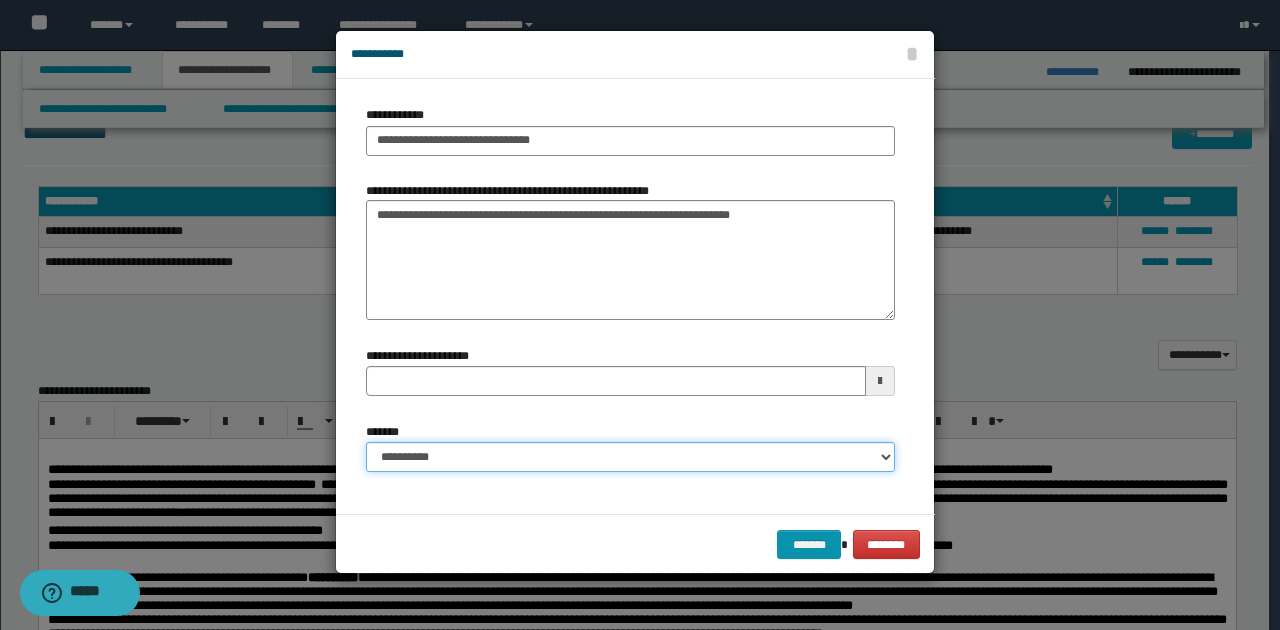 click on "**********" at bounding box center [630, 457] 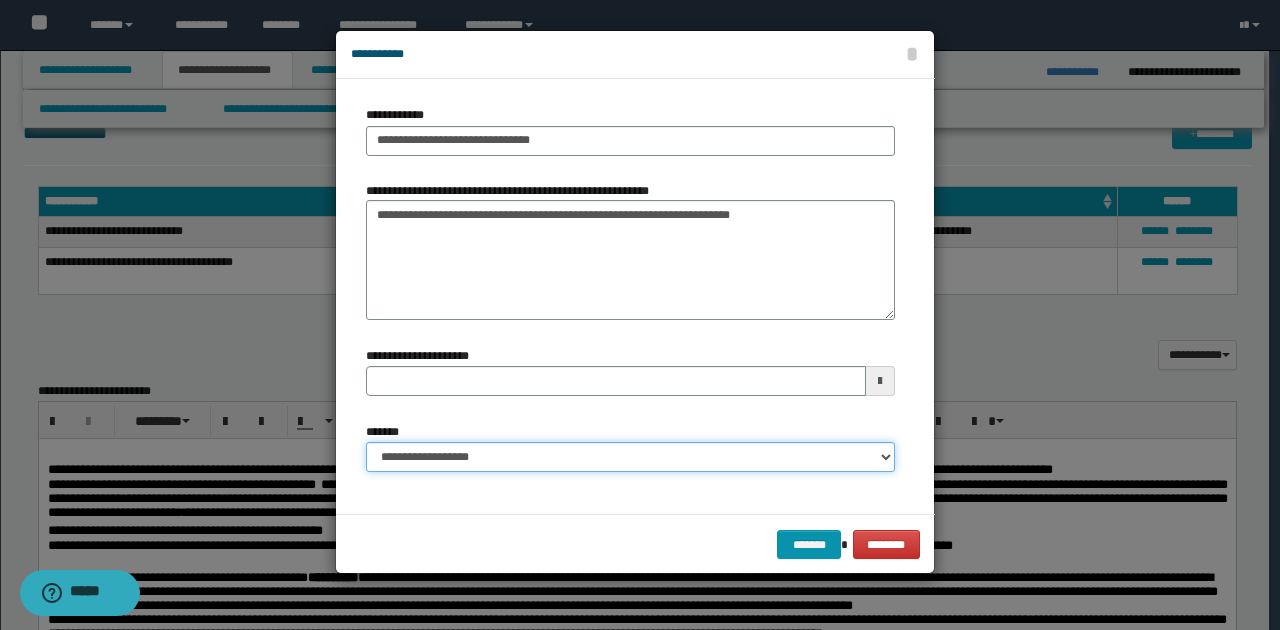 type 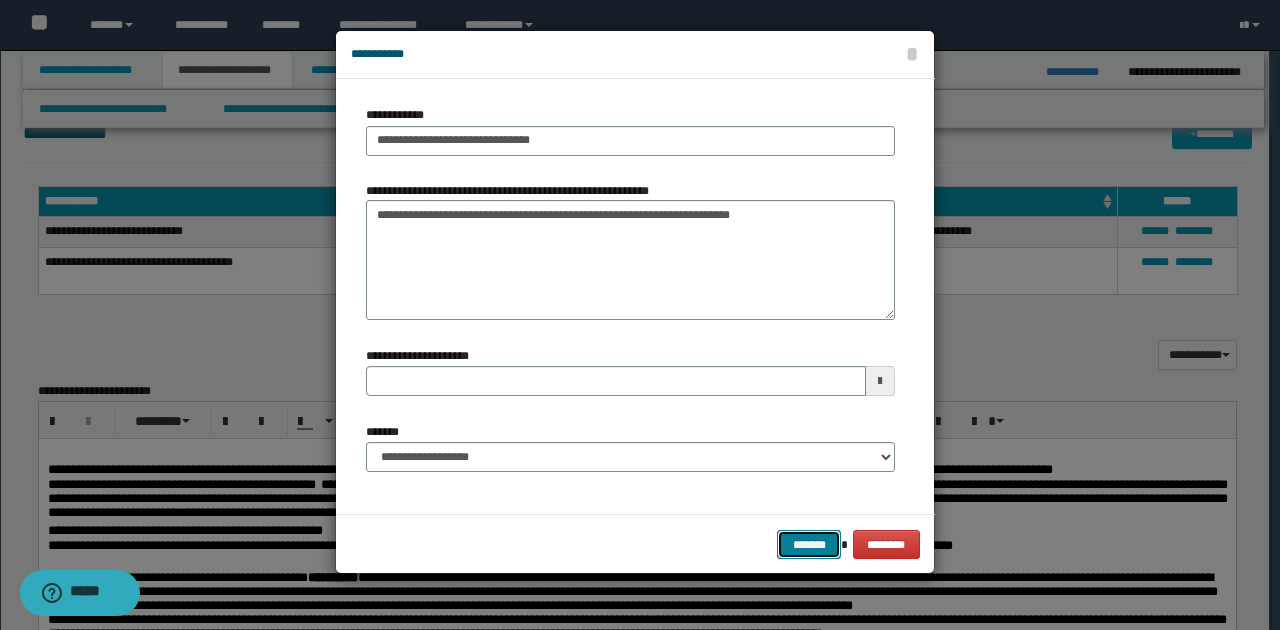 click on "*******" at bounding box center (809, 544) 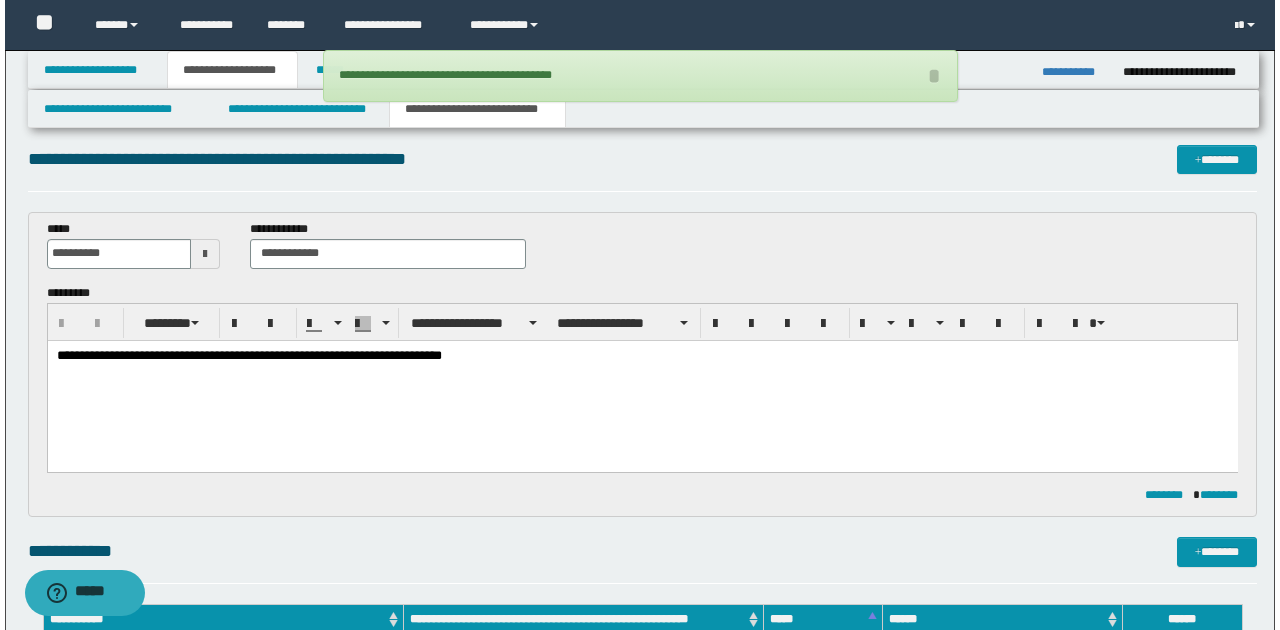 scroll, scrollTop: 0, scrollLeft: 0, axis: both 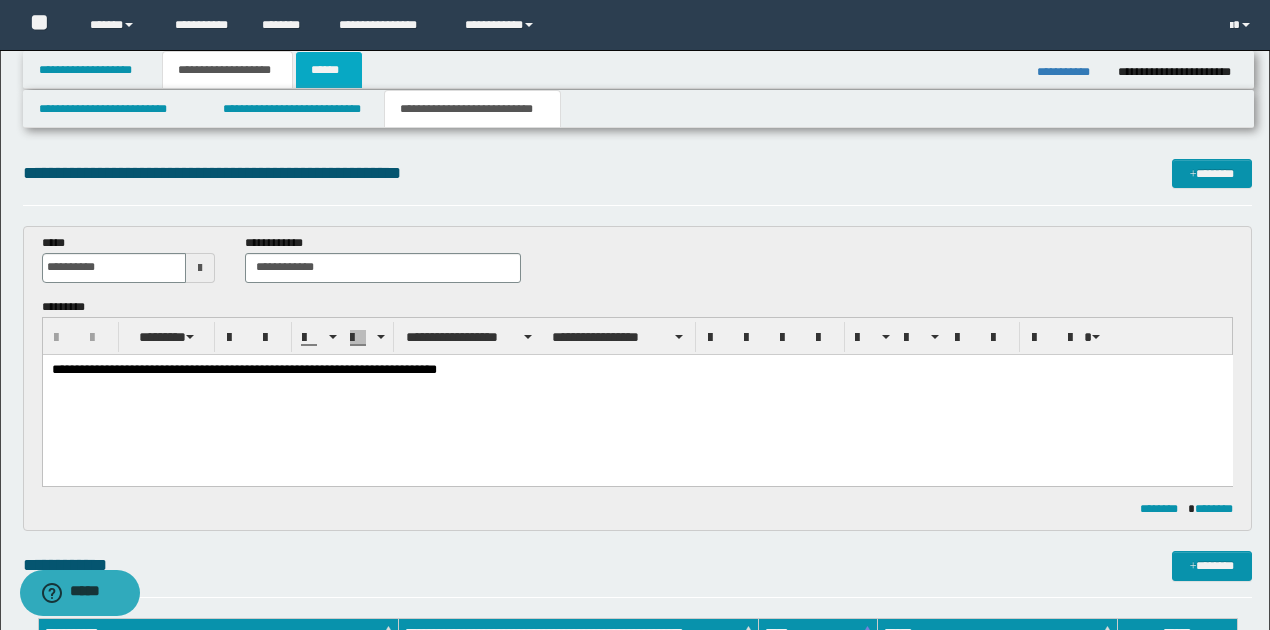 click on "******" at bounding box center (329, 70) 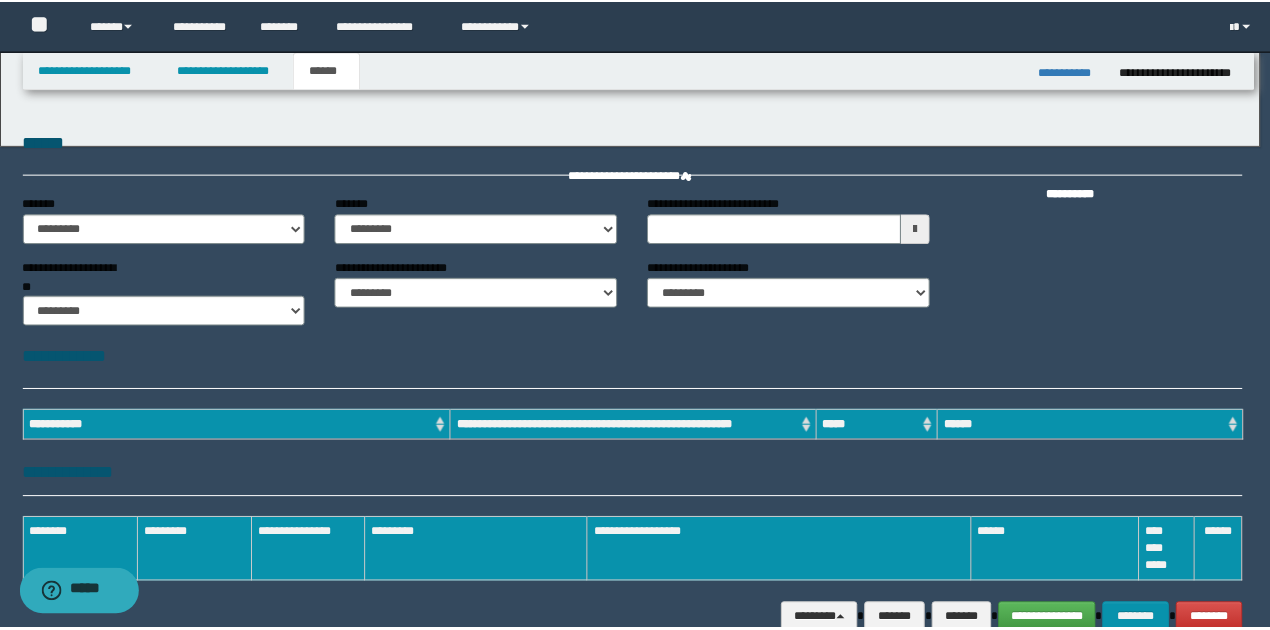 scroll, scrollTop: 0, scrollLeft: 0, axis: both 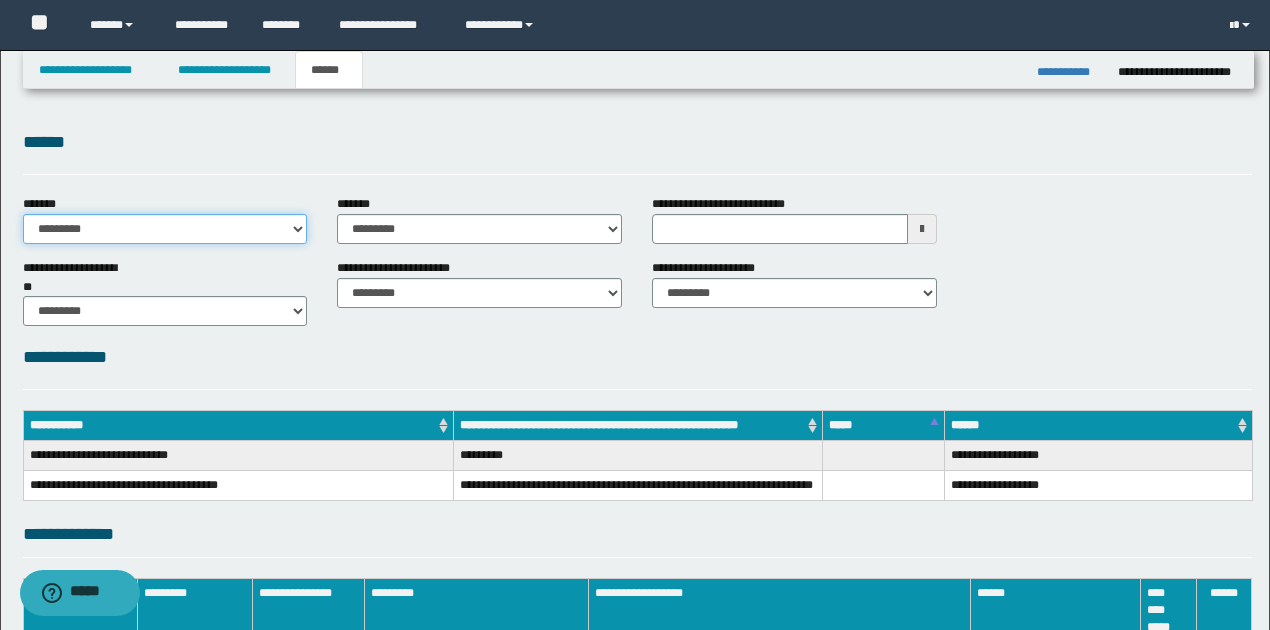 click on "**********" at bounding box center (165, 229) 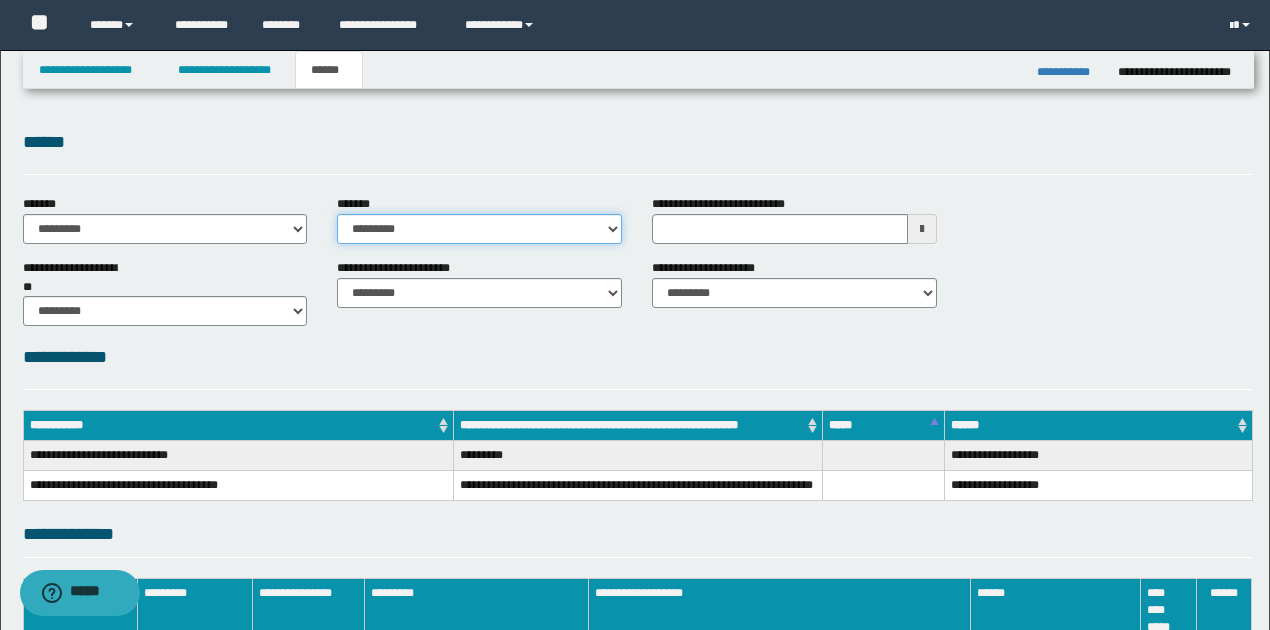 click on "**********" at bounding box center (479, 229) 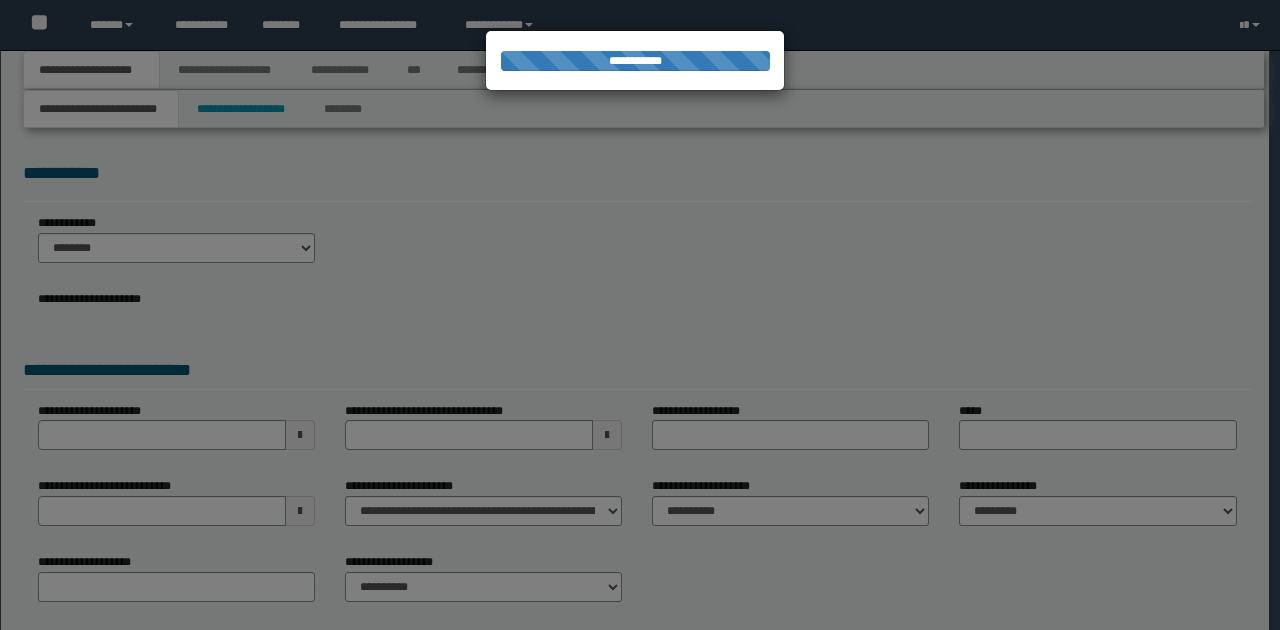 scroll, scrollTop: 0, scrollLeft: 0, axis: both 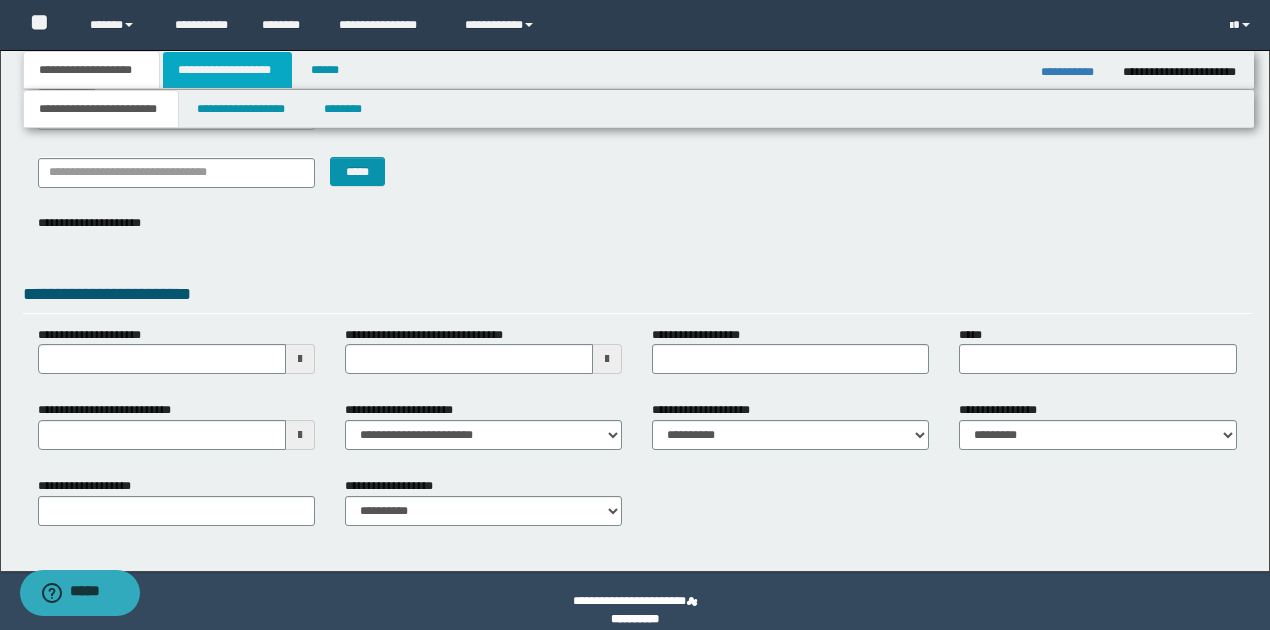 click on "**********" at bounding box center [227, 70] 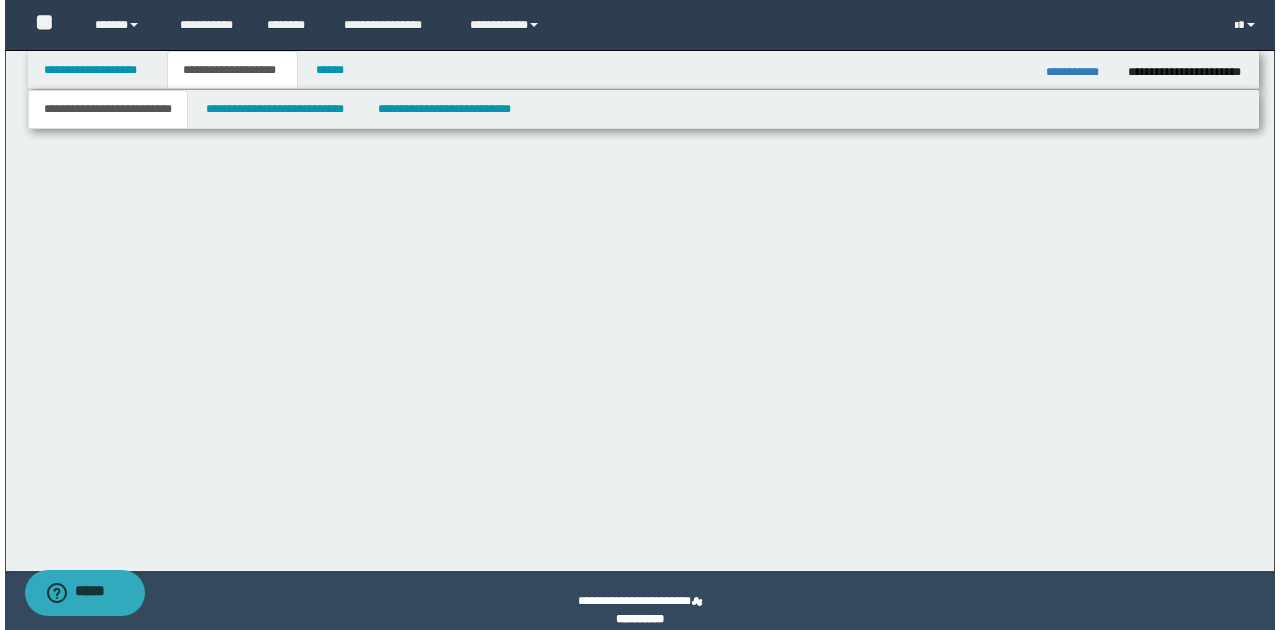 scroll, scrollTop: 0, scrollLeft: 0, axis: both 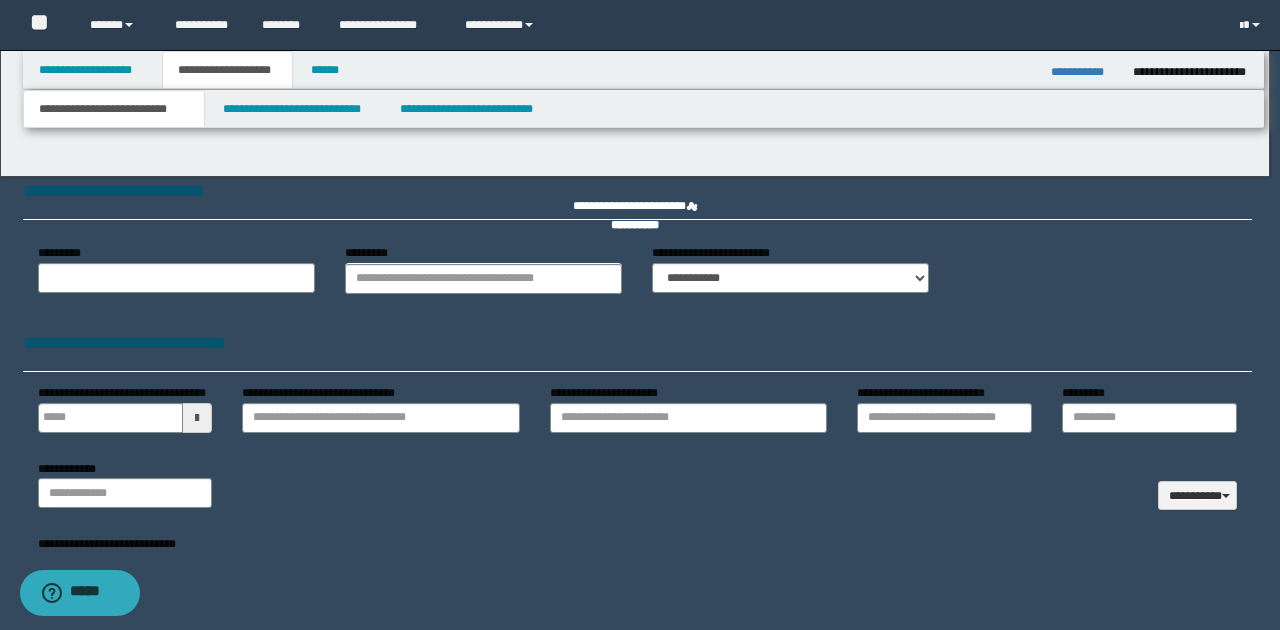 type 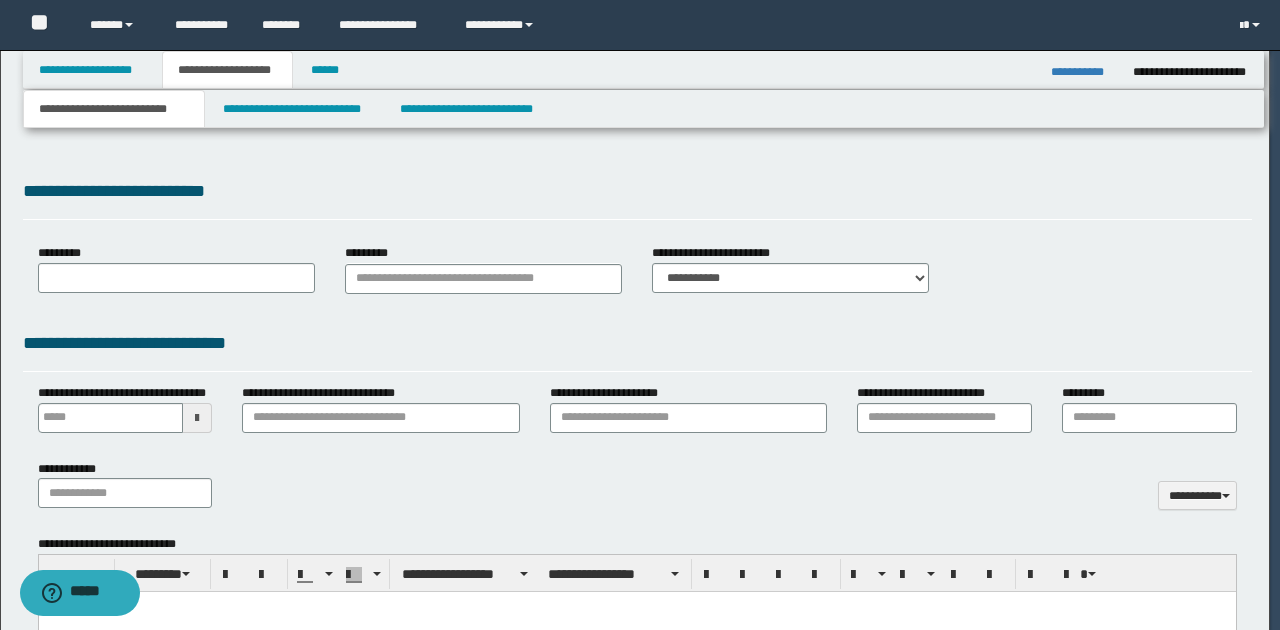 scroll, scrollTop: 0, scrollLeft: 0, axis: both 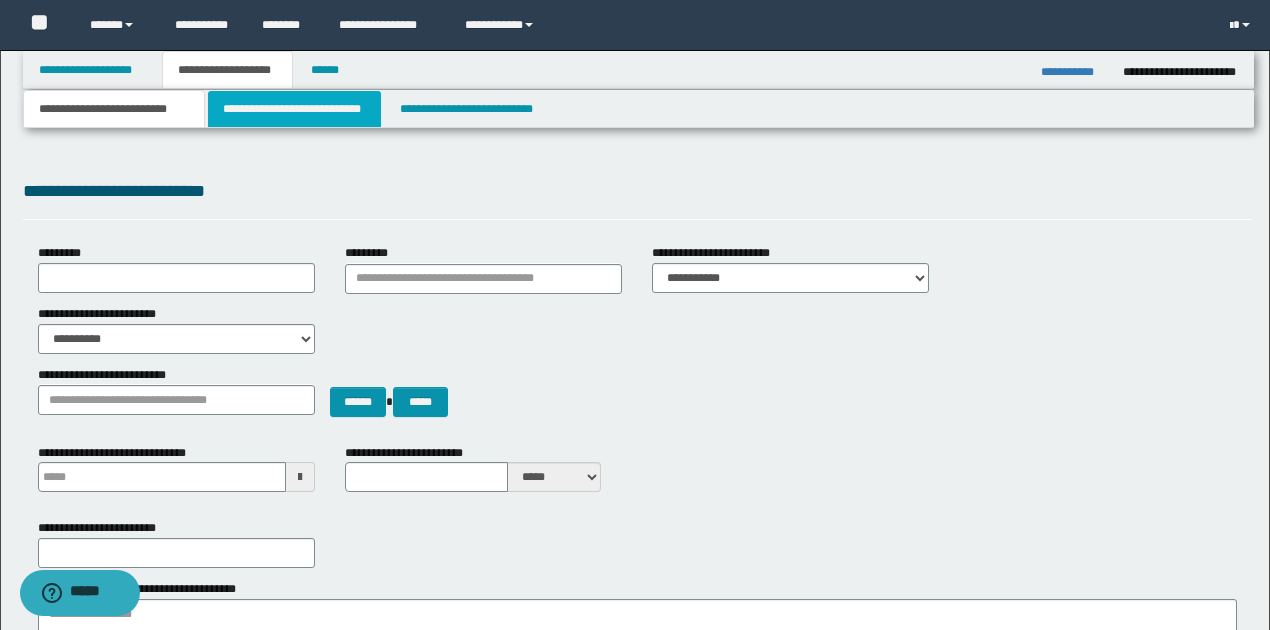 click on "**********" at bounding box center [294, 109] 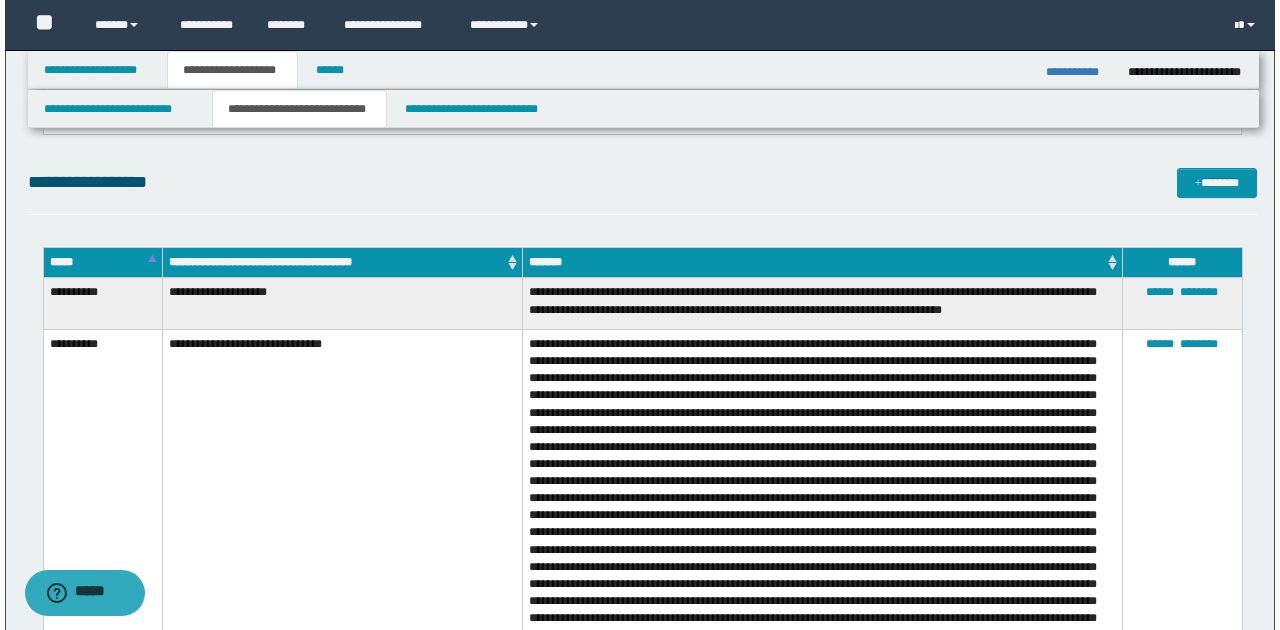 scroll, scrollTop: 1200, scrollLeft: 0, axis: vertical 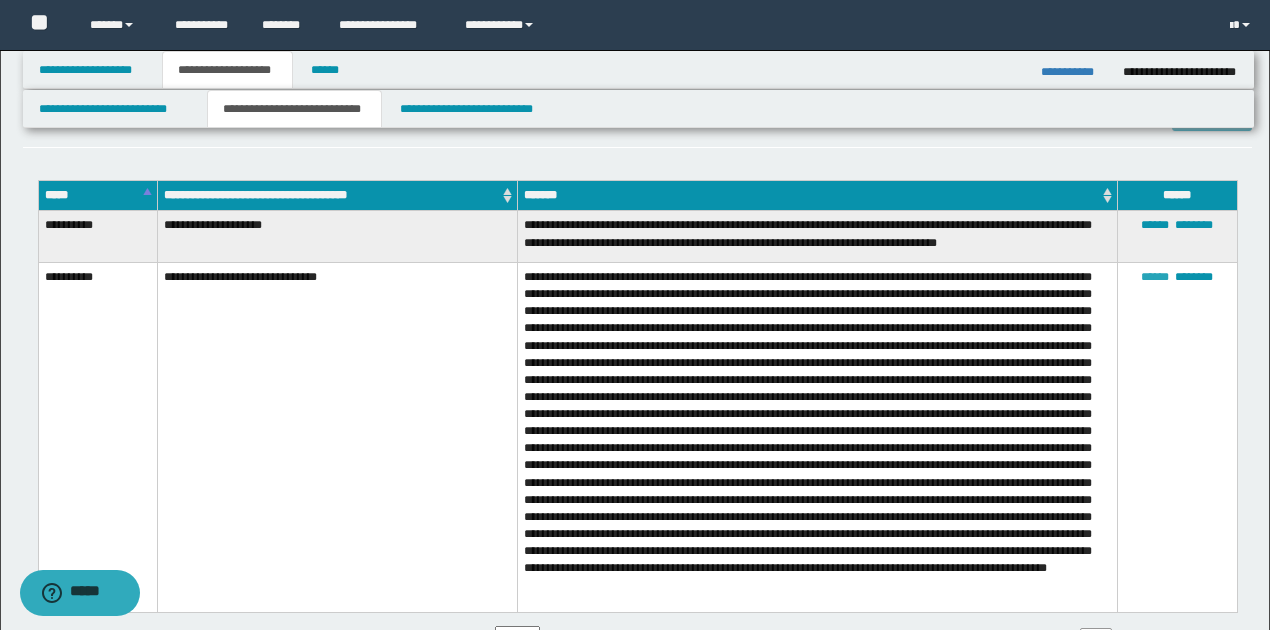 click on "******" at bounding box center (1155, 277) 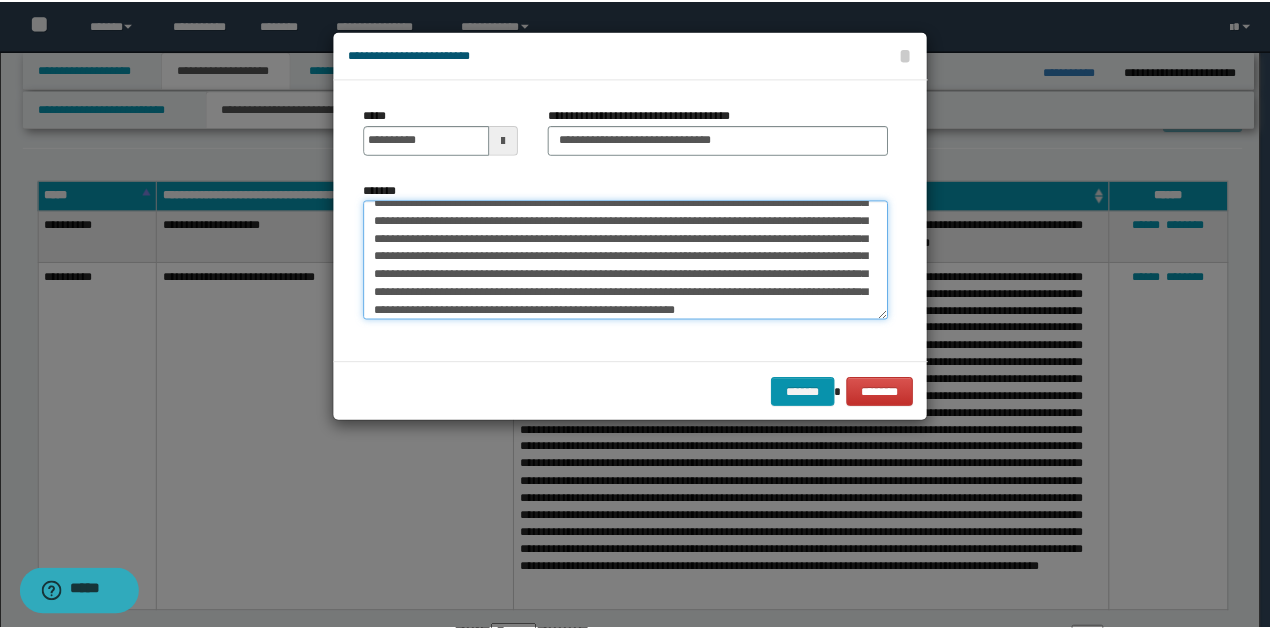 scroll, scrollTop: 324, scrollLeft: 0, axis: vertical 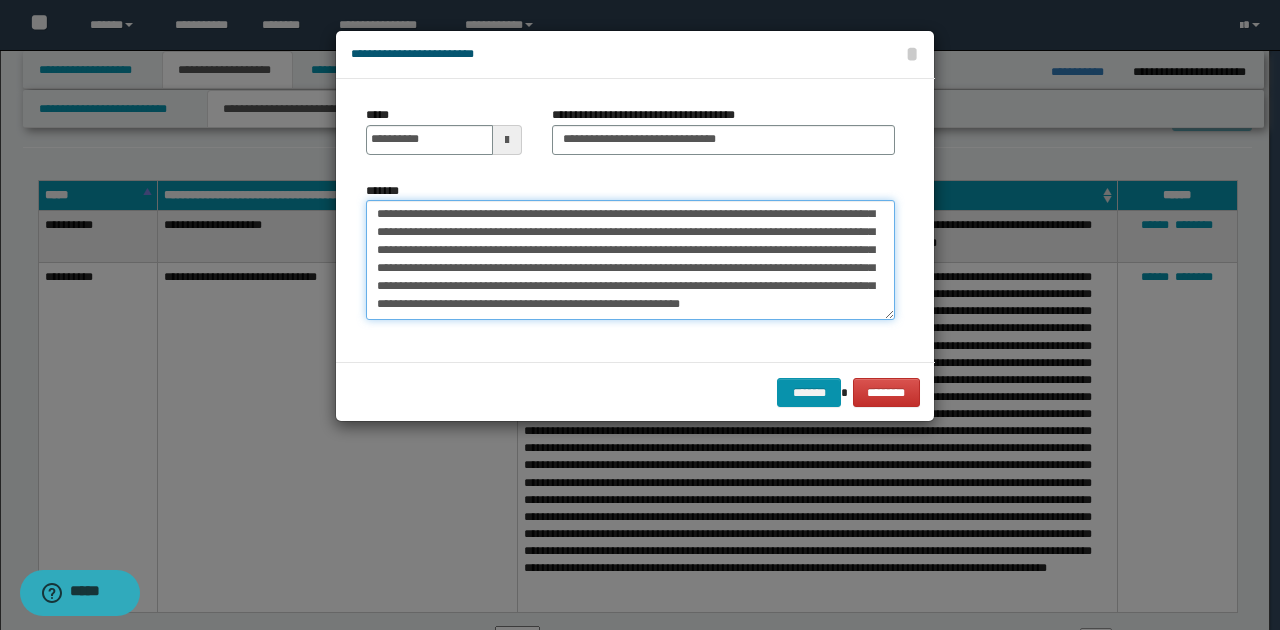 drag, startPoint x: 485, startPoint y: 234, endPoint x: 791, endPoint y: 322, distance: 318.40225 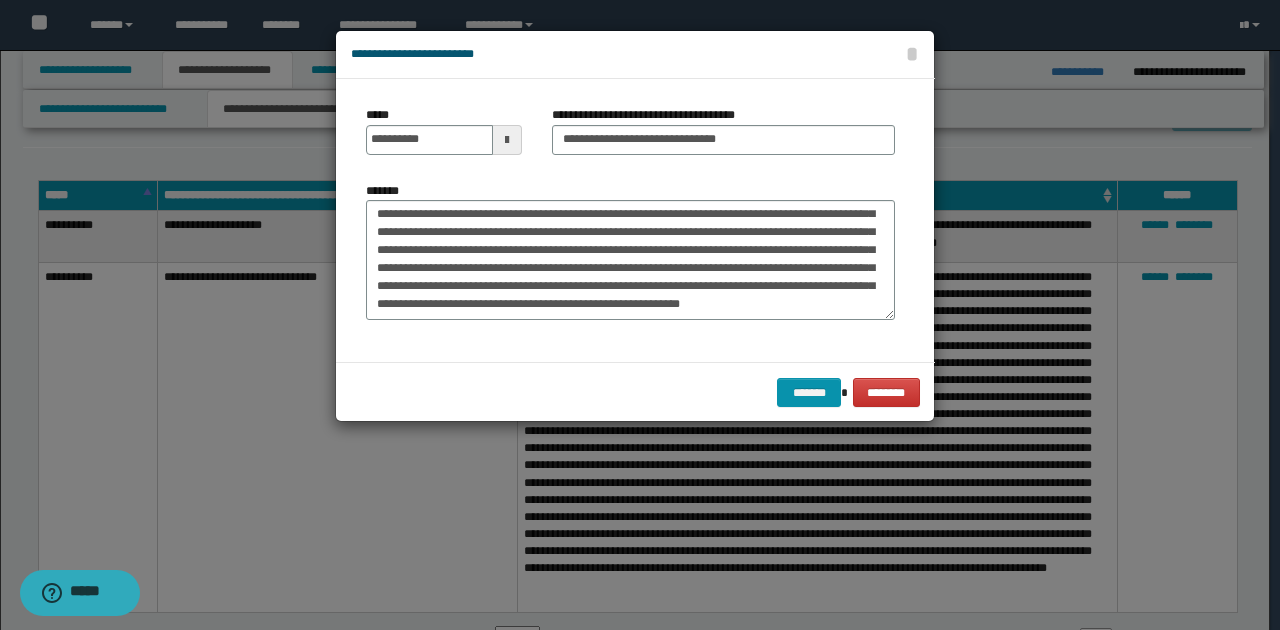click on "*******" at bounding box center [630, 258] 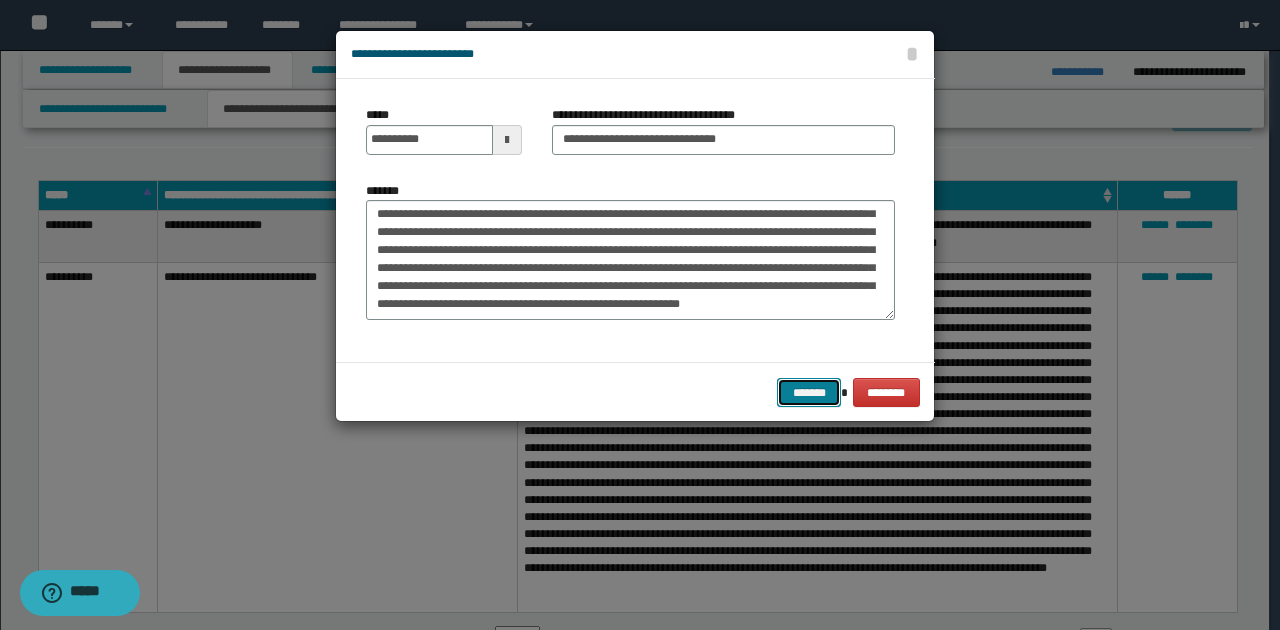 click on "*******" at bounding box center (809, 392) 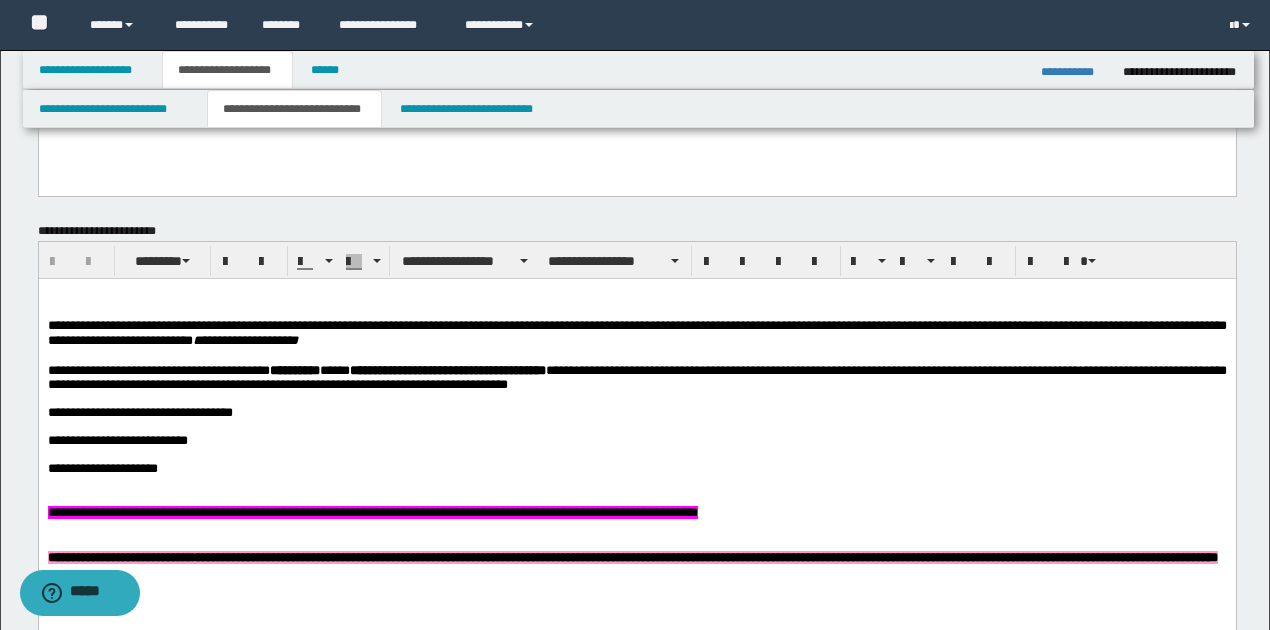 scroll, scrollTop: 533, scrollLeft: 0, axis: vertical 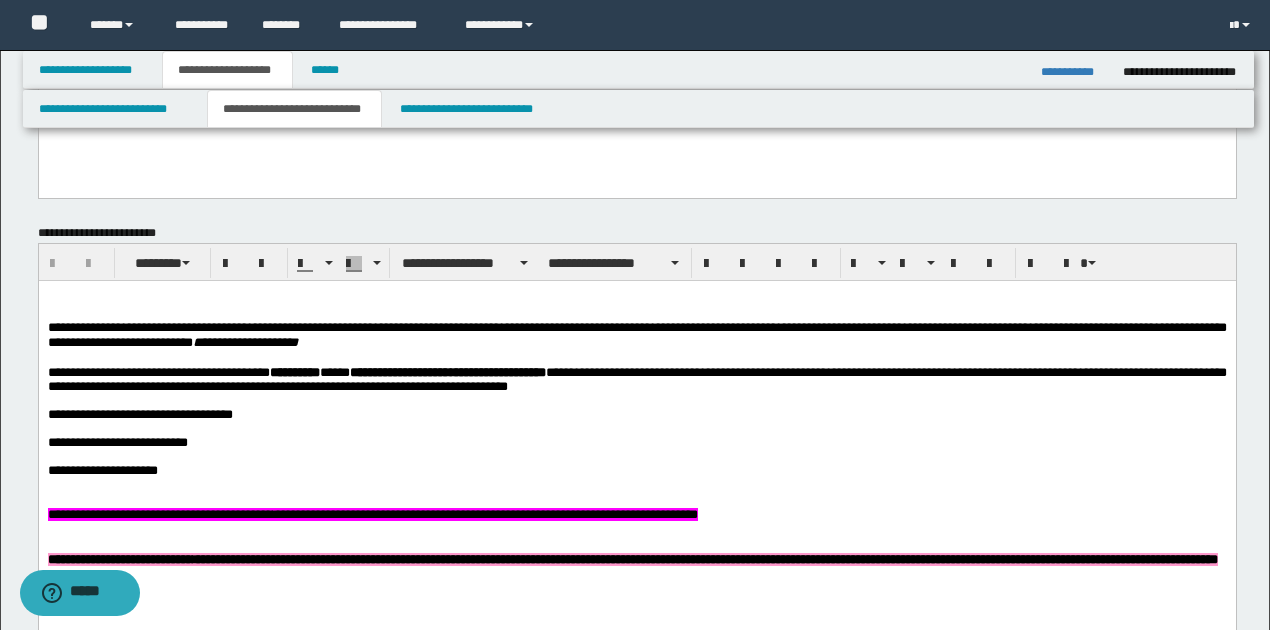 click on "**********" at bounding box center [447, 372] 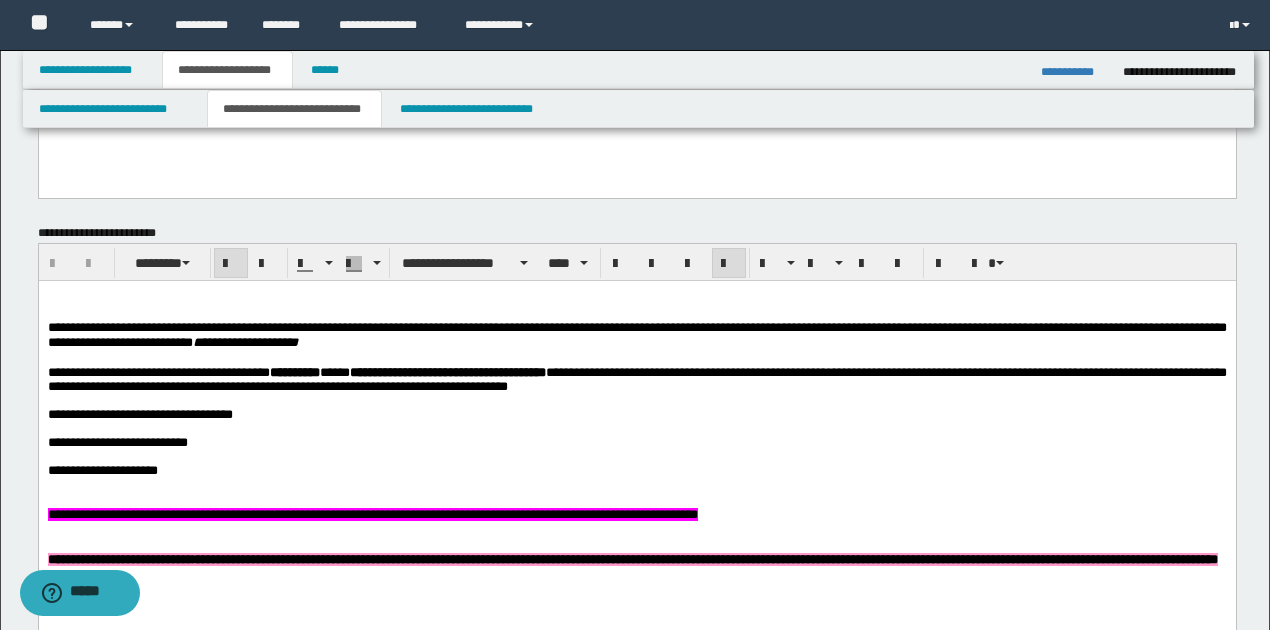 type 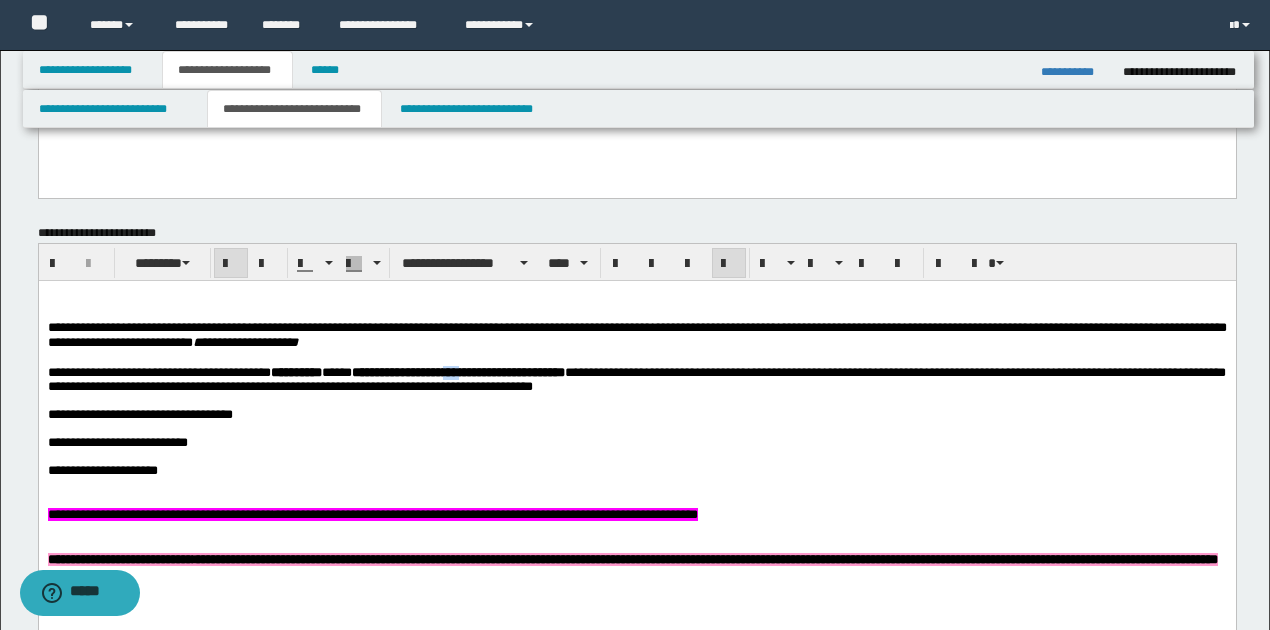 drag, startPoint x: 474, startPoint y: 374, endPoint x: 489, endPoint y: 374, distance: 15 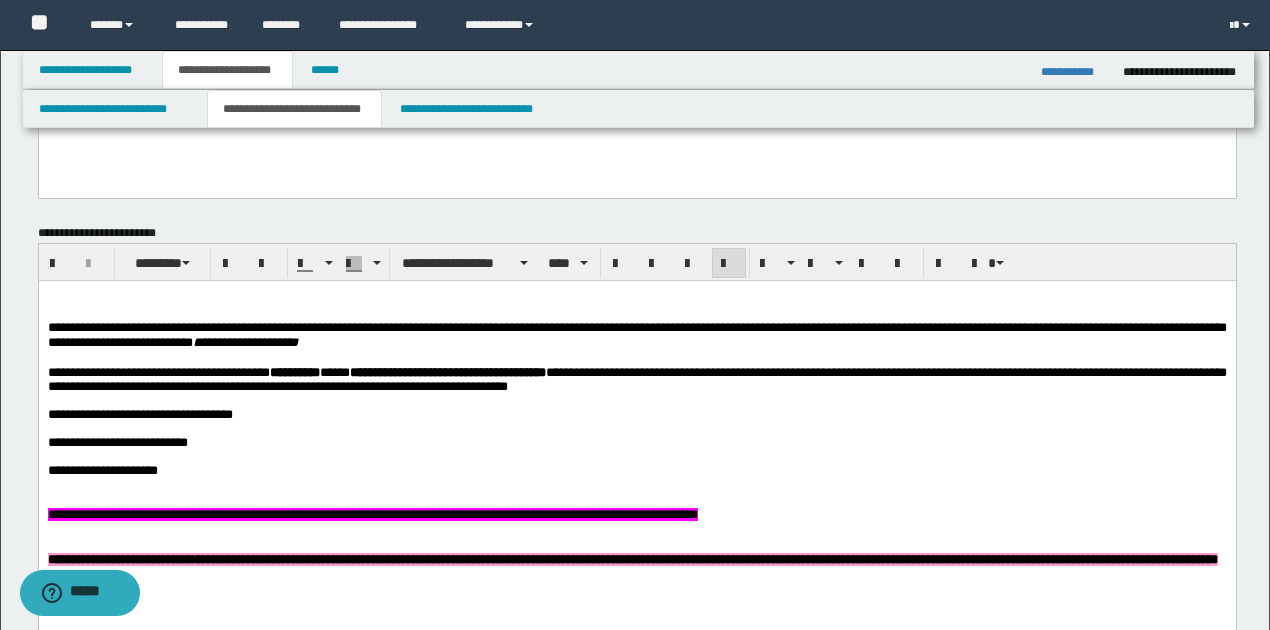 click on "**********" at bounding box center [636, 379] 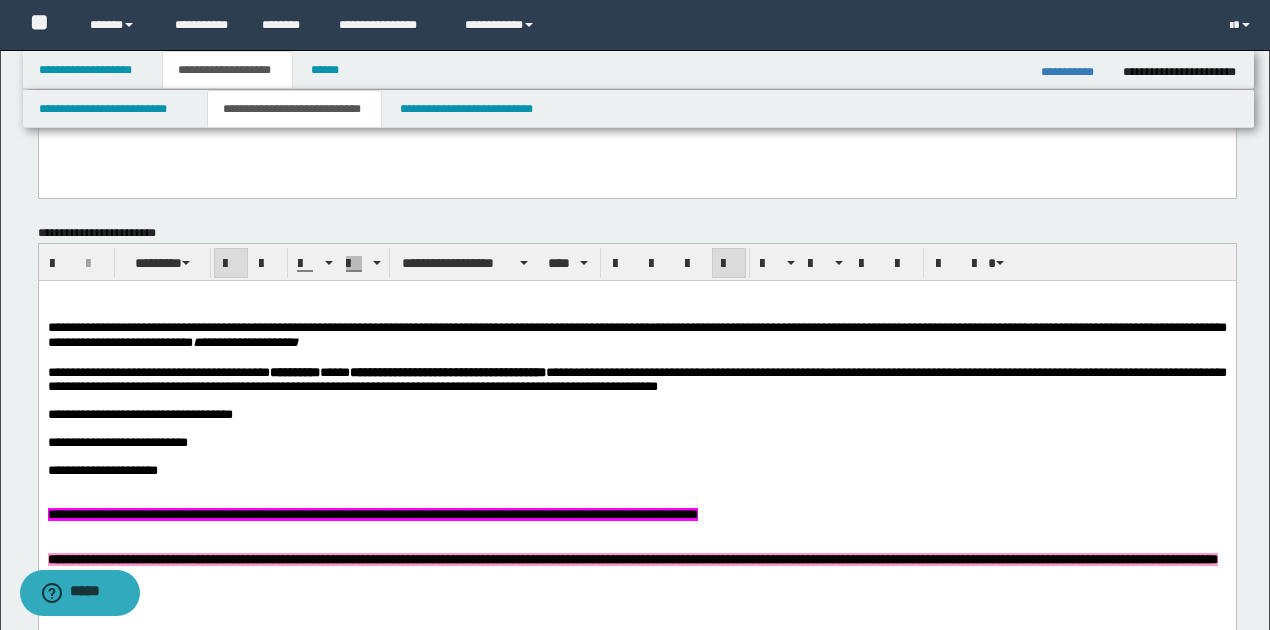 click on "**********" at bounding box center [636, 379] 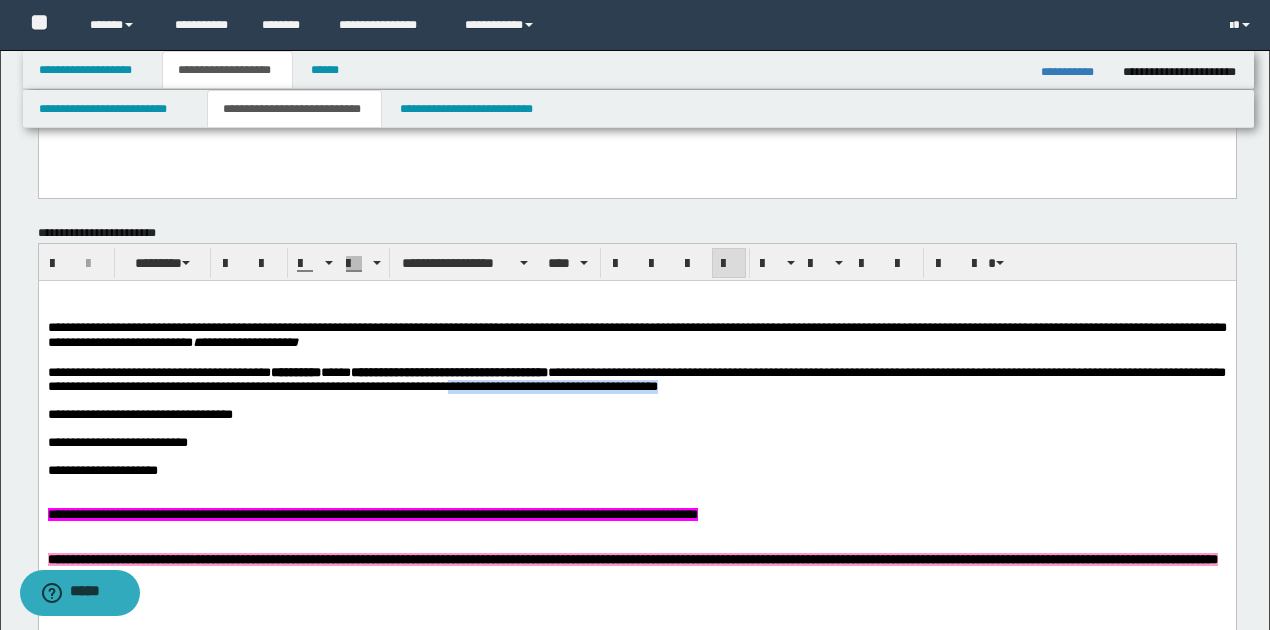 drag, startPoint x: 582, startPoint y: 390, endPoint x: 862, endPoint y: 388, distance: 280.00714 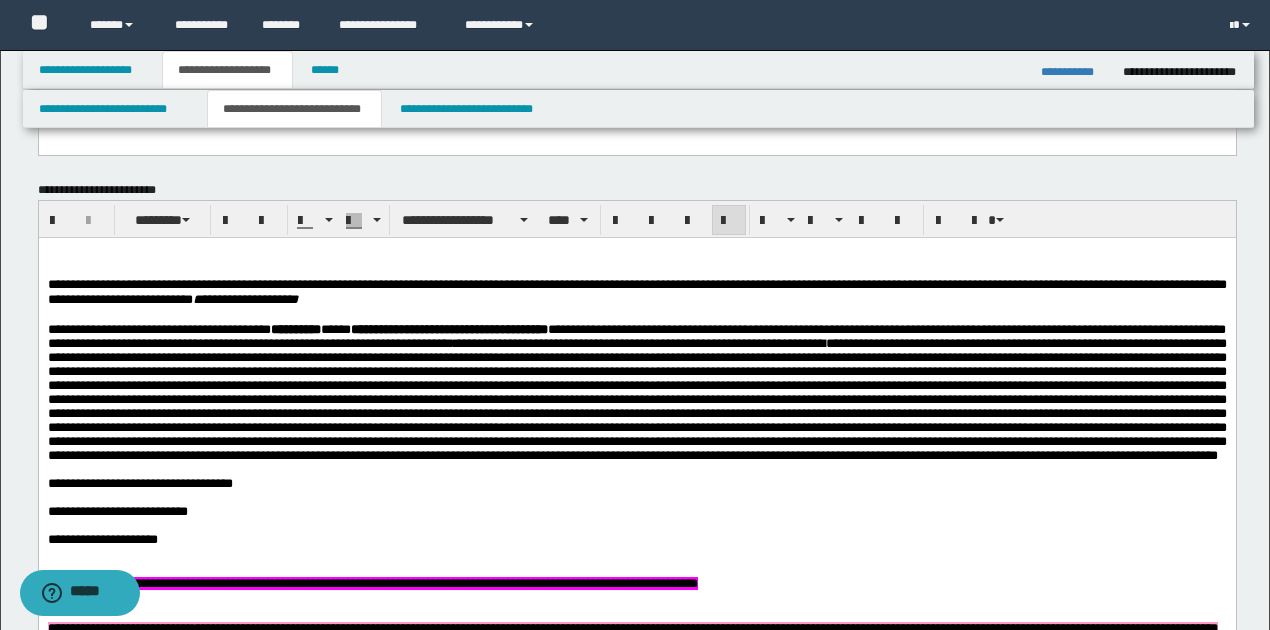 scroll, scrollTop: 600, scrollLeft: 0, axis: vertical 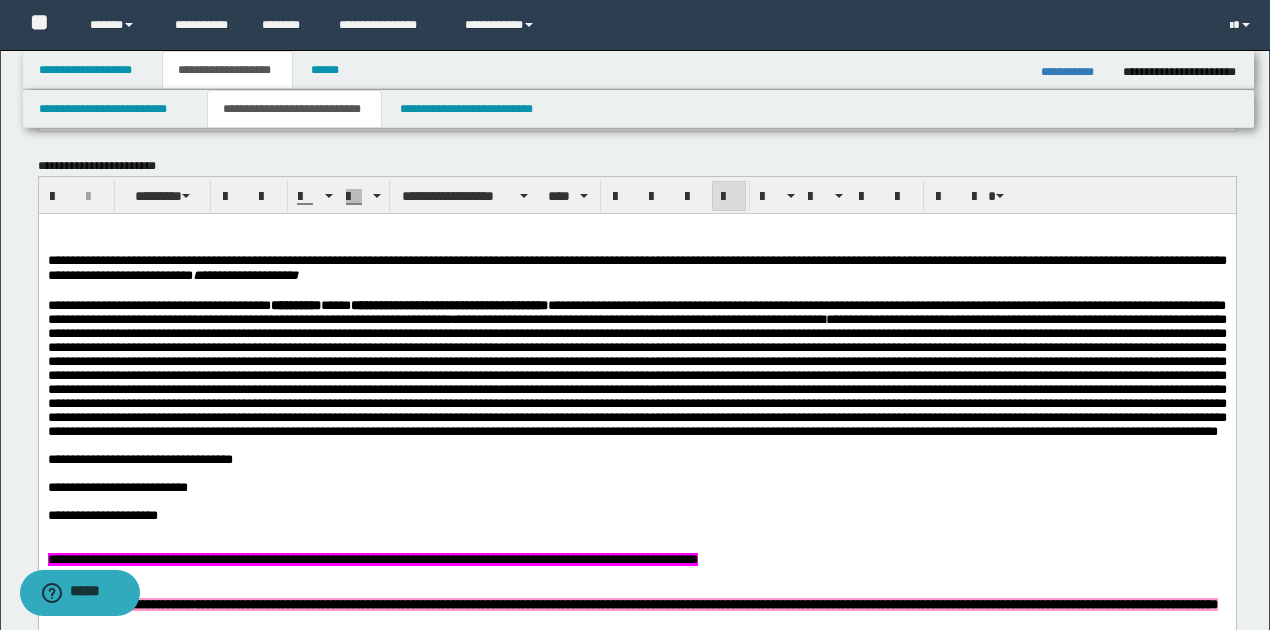 click on "**********" at bounding box center (636, 368) 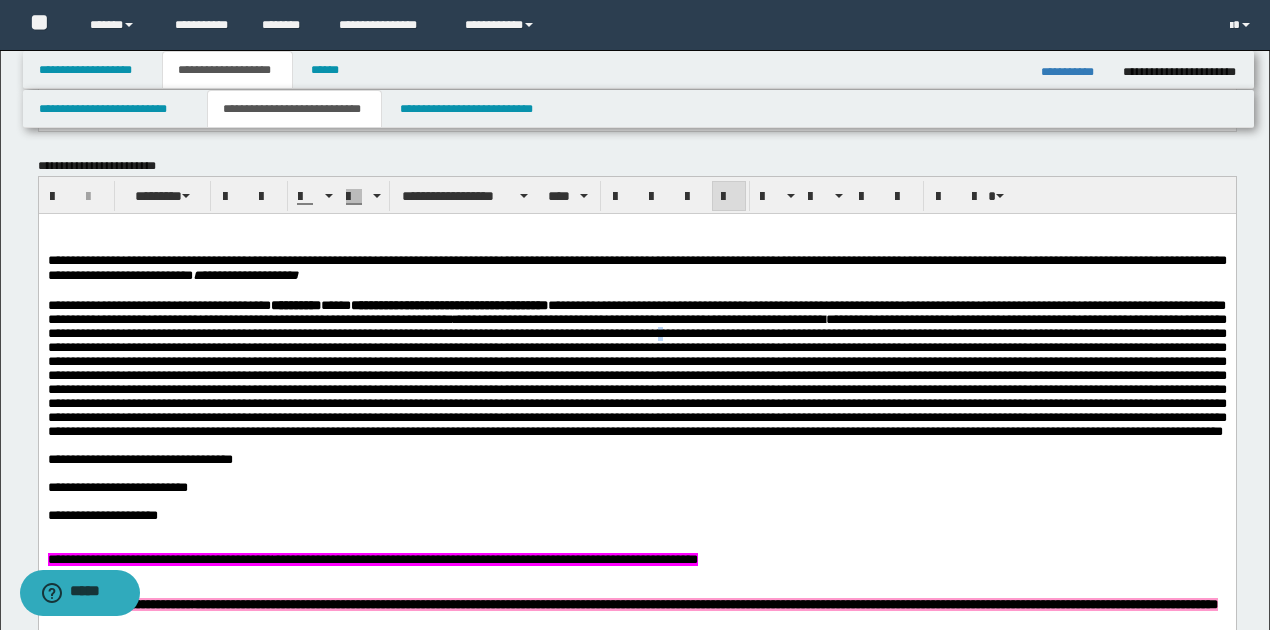 click on "**********" at bounding box center (636, 368) 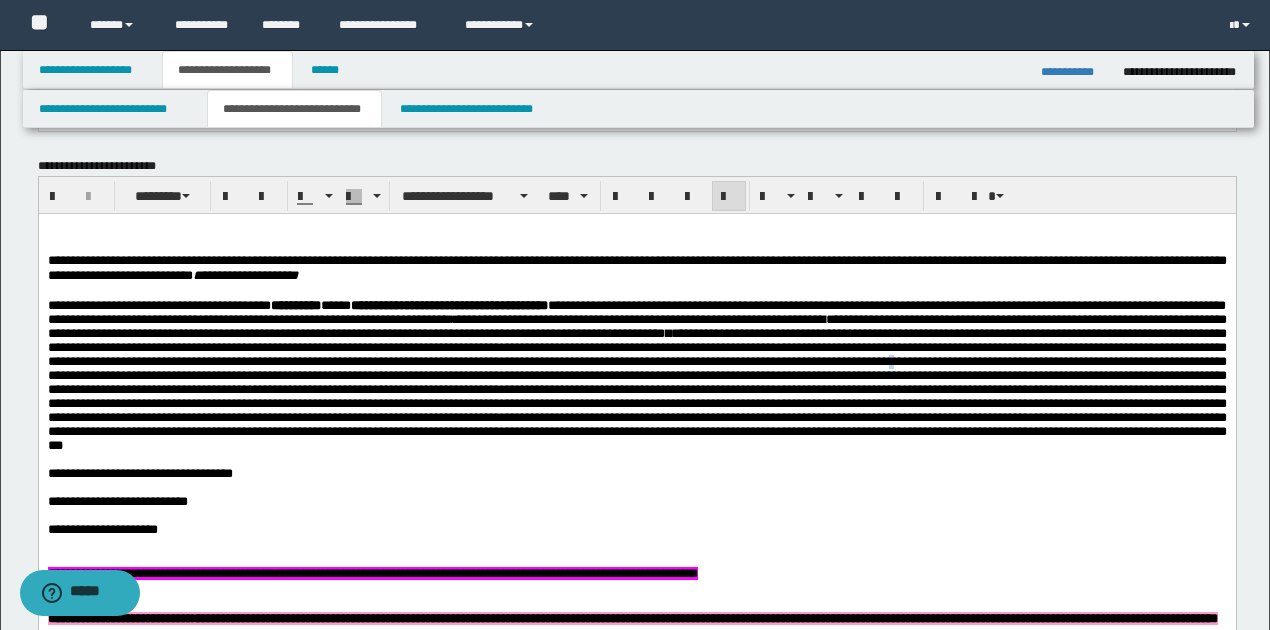 click on "**********" at bounding box center [636, 375] 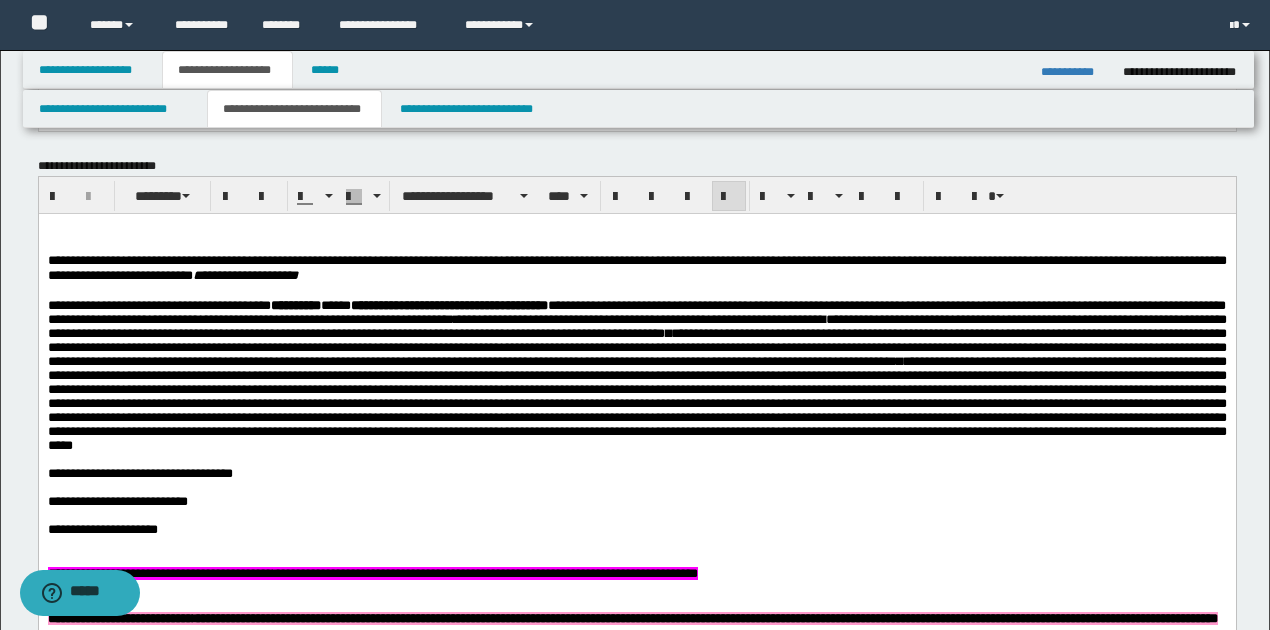click on "**********" at bounding box center (636, 375) 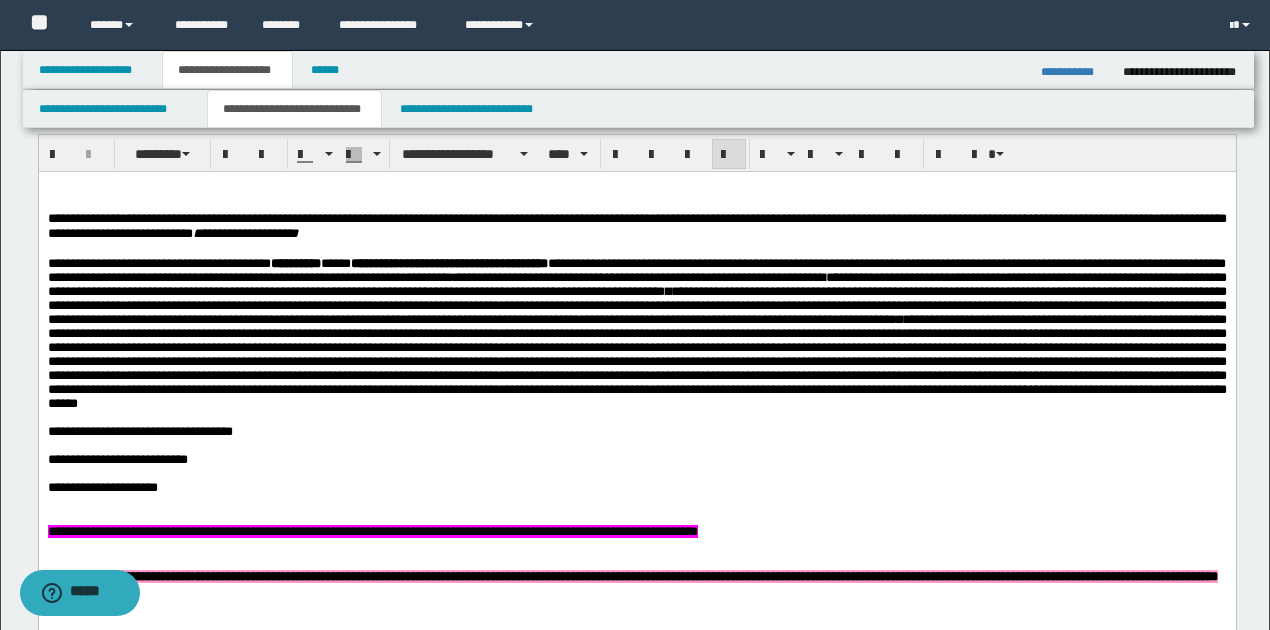 scroll, scrollTop: 666, scrollLeft: 0, axis: vertical 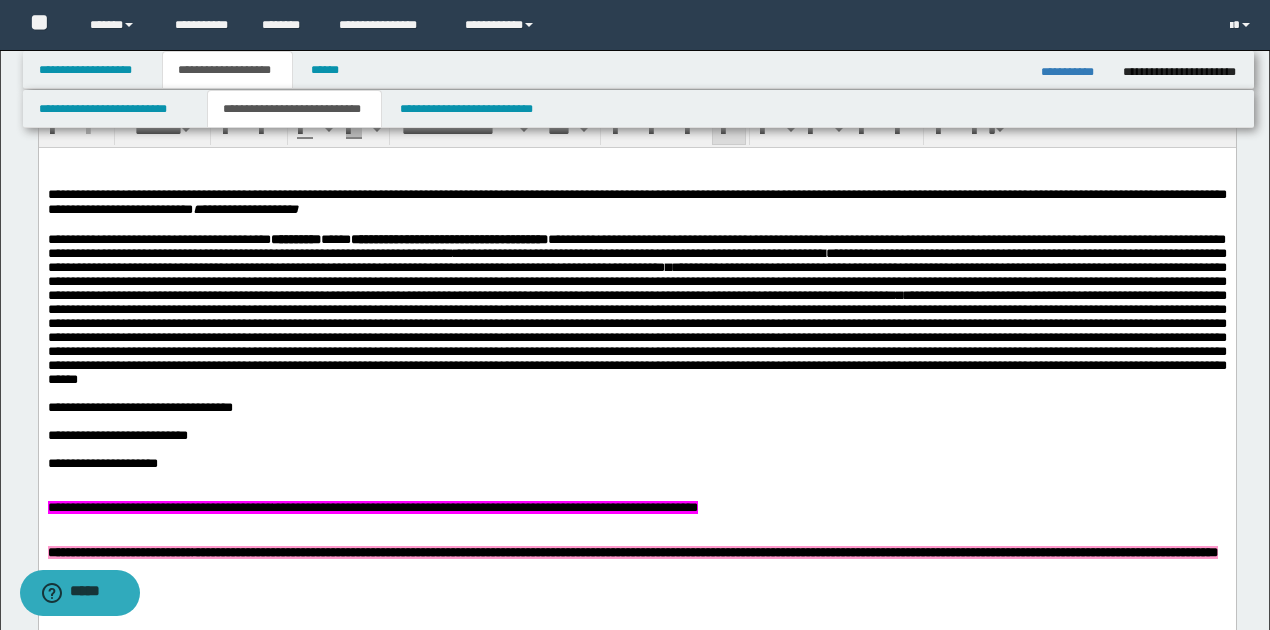 click at bounding box center (636, 394) 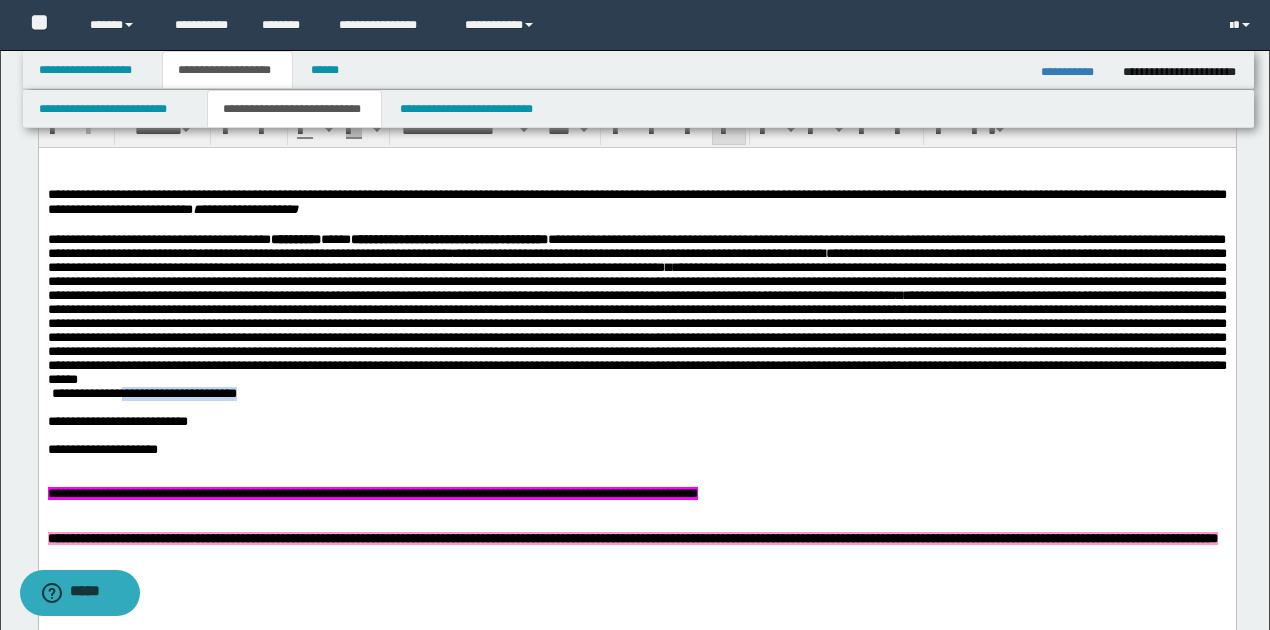 drag, startPoint x: 128, startPoint y: 410, endPoint x: 292, endPoint y: 409, distance: 164.00305 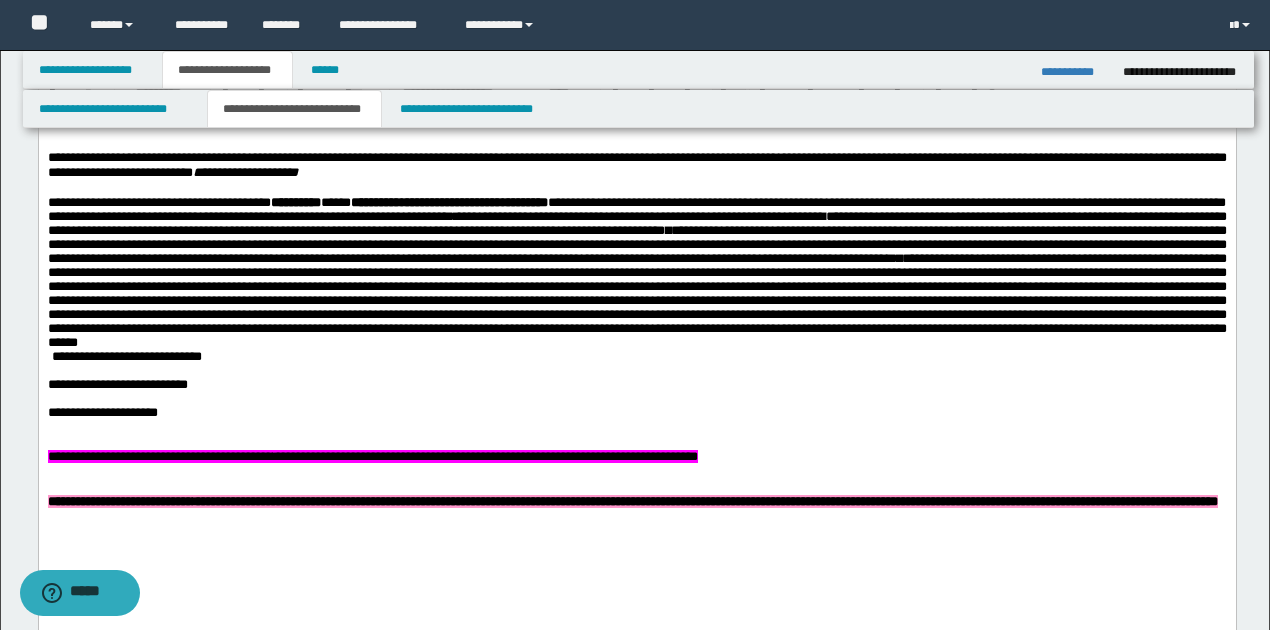 scroll, scrollTop: 733, scrollLeft: 0, axis: vertical 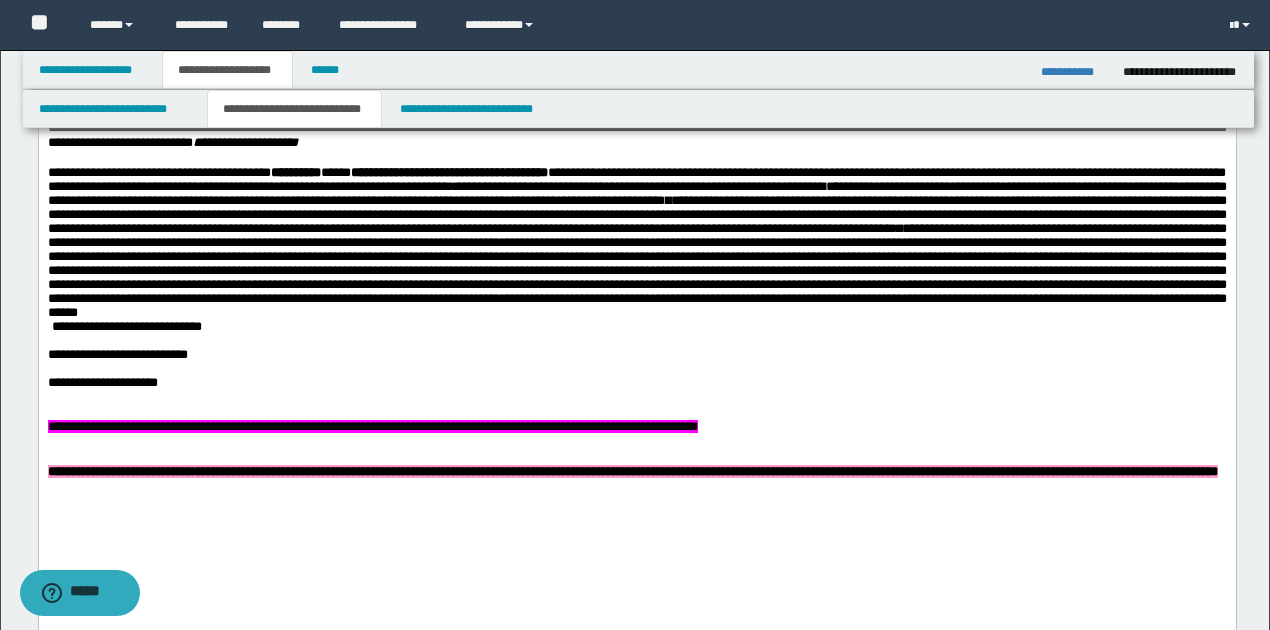 drag, startPoint x: 44, startPoint y: 446, endPoint x: 689, endPoint y: 504, distance: 647.6025 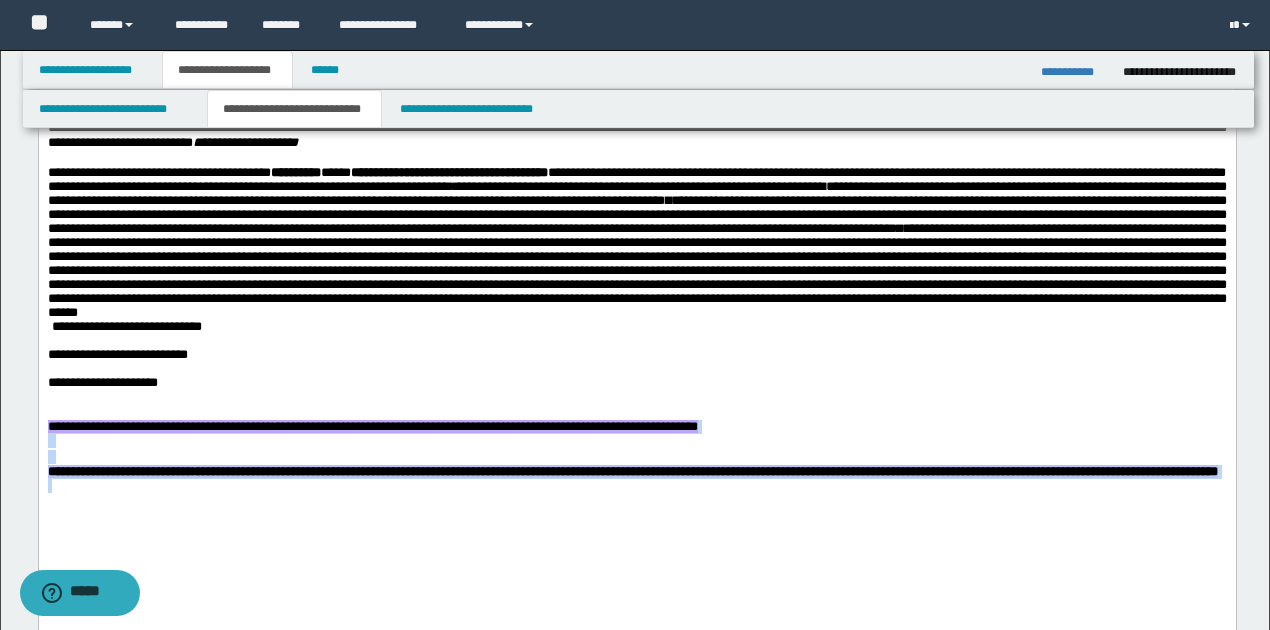 drag, startPoint x: 48, startPoint y: 443, endPoint x: 839, endPoint y: 525, distance: 795.23895 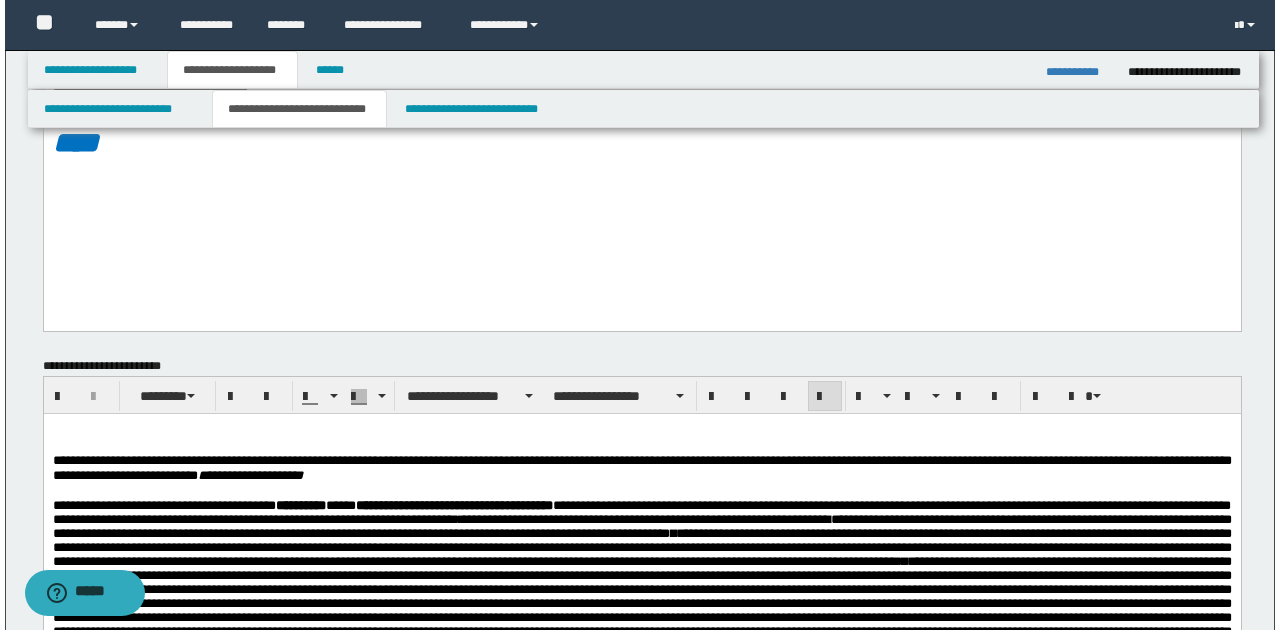 scroll, scrollTop: 400, scrollLeft: 0, axis: vertical 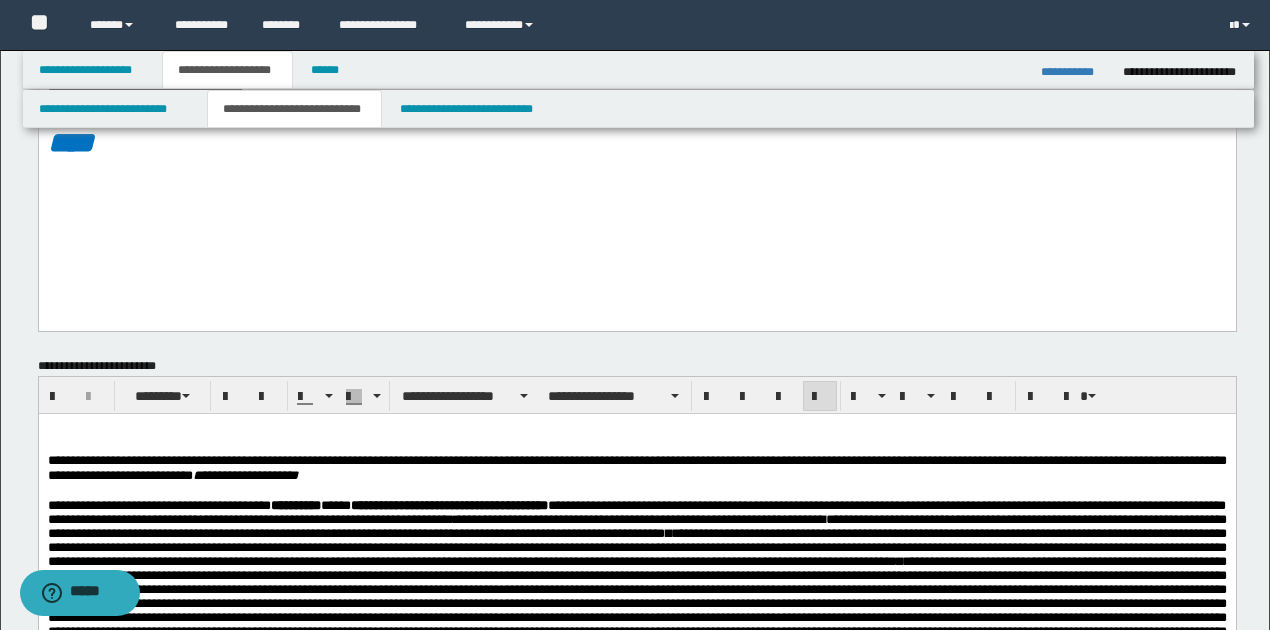 click on "**********" at bounding box center (1074, 72) 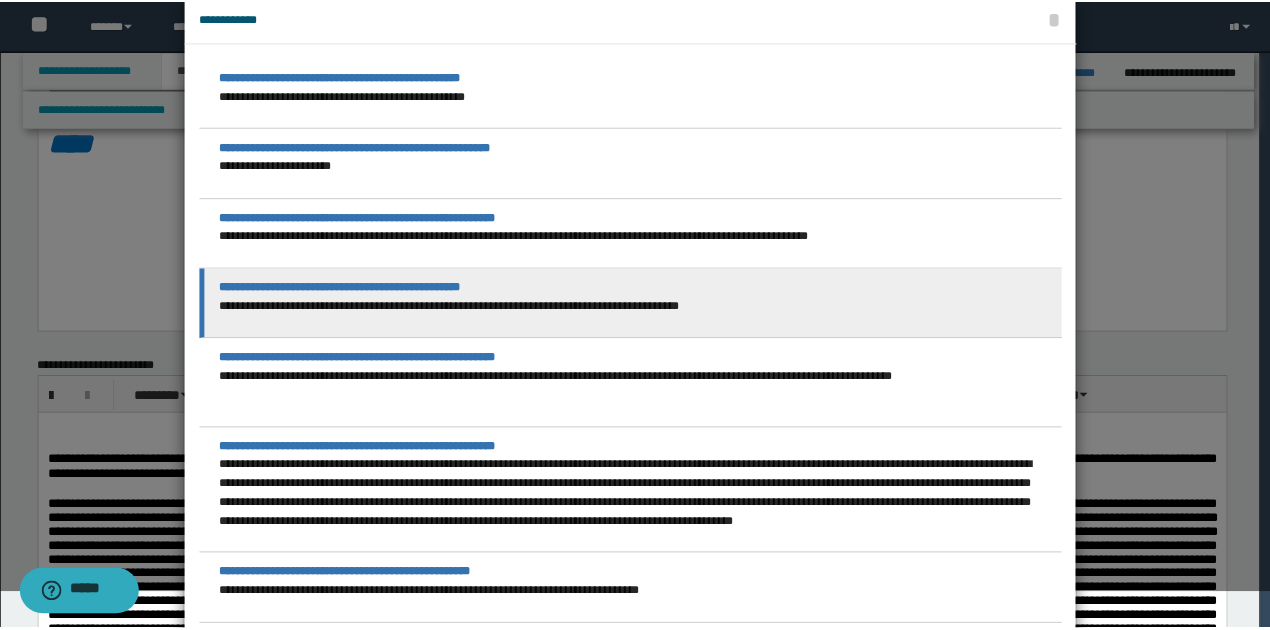 scroll, scrollTop: 0, scrollLeft: 0, axis: both 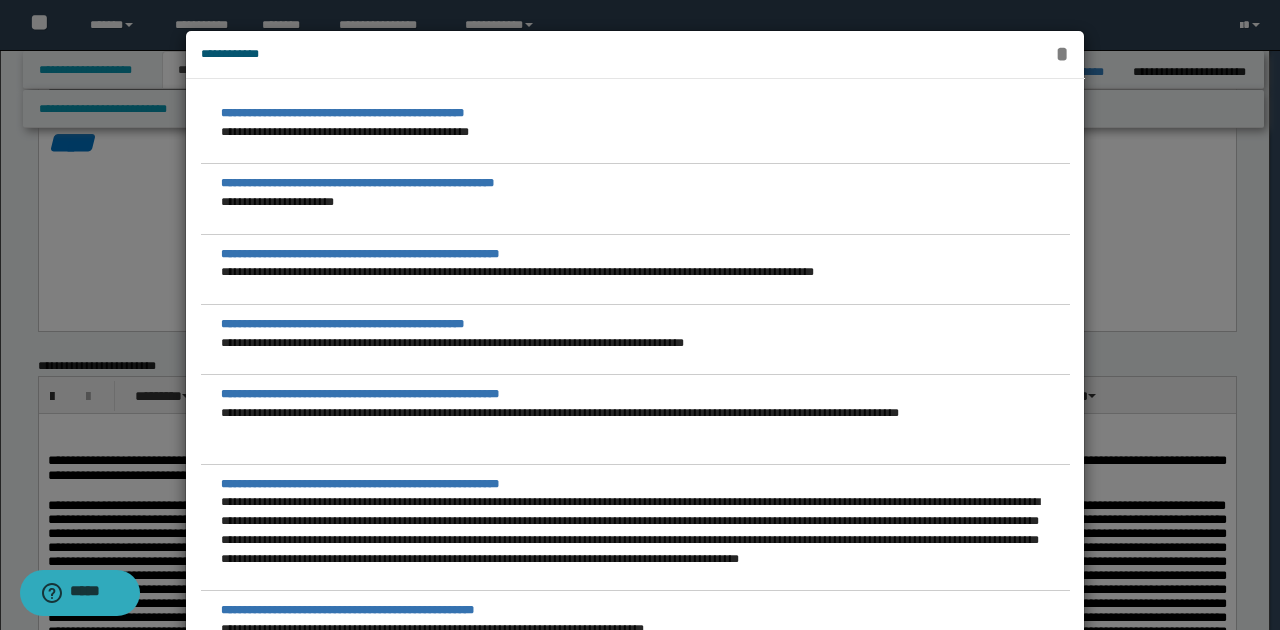 click on "*" at bounding box center [1062, 54] 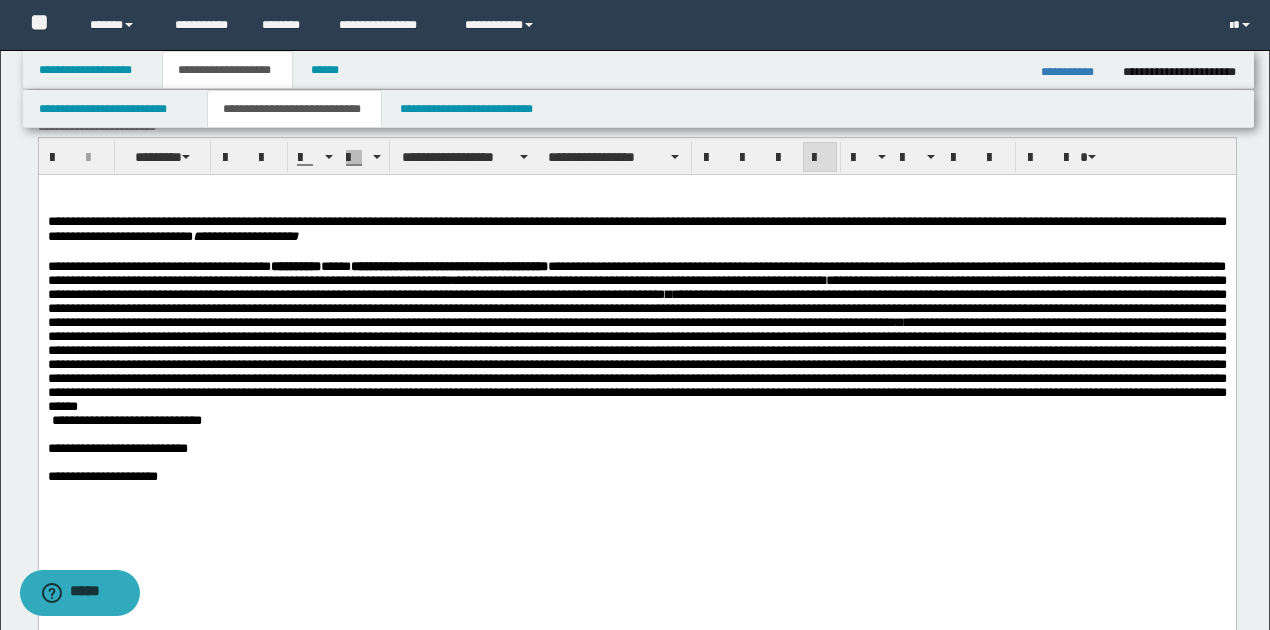scroll, scrollTop: 666, scrollLeft: 0, axis: vertical 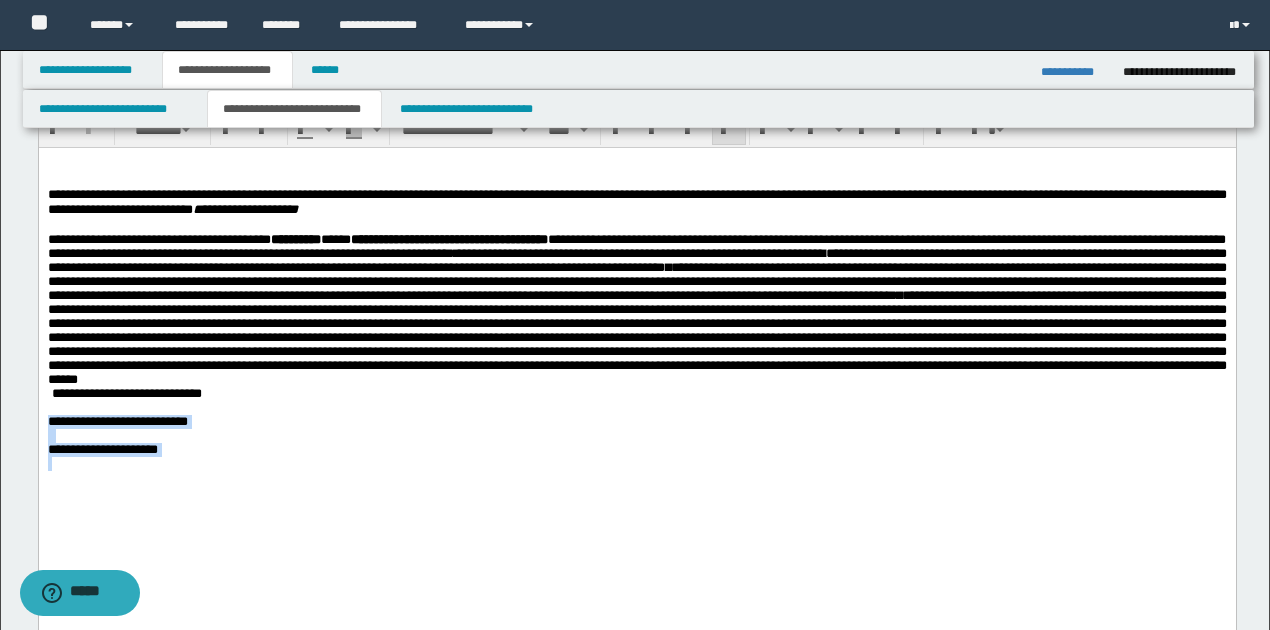 drag, startPoint x: 48, startPoint y: 441, endPoint x: 207, endPoint y: 482, distance: 164.2011 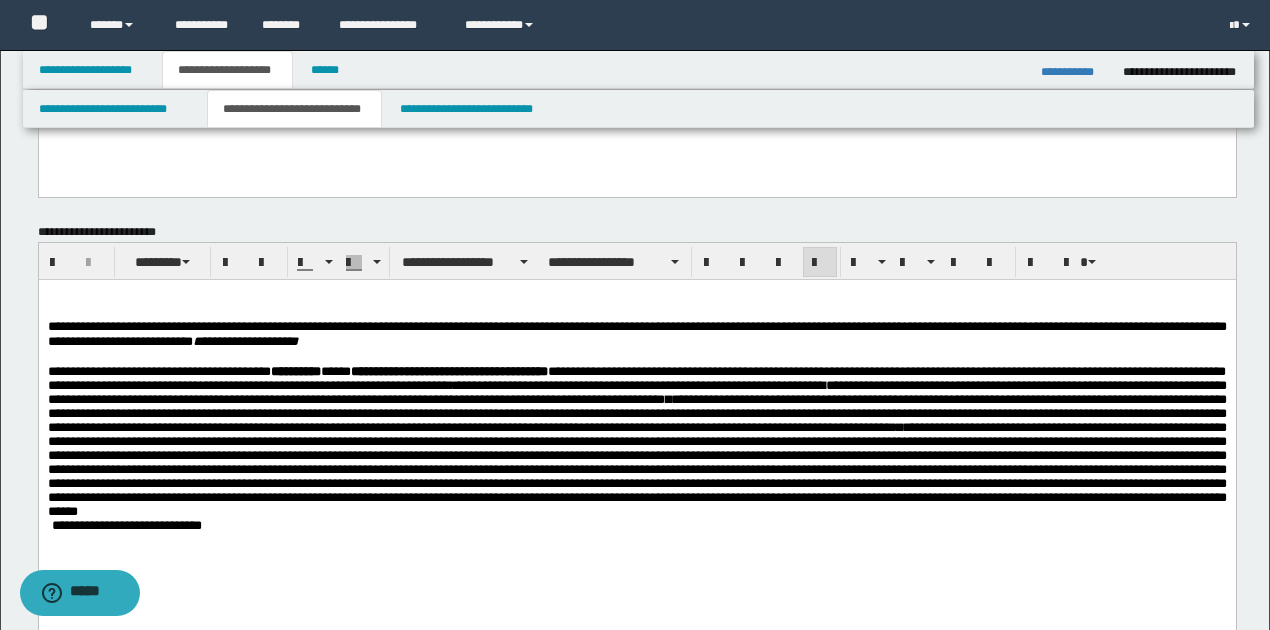 scroll, scrollTop: 533, scrollLeft: 0, axis: vertical 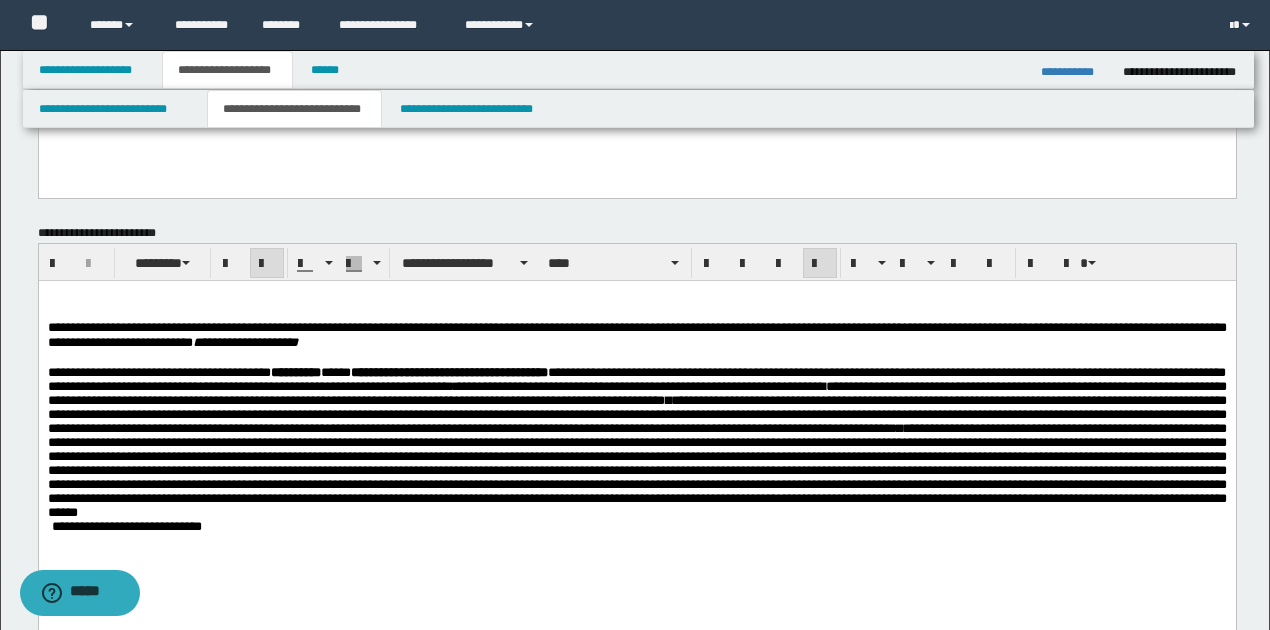 click on "**********" at bounding box center [636, 335] 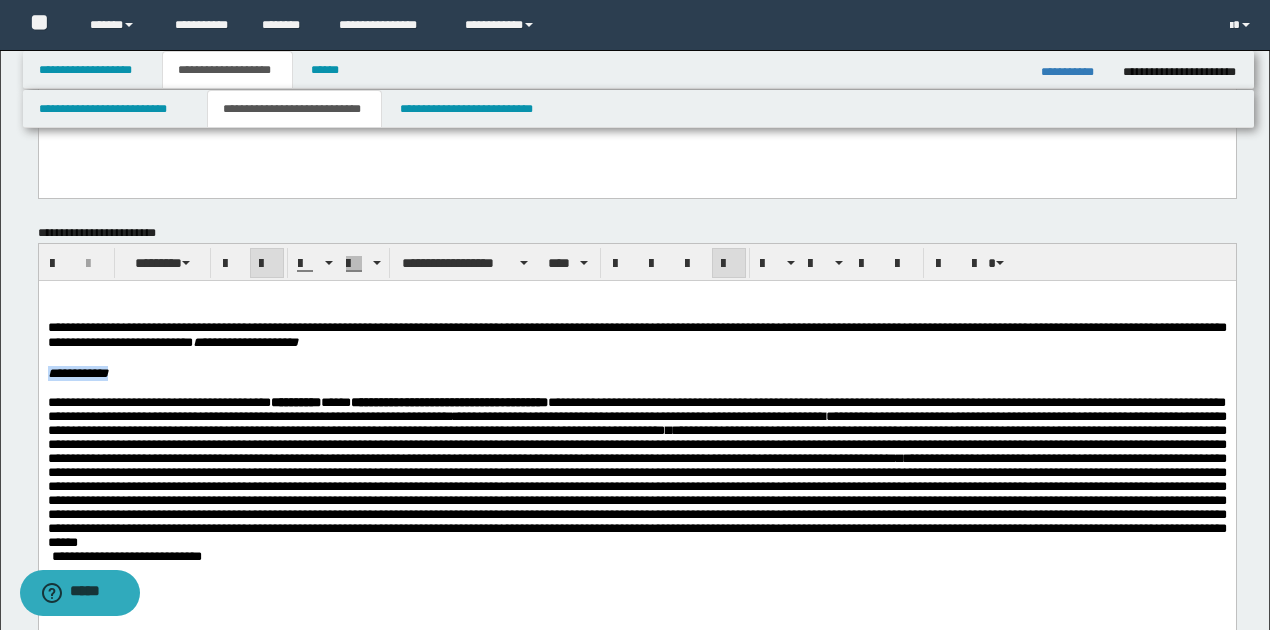 drag, startPoint x: 48, startPoint y: 371, endPoint x: 156, endPoint y: 371, distance: 108 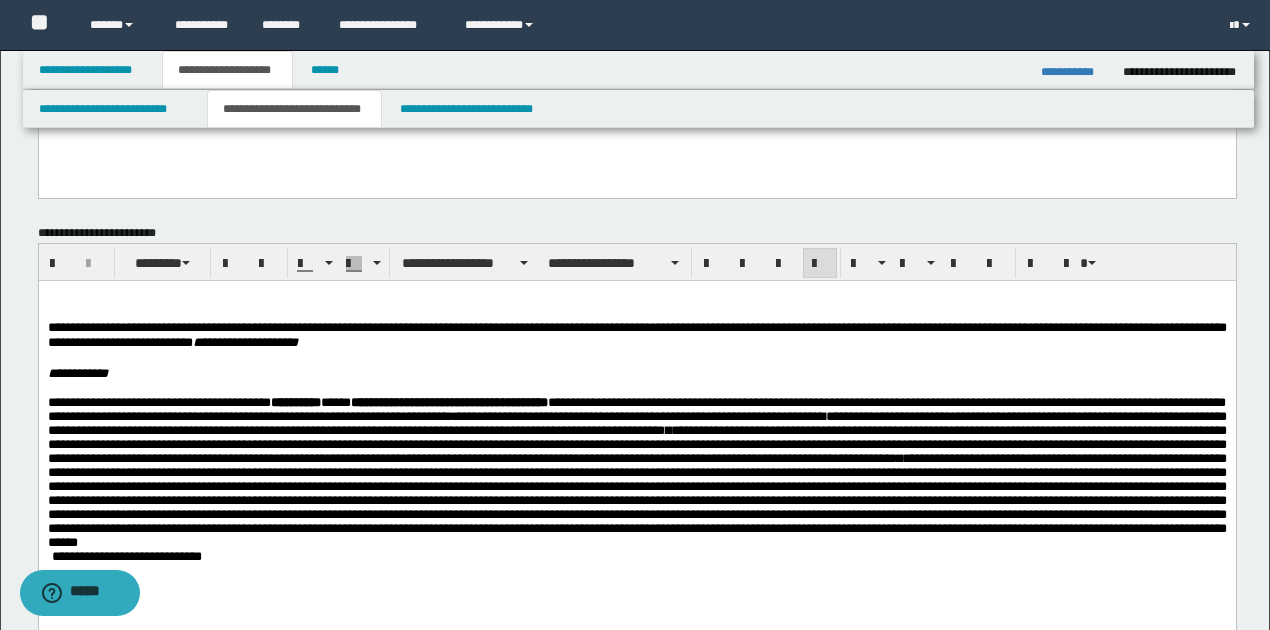 click at bounding box center [637, 388] 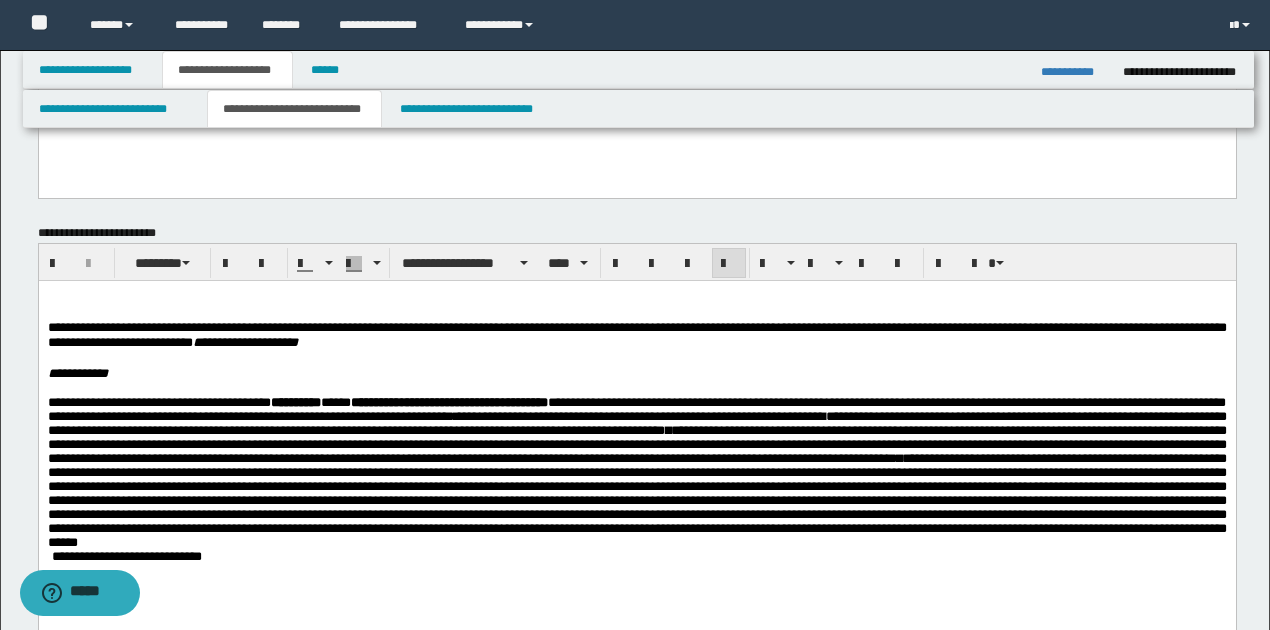 click on "**********" at bounding box center (636, 474) 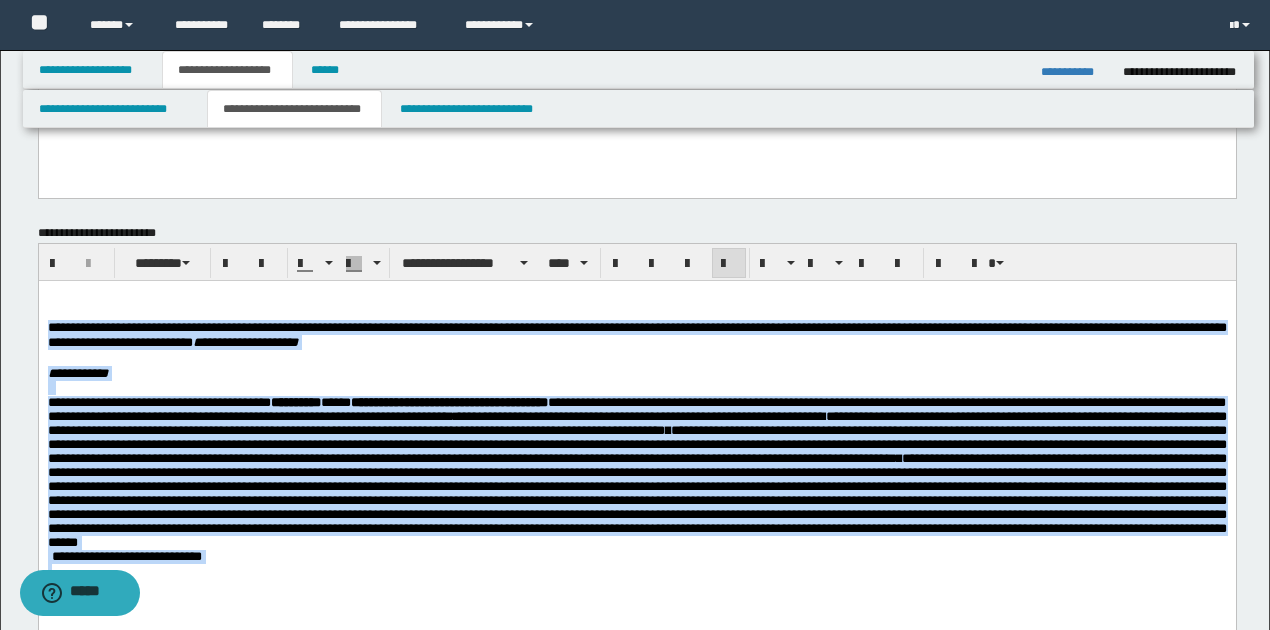 drag, startPoint x: 46, startPoint y: 326, endPoint x: 250, endPoint y: 584, distance: 328.9073 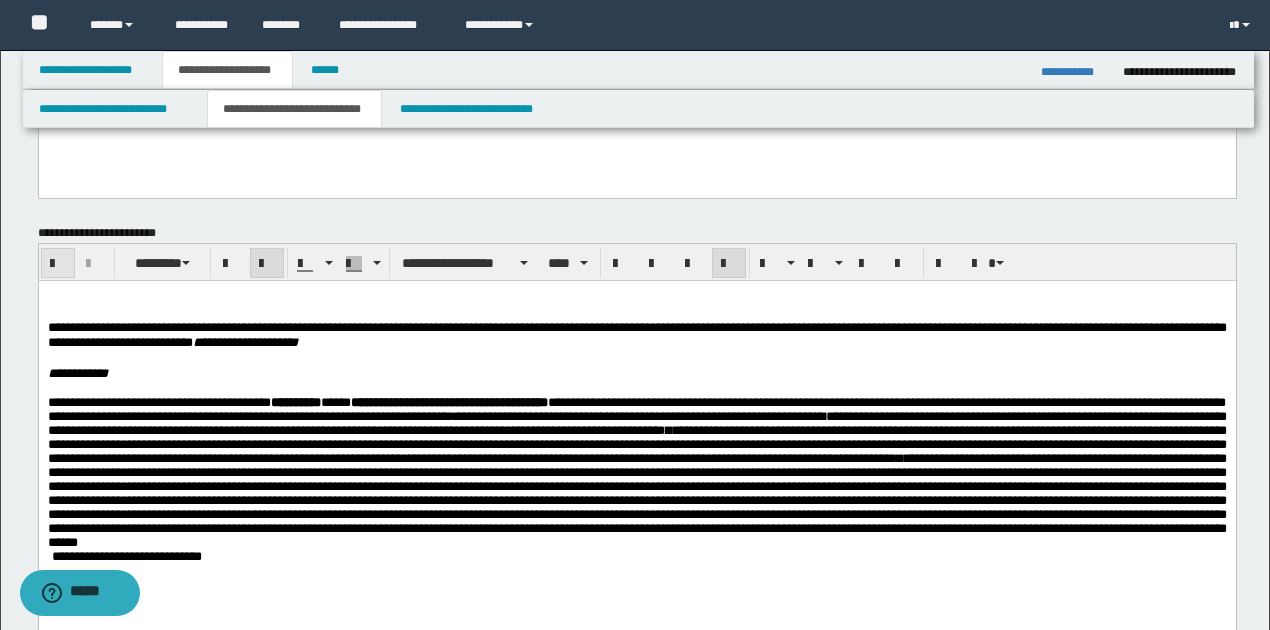 click at bounding box center (58, 264) 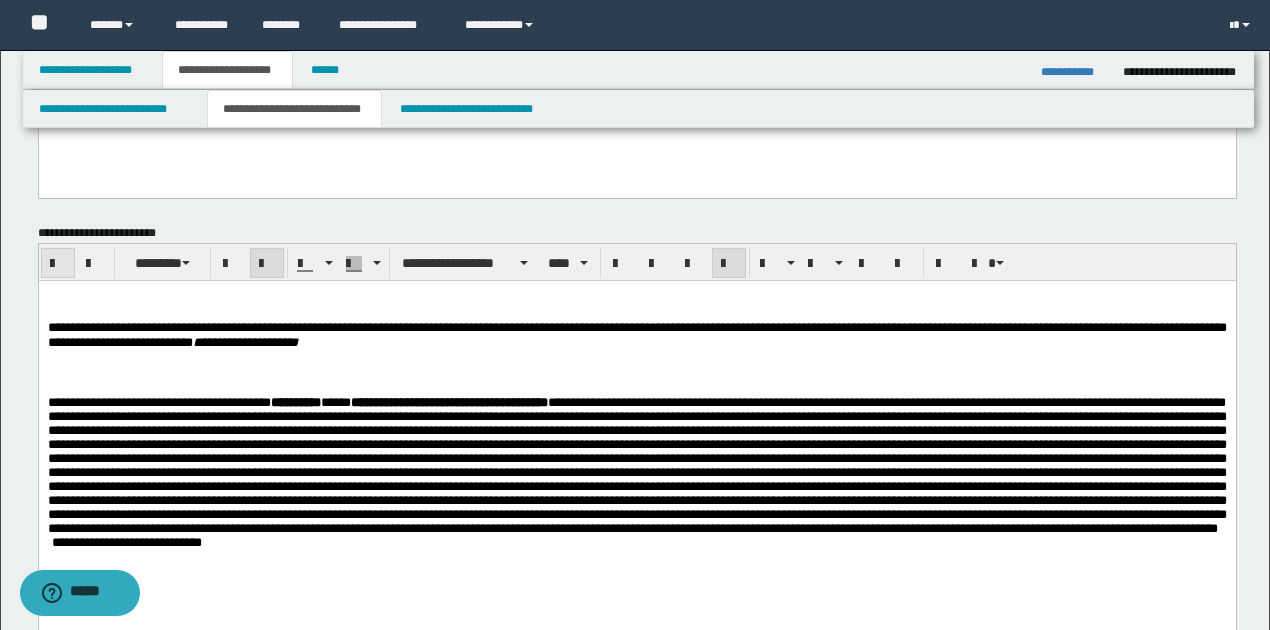 click at bounding box center (58, 264) 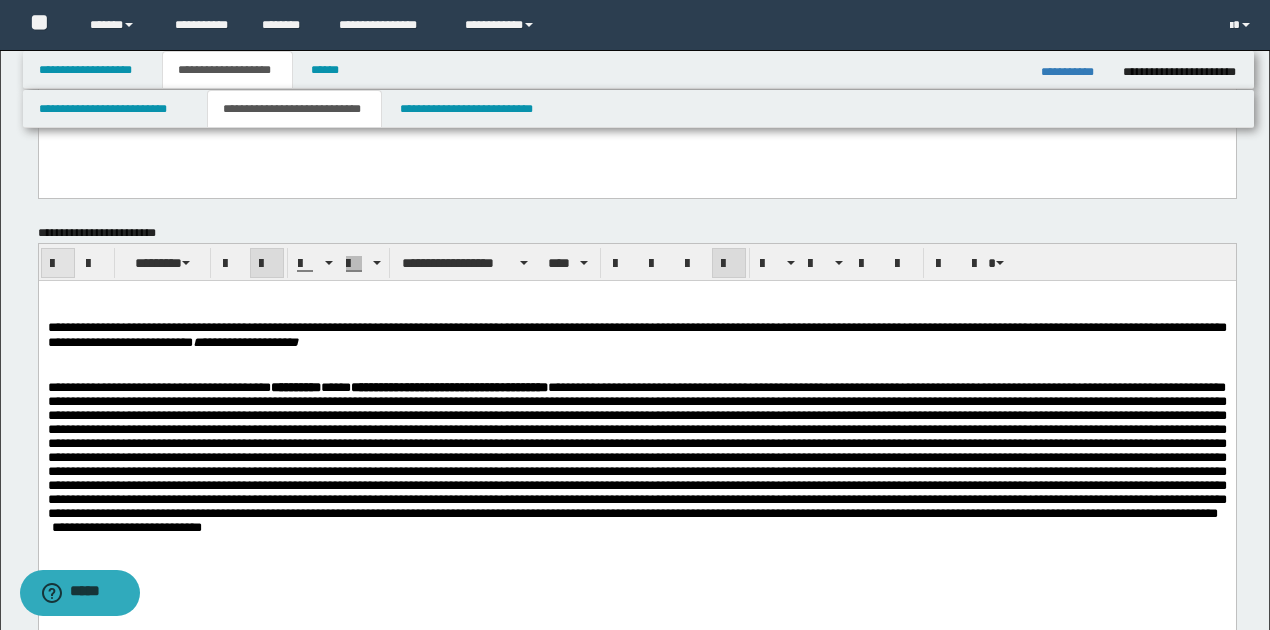 click at bounding box center (58, 264) 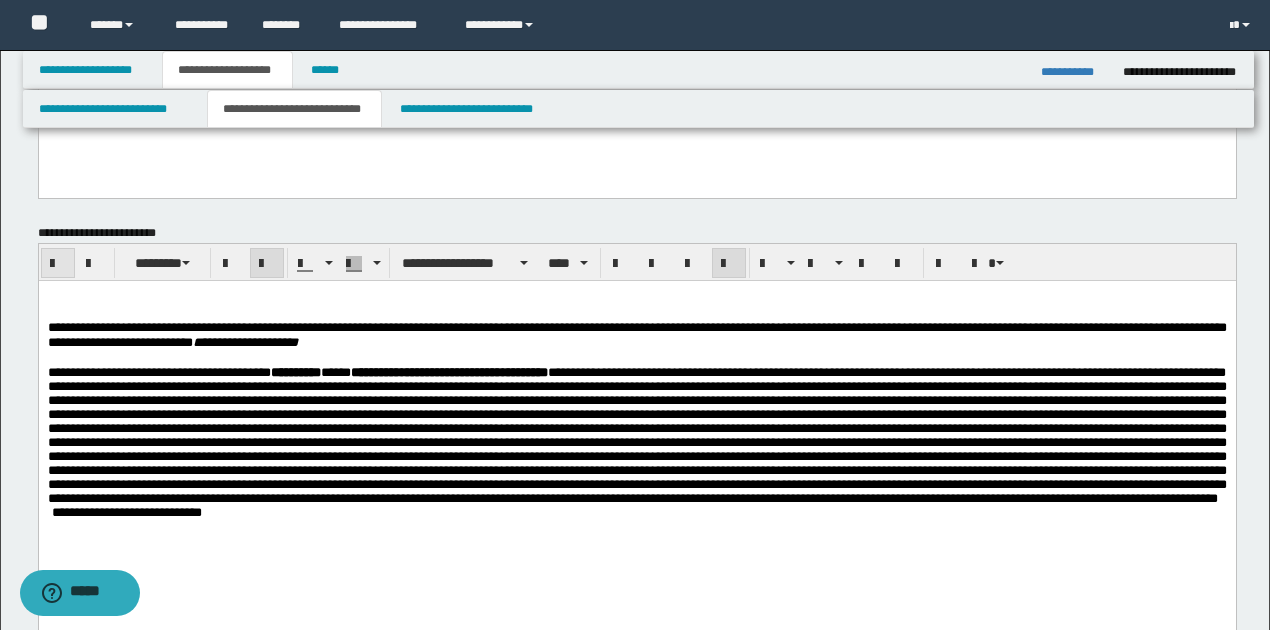 click at bounding box center [58, 264] 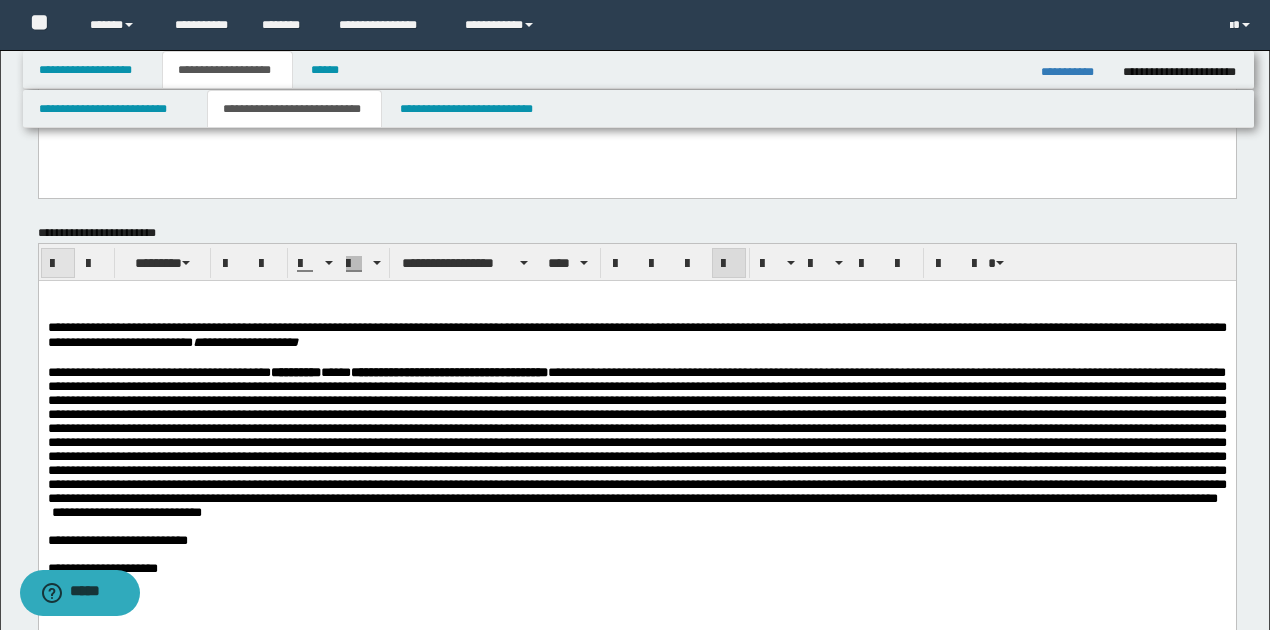 click at bounding box center [58, 264] 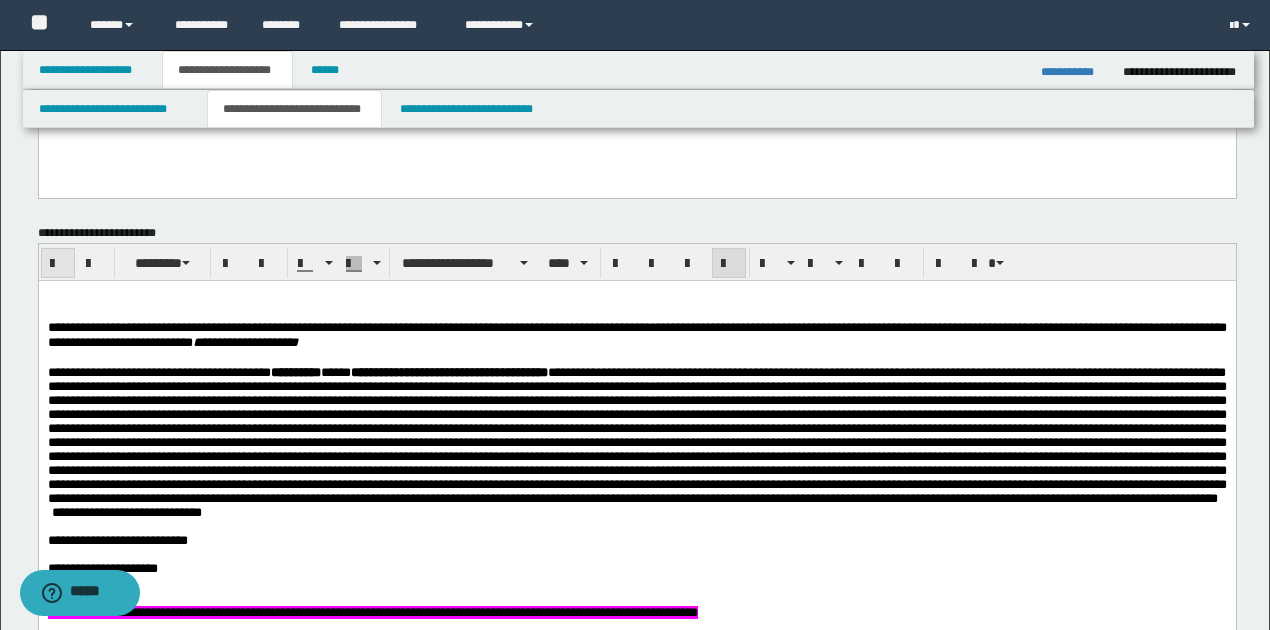 click at bounding box center [58, 264] 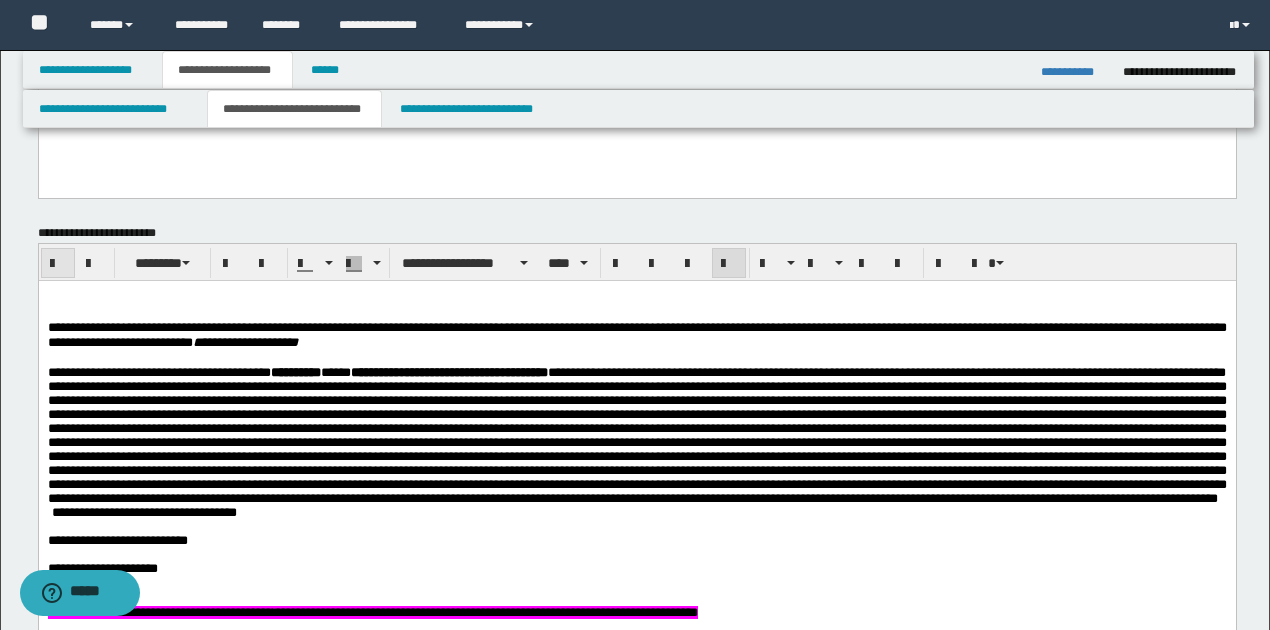 click at bounding box center [58, 264] 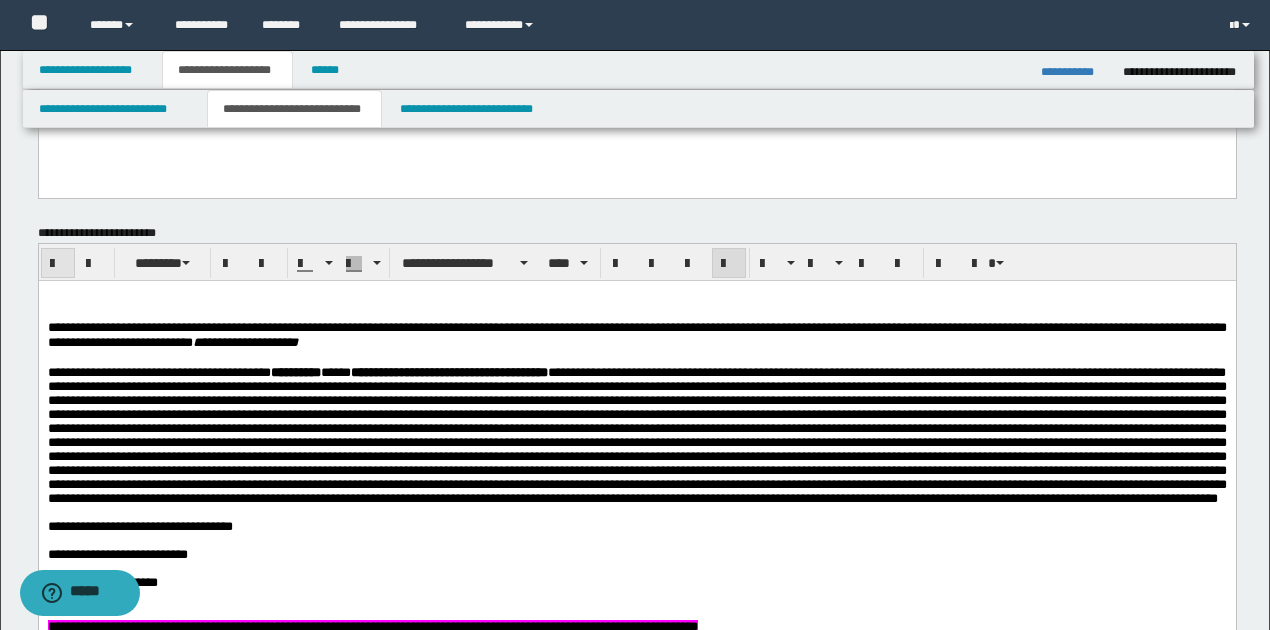 click at bounding box center (58, 264) 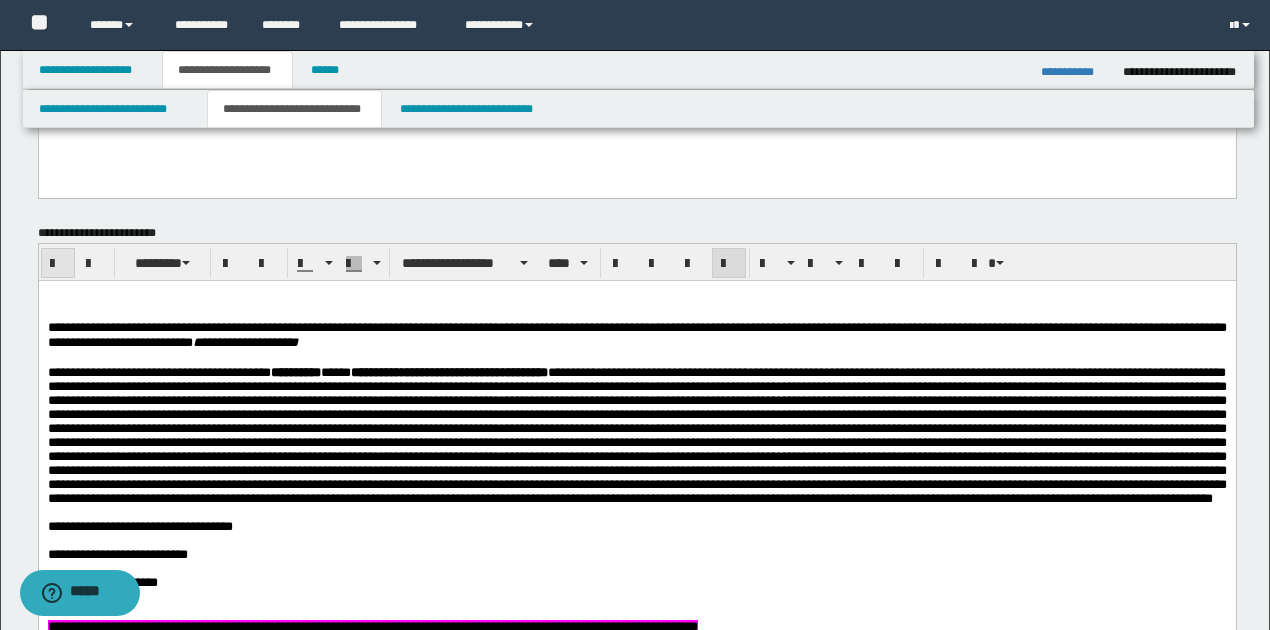 click at bounding box center [58, 264] 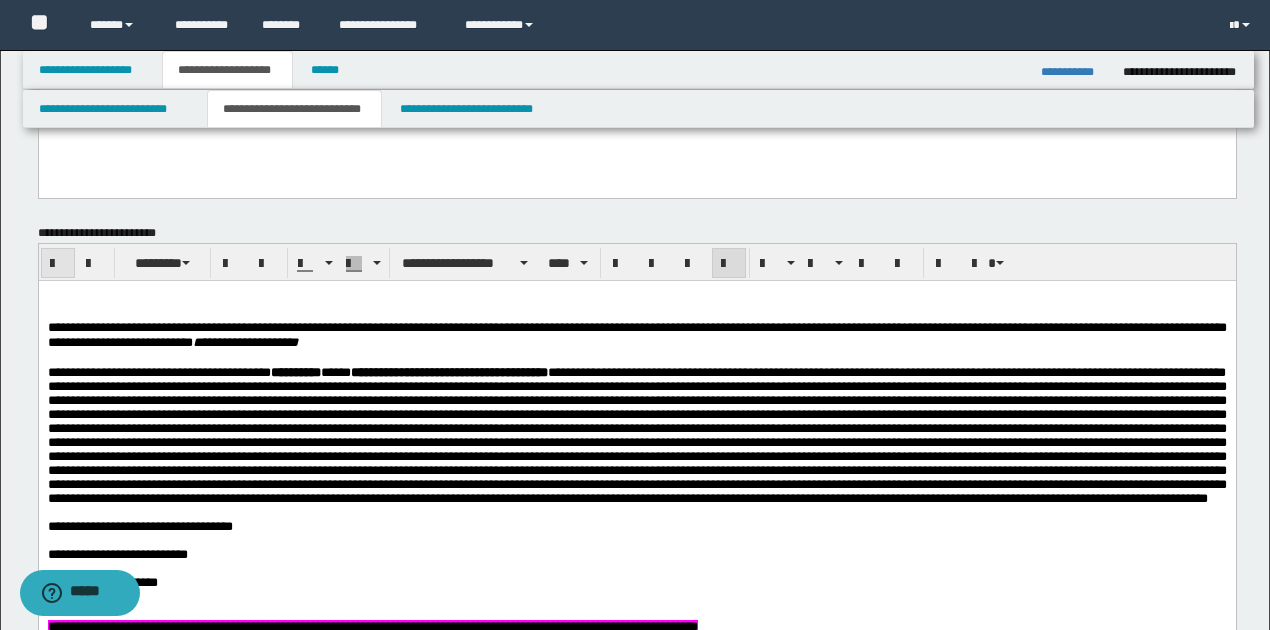 click at bounding box center (58, 264) 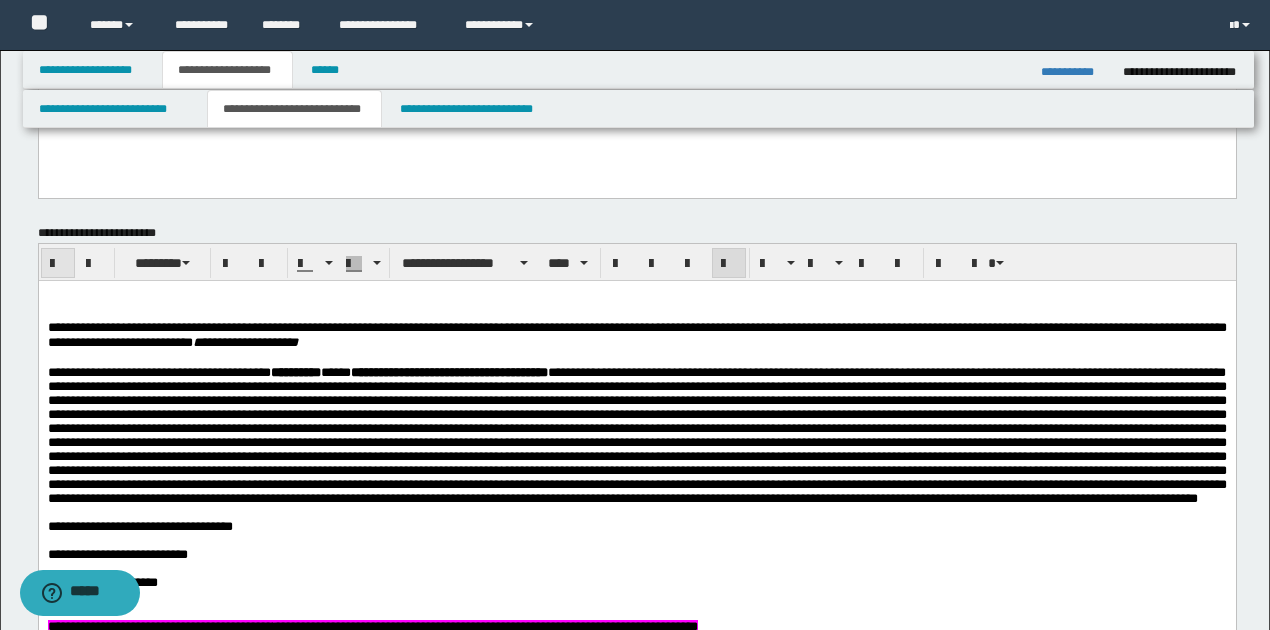 click at bounding box center [58, 264] 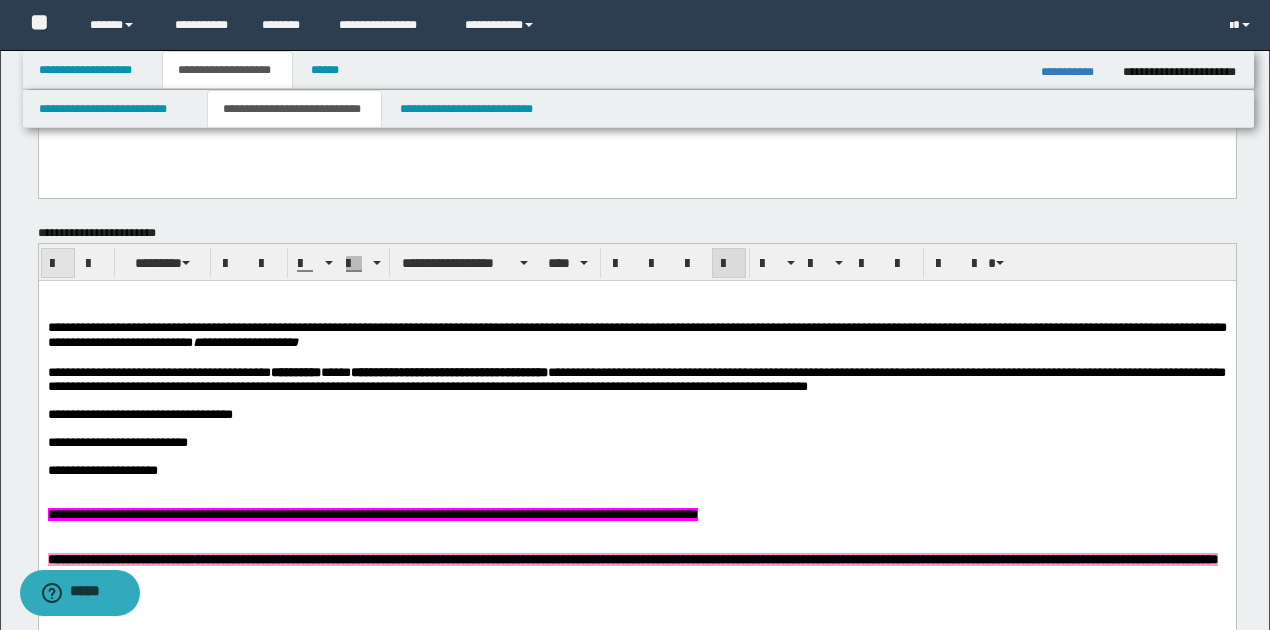 click at bounding box center (58, 264) 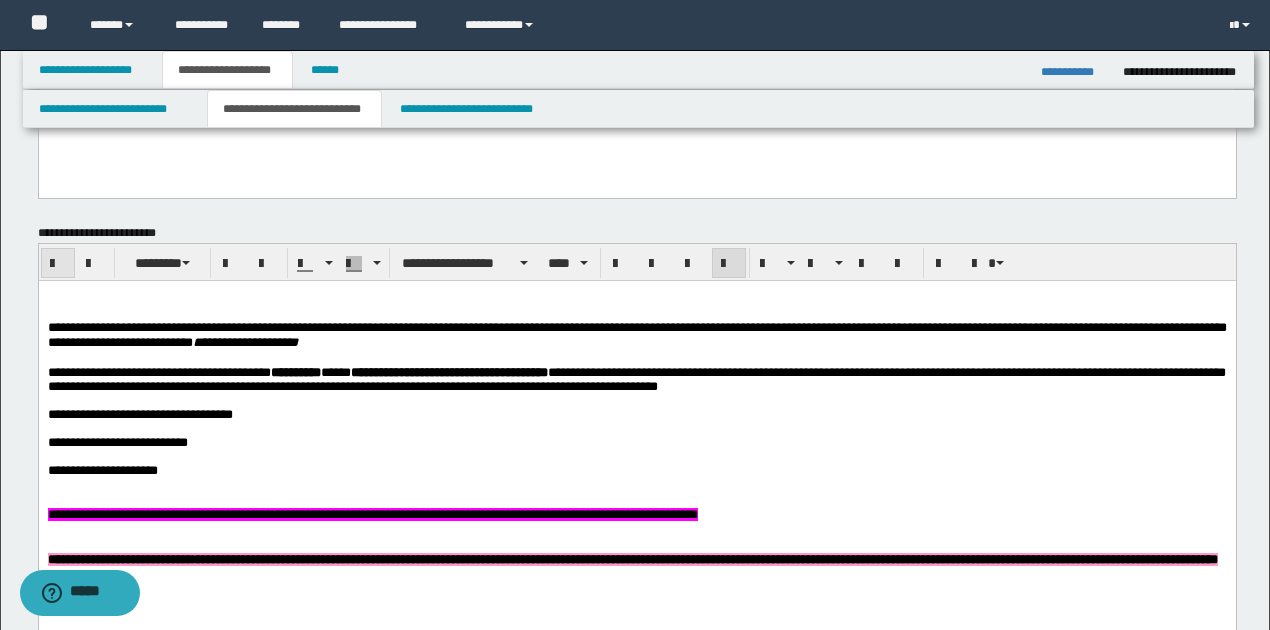 click at bounding box center [58, 264] 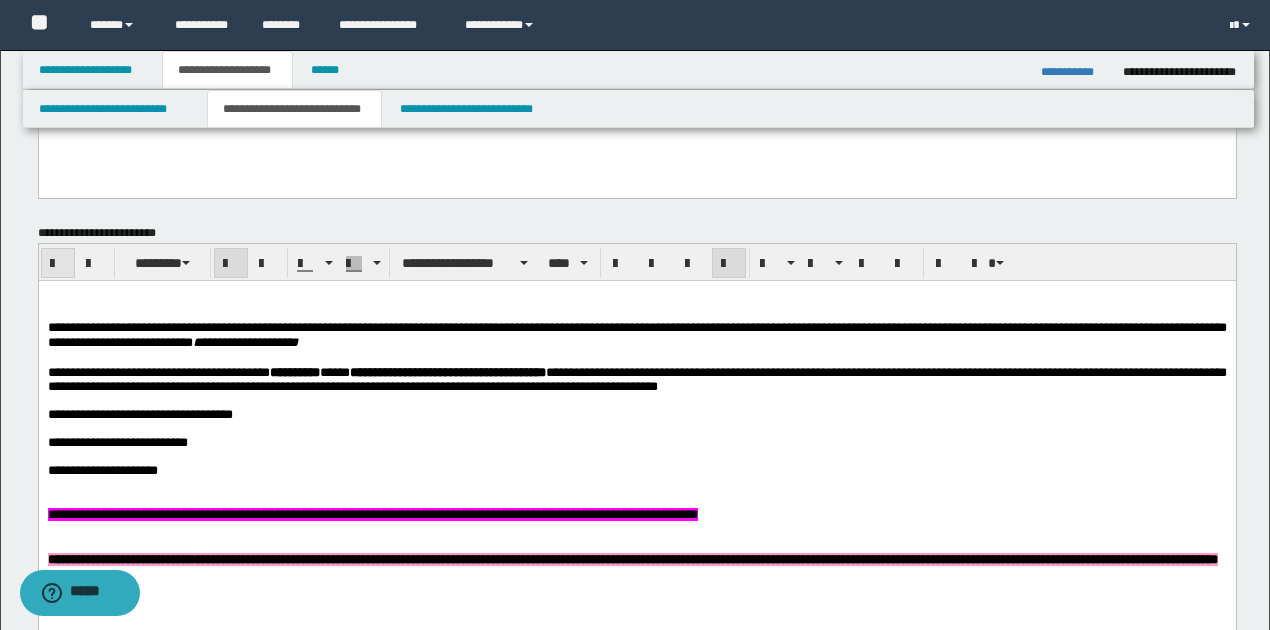 click at bounding box center [58, 264] 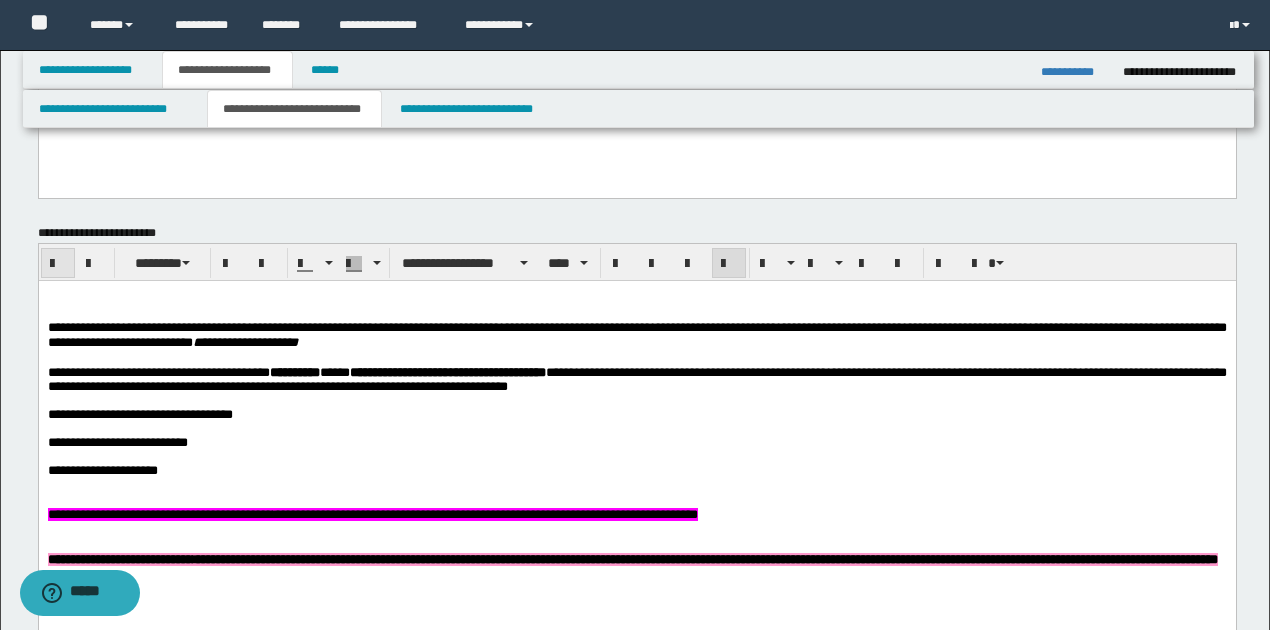click at bounding box center (58, 264) 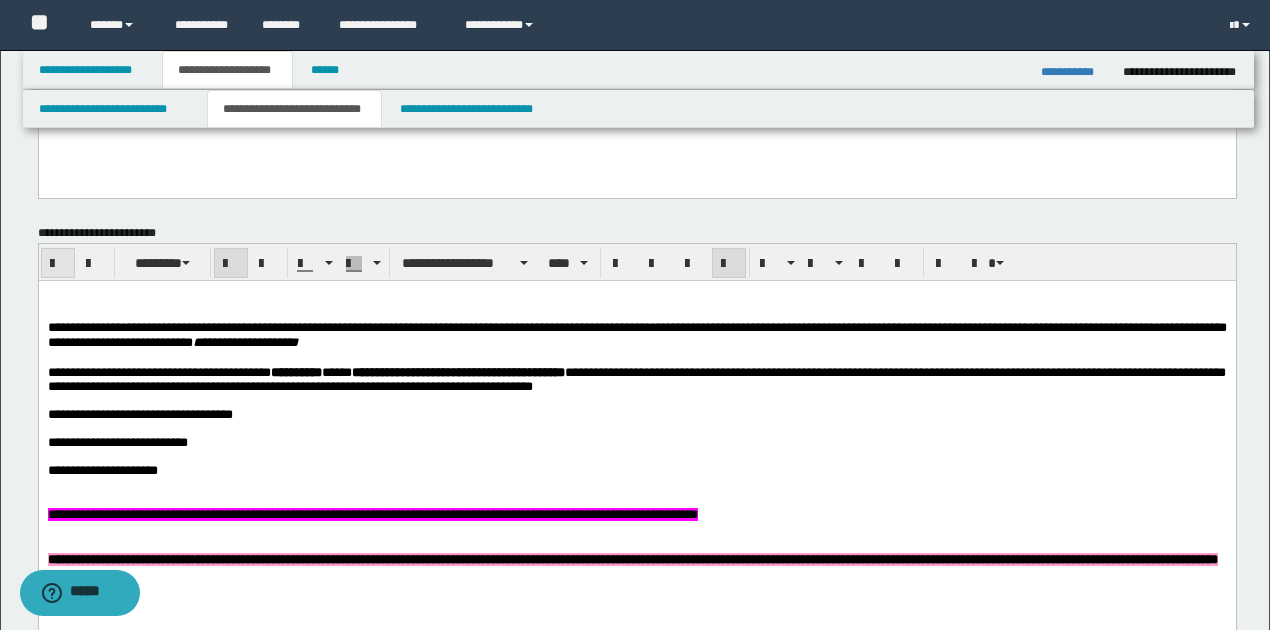 click at bounding box center (58, 264) 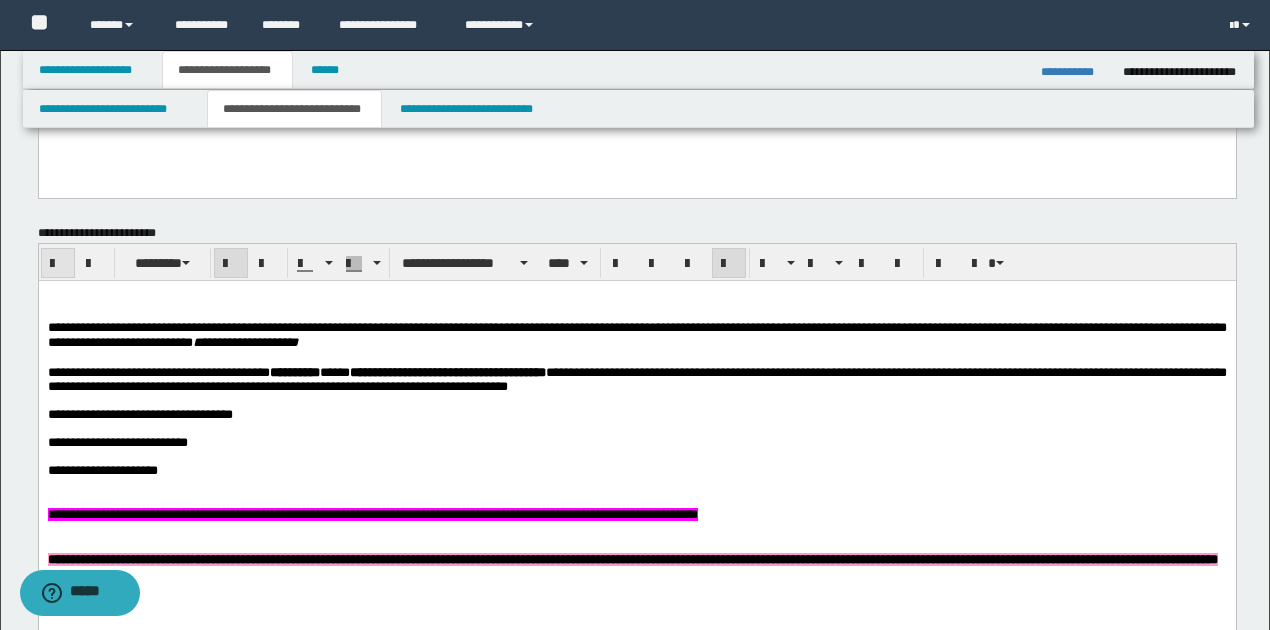 click at bounding box center [58, 264] 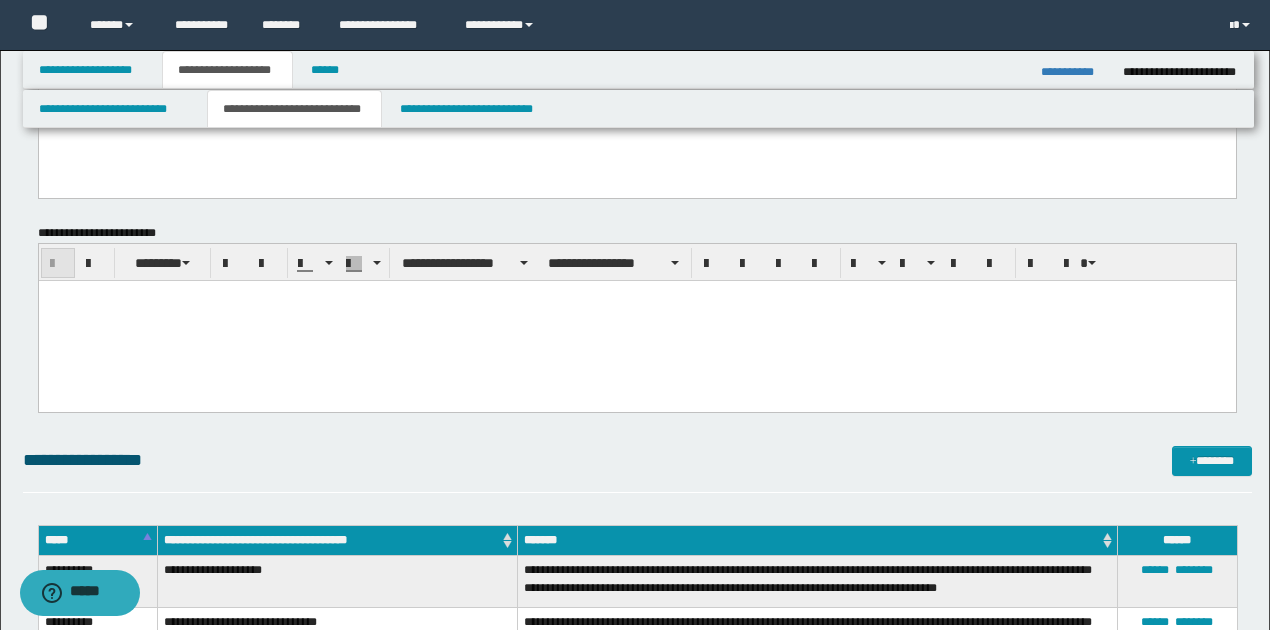 click at bounding box center [58, 264] 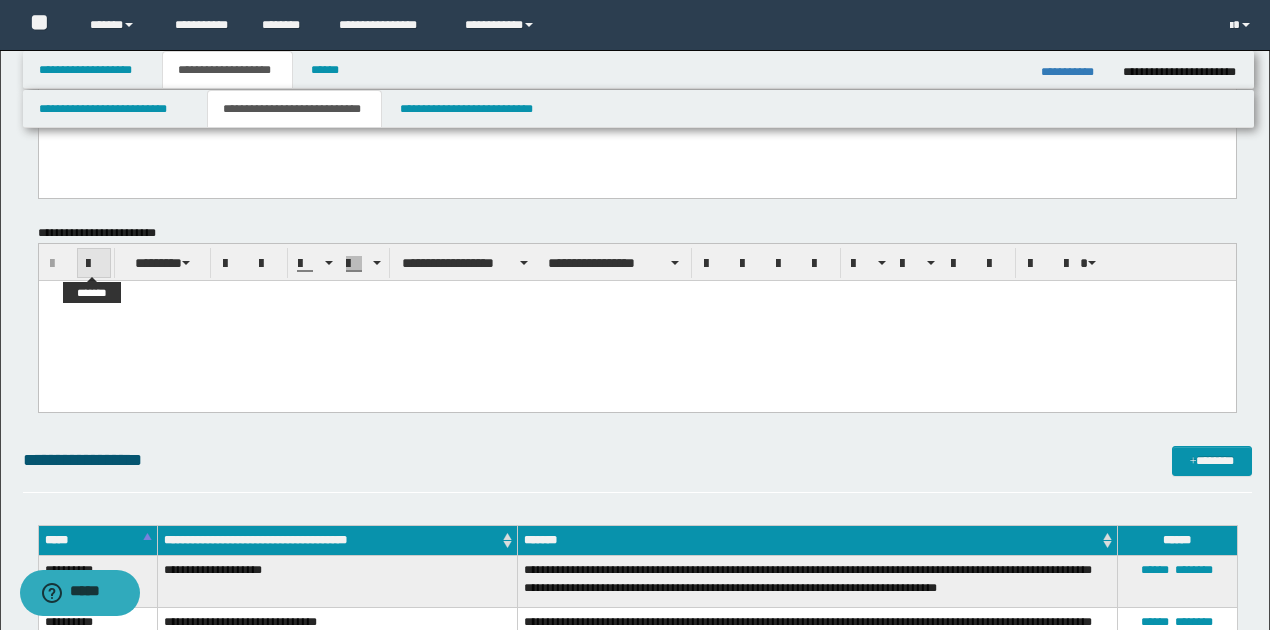 click at bounding box center [94, 264] 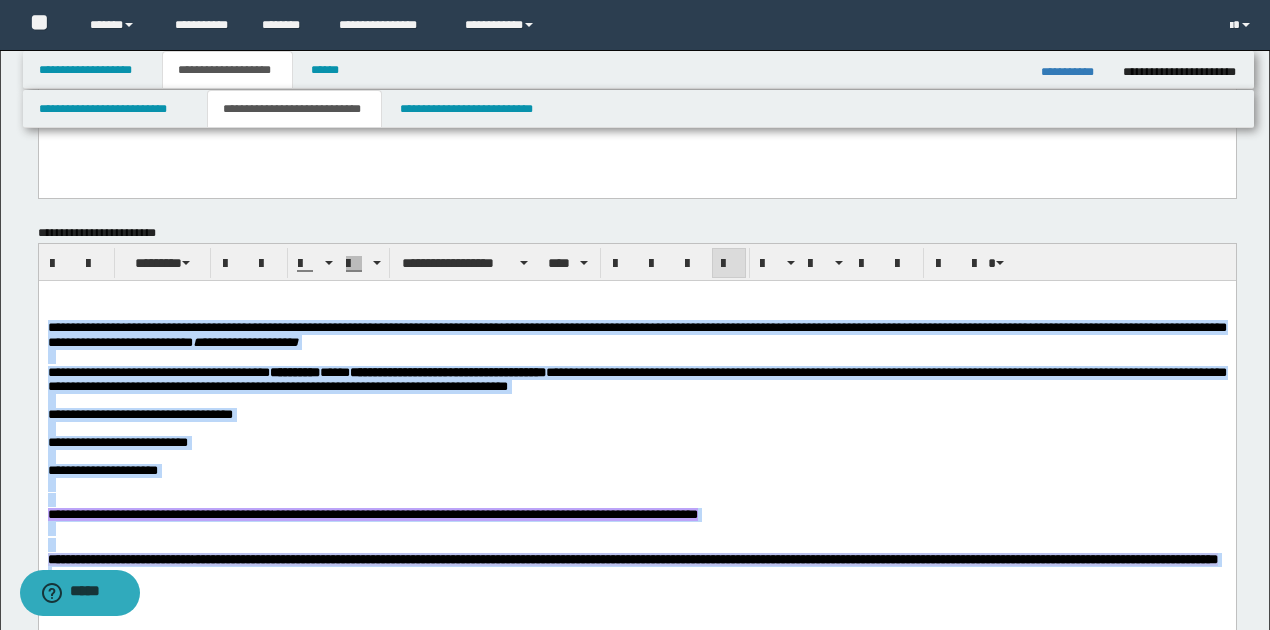 drag, startPoint x: 46, startPoint y: 325, endPoint x: 909, endPoint y: 598, distance: 905.1508 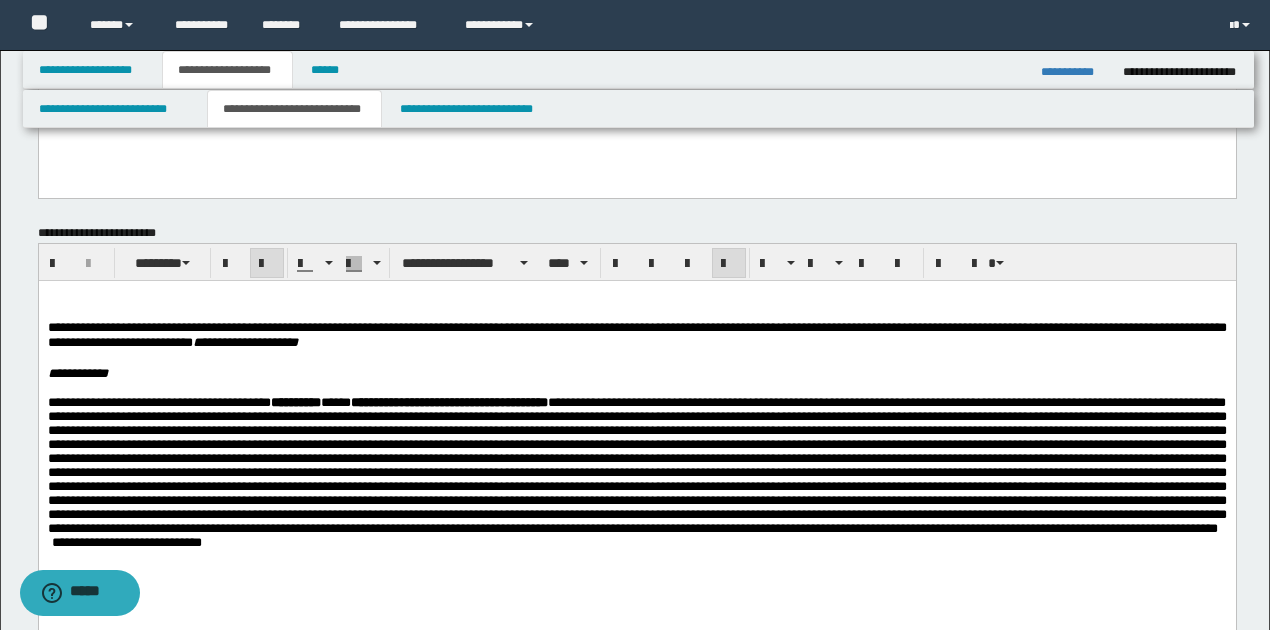 click on "**********" at bounding box center [636, 373] 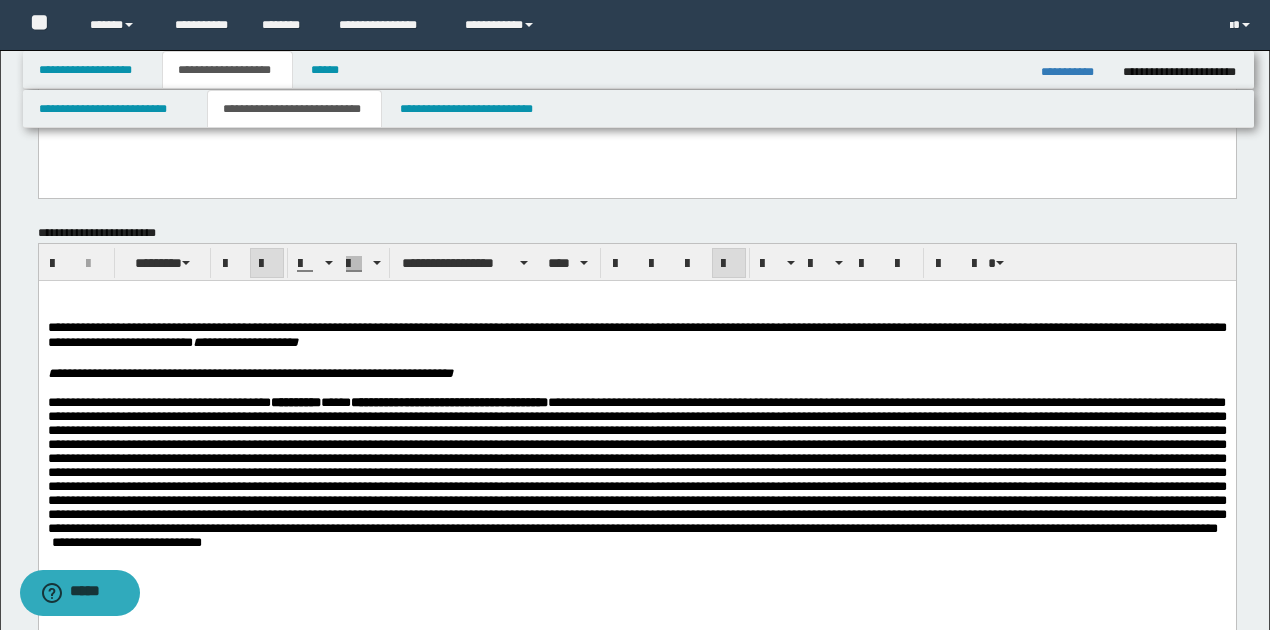 click on "**********" at bounding box center (249, 373) 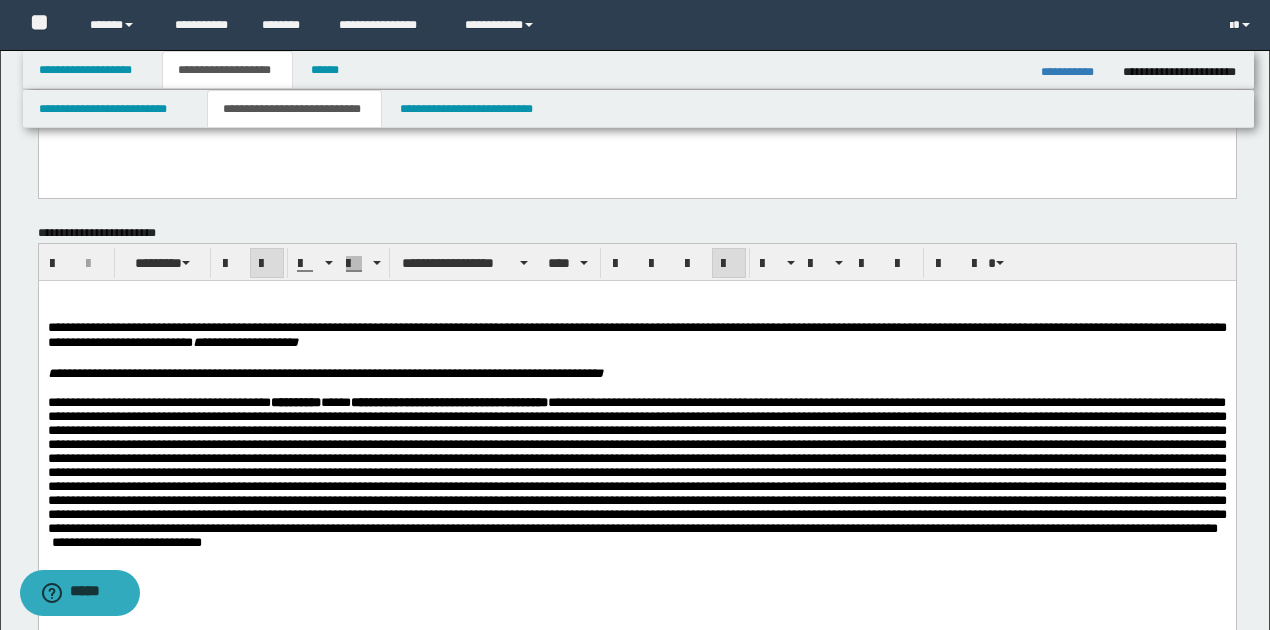 click on "**********" at bounding box center (636, 373) 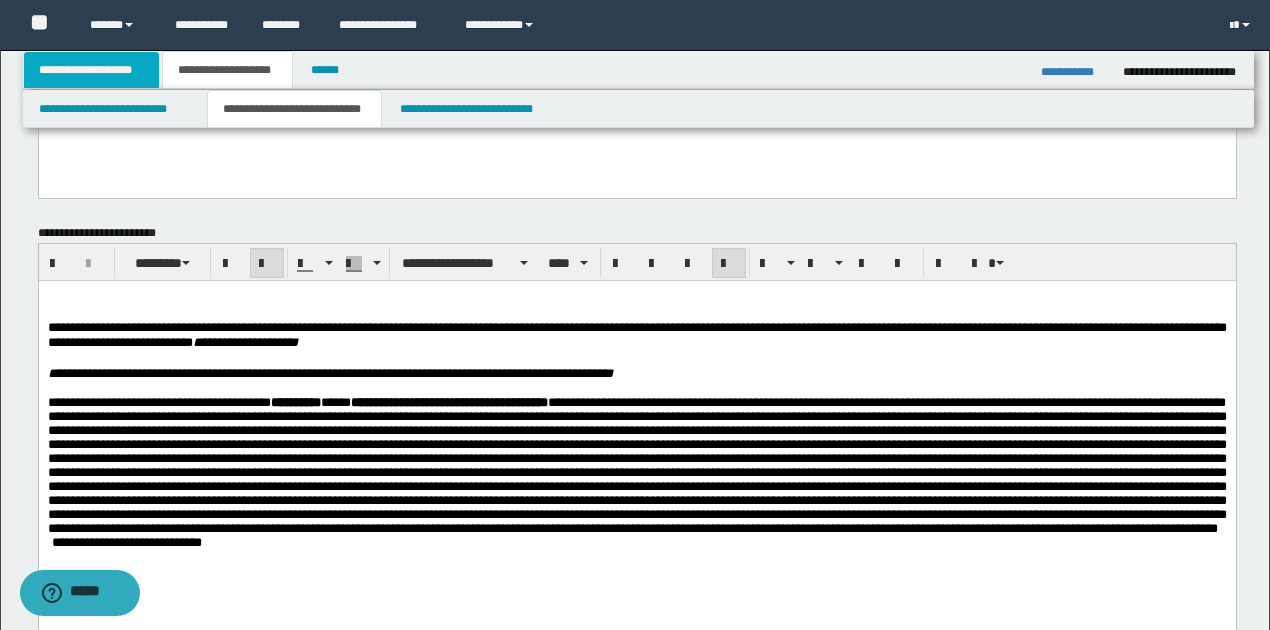 click on "**********" at bounding box center [92, 70] 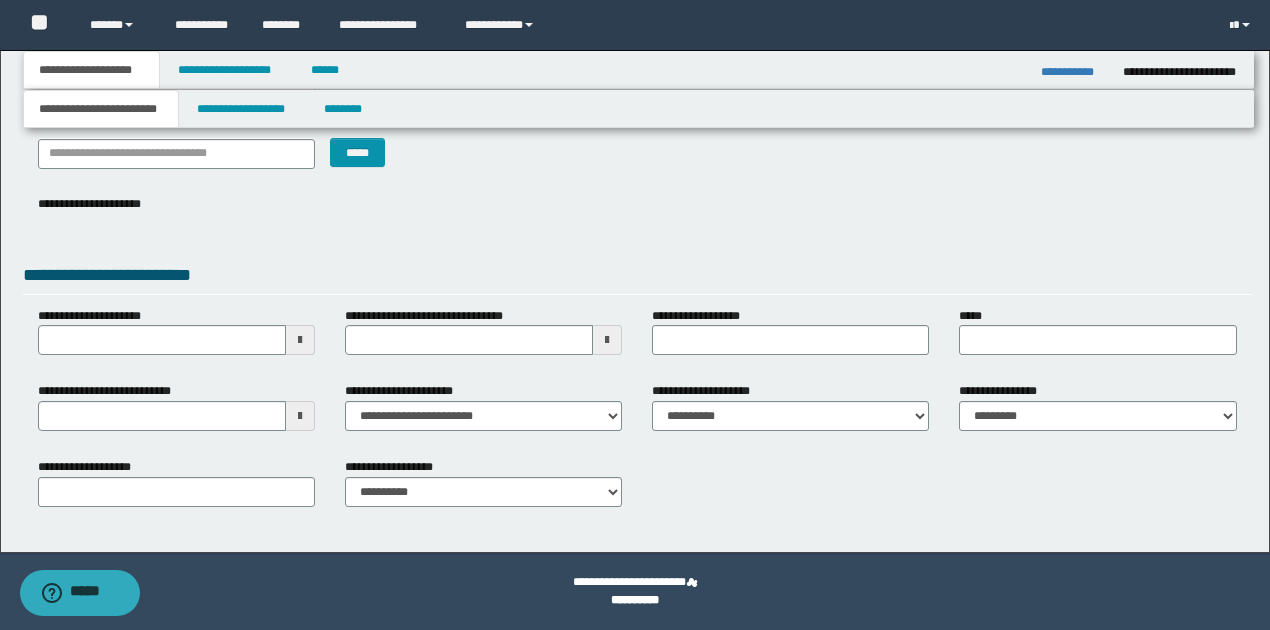 scroll, scrollTop: 152, scrollLeft: 0, axis: vertical 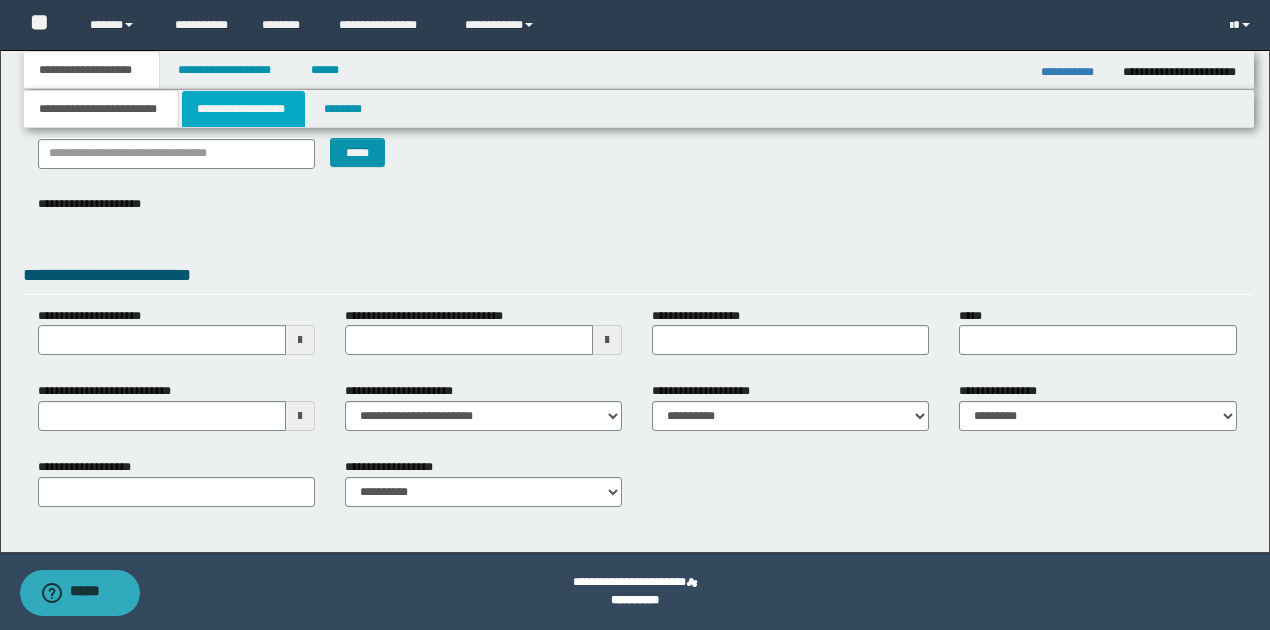 click on "**********" at bounding box center [243, 109] 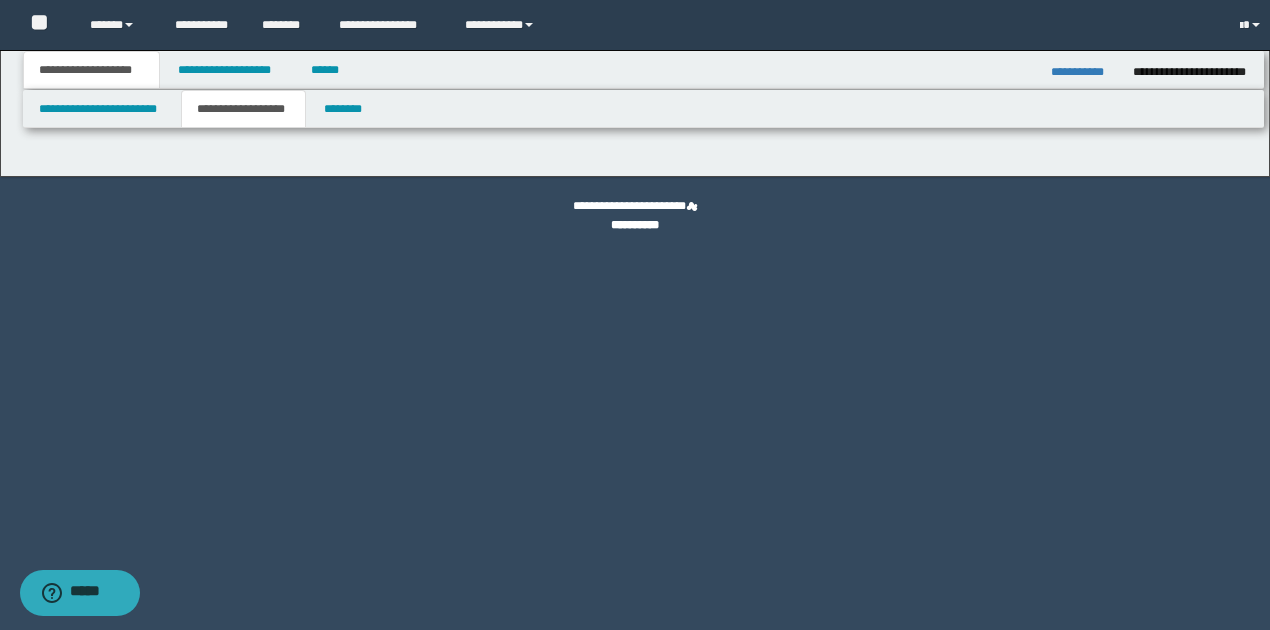 scroll, scrollTop: 0, scrollLeft: 0, axis: both 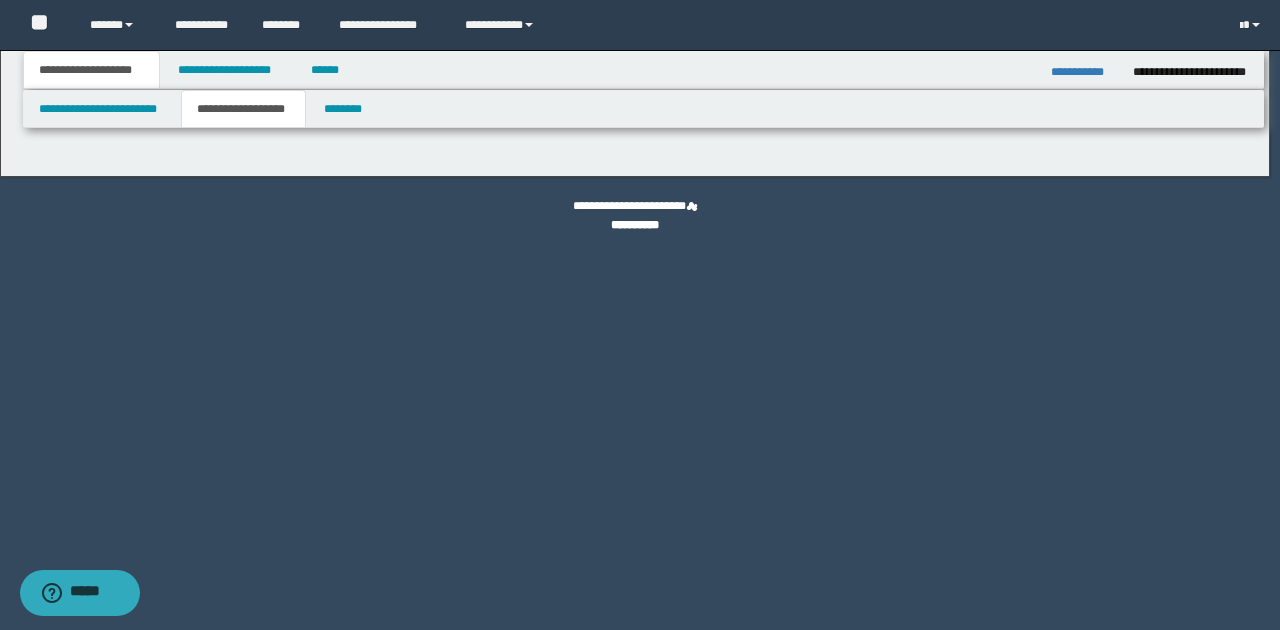 type on "********" 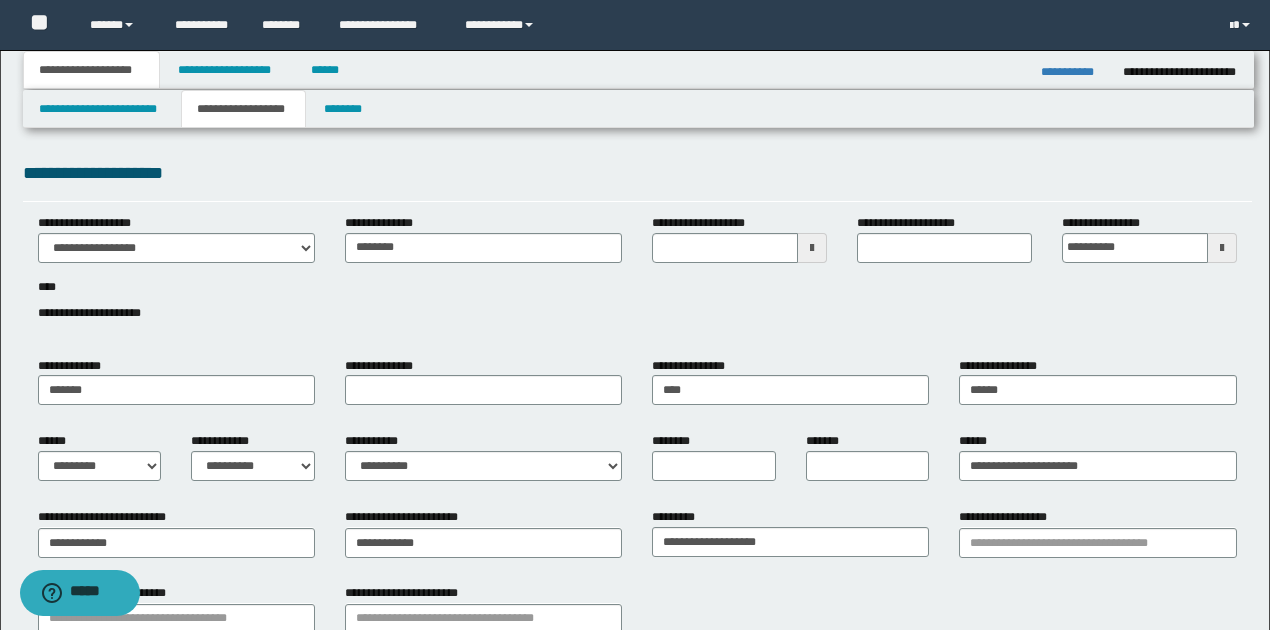 type 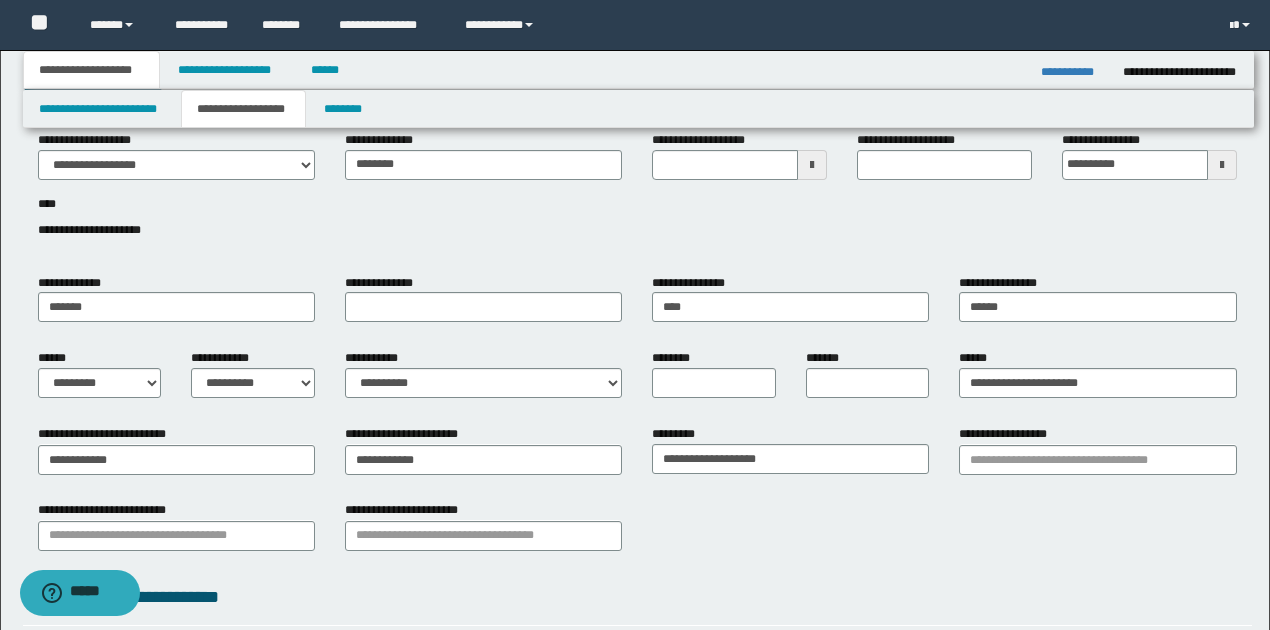 scroll, scrollTop: 266, scrollLeft: 0, axis: vertical 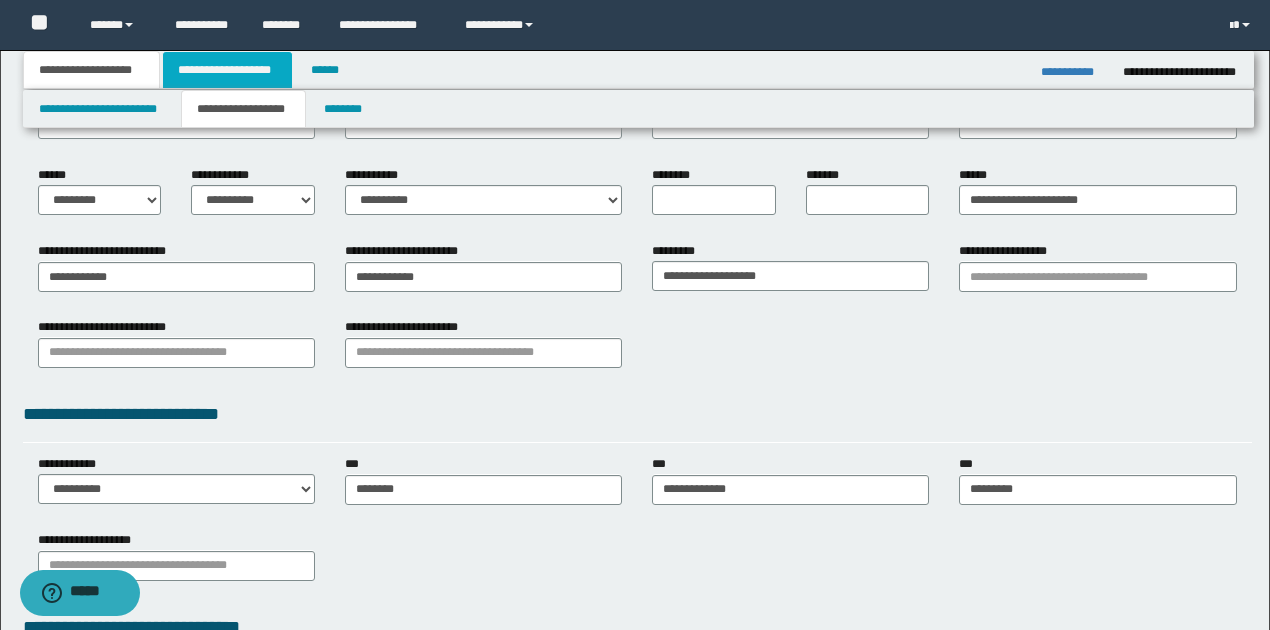 click on "**********" at bounding box center (227, 70) 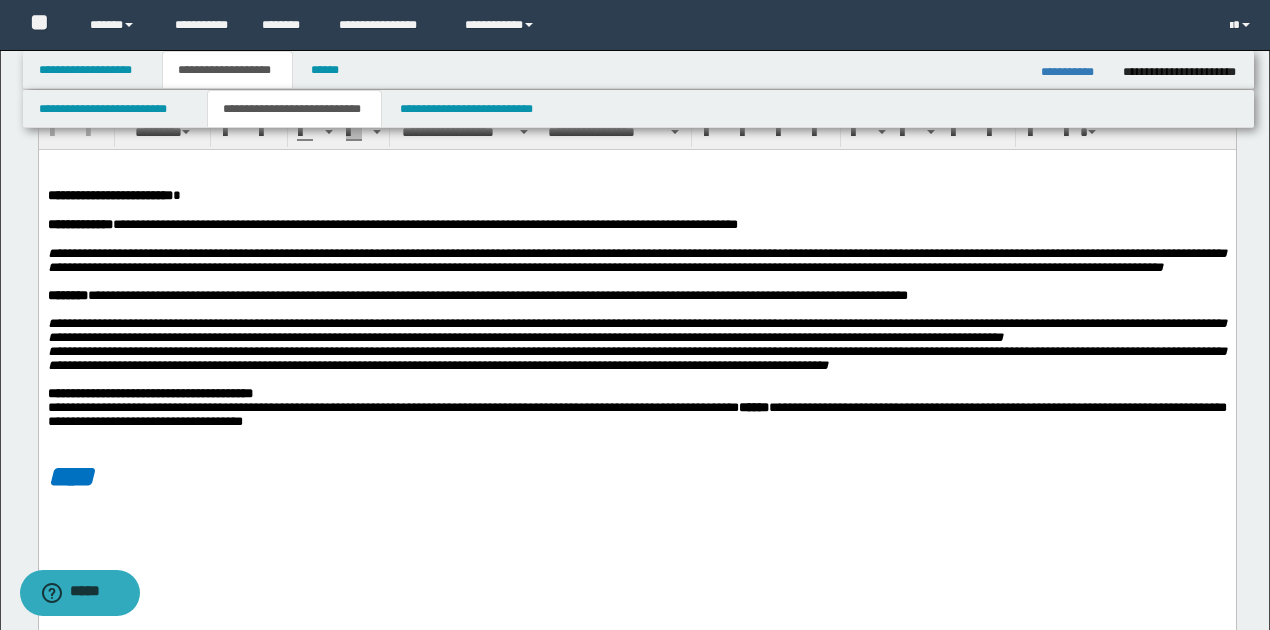 scroll, scrollTop: 66, scrollLeft: 0, axis: vertical 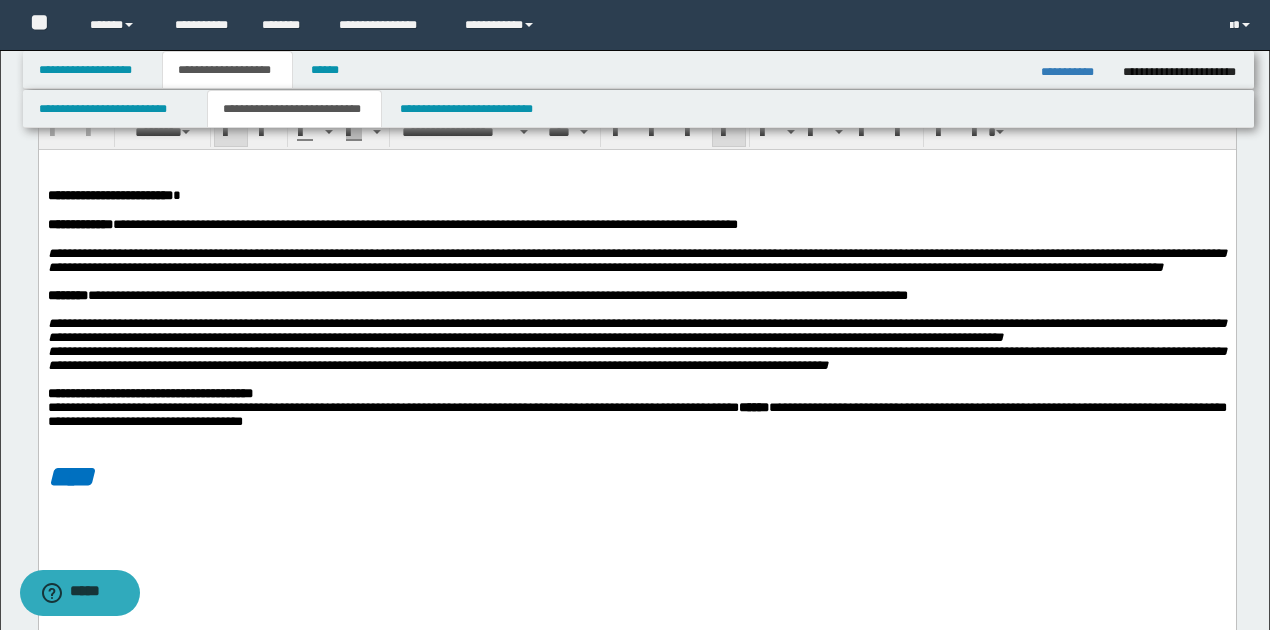 drag, startPoint x: 44, startPoint y: 223, endPoint x: 248, endPoint y: 240, distance: 204.7071 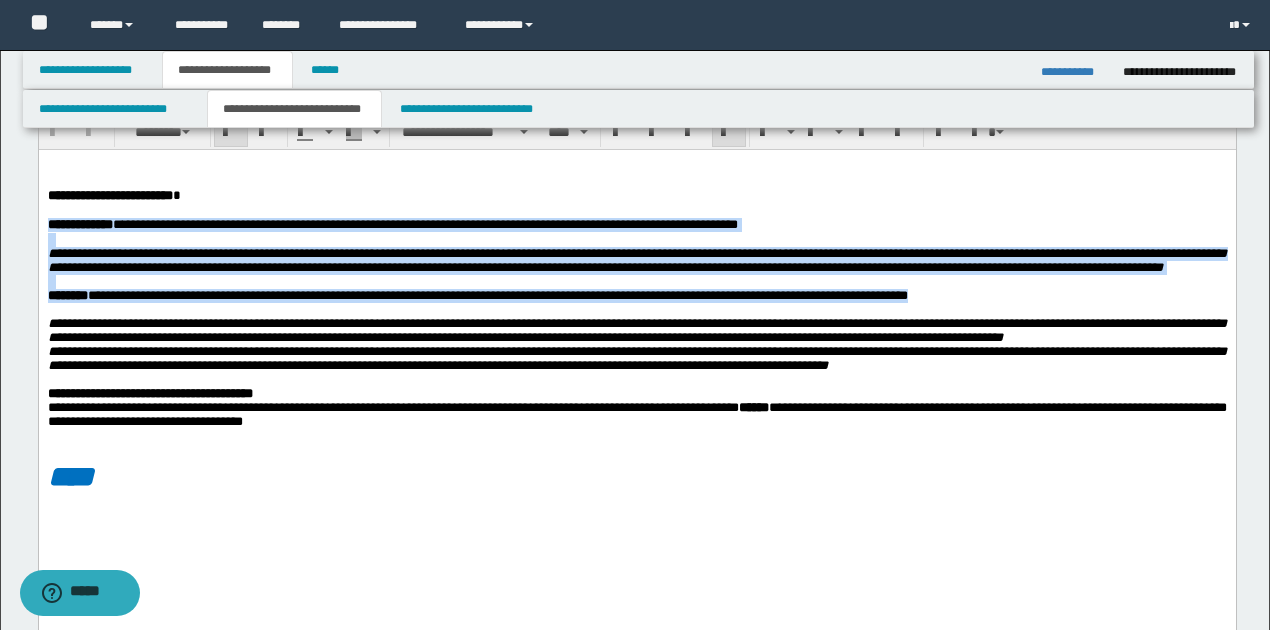 drag, startPoint x: 46, startPoint y: 220, endPoint x: 1010, endPoint y: 319, distance: 969.0702 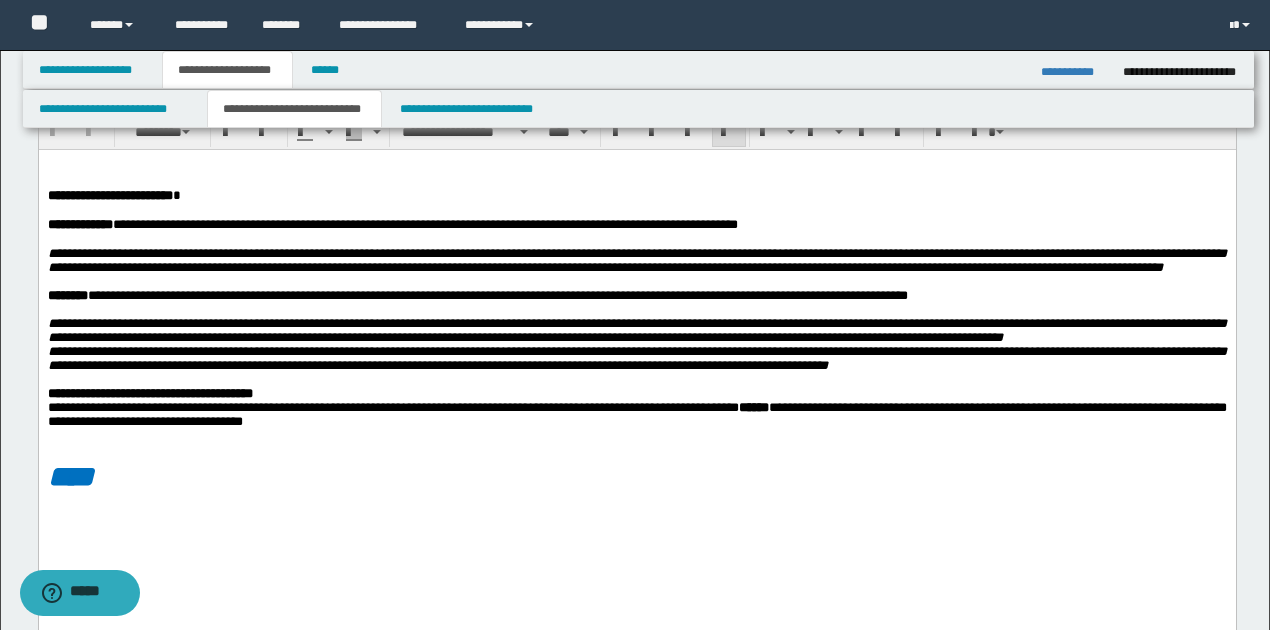 click on "**********" at bounding box center (636, 413) 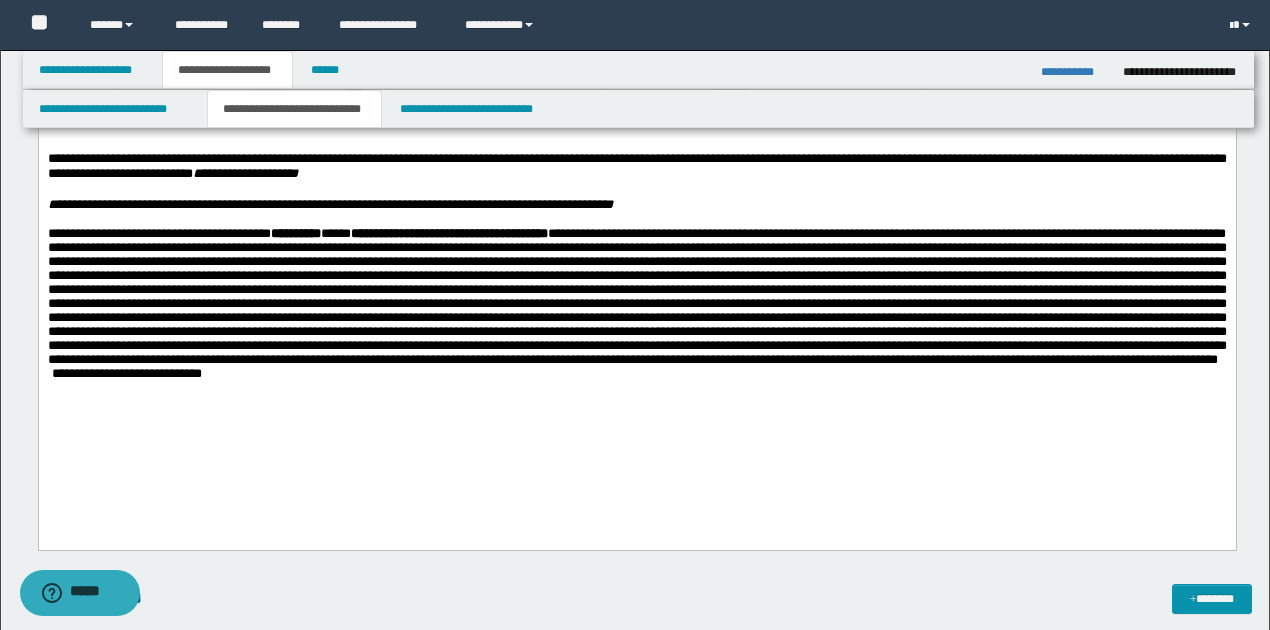 scroll, scrollTop: 733, scrollLeft: 0, axis: vertical 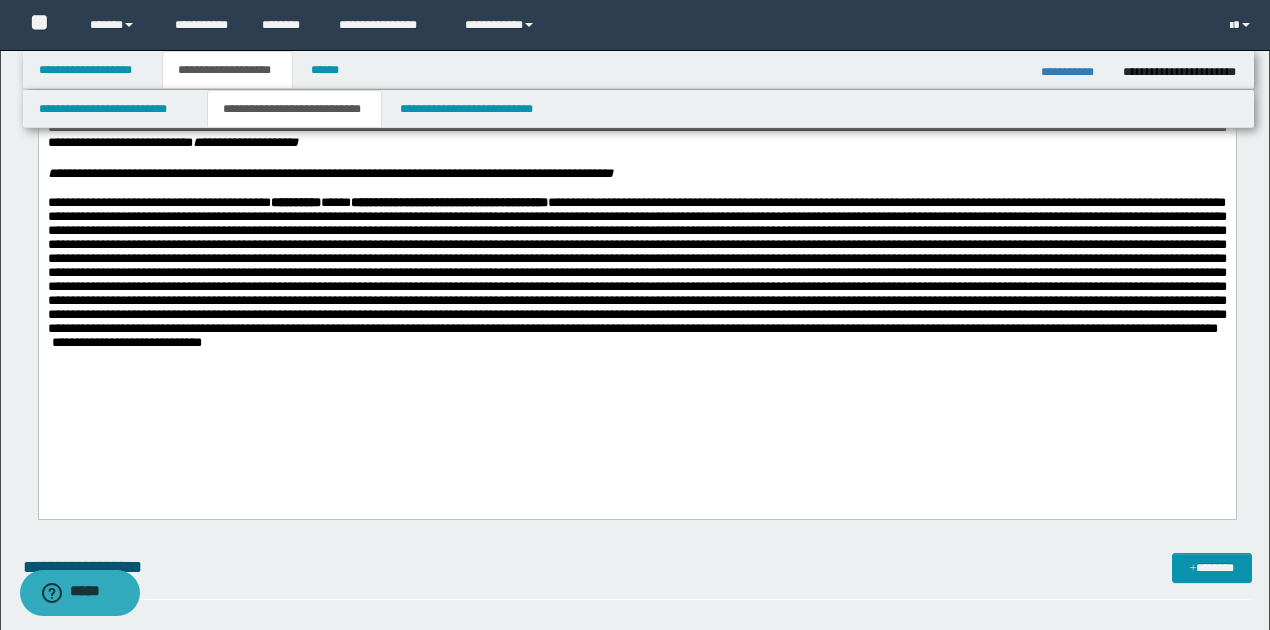 click at bounding box center (636, 357) 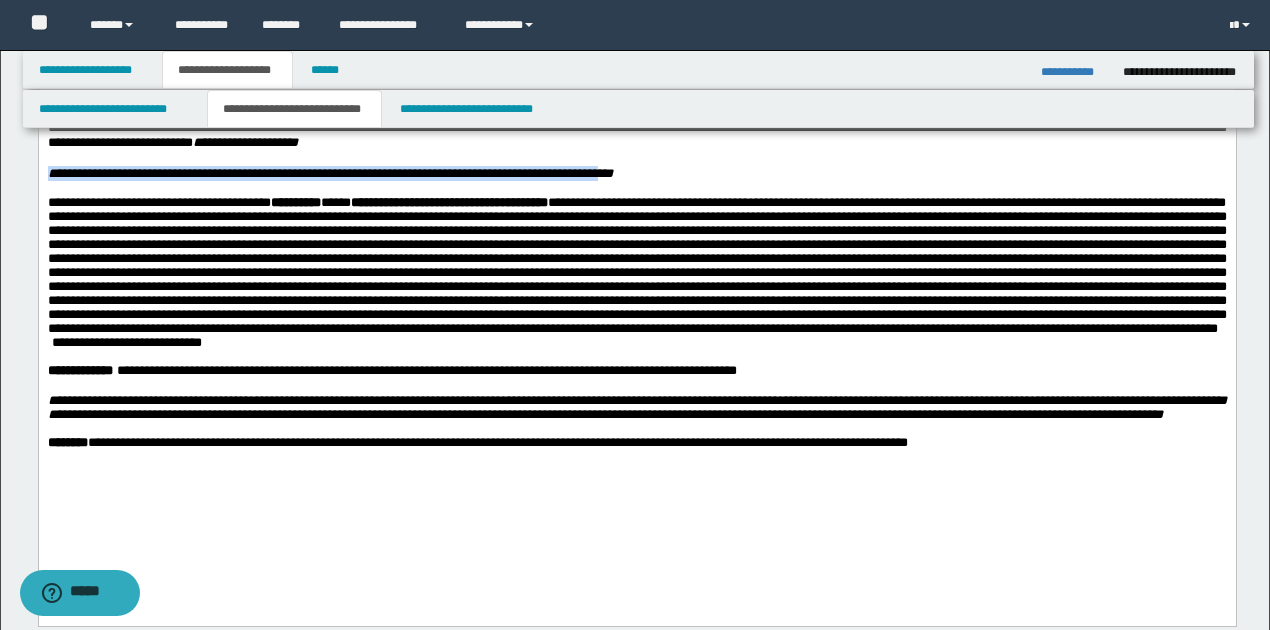drag, startPoint x: 48, startPoint y: 173, endPoint x: 813, endPoint y: 175, distance: 765.0026 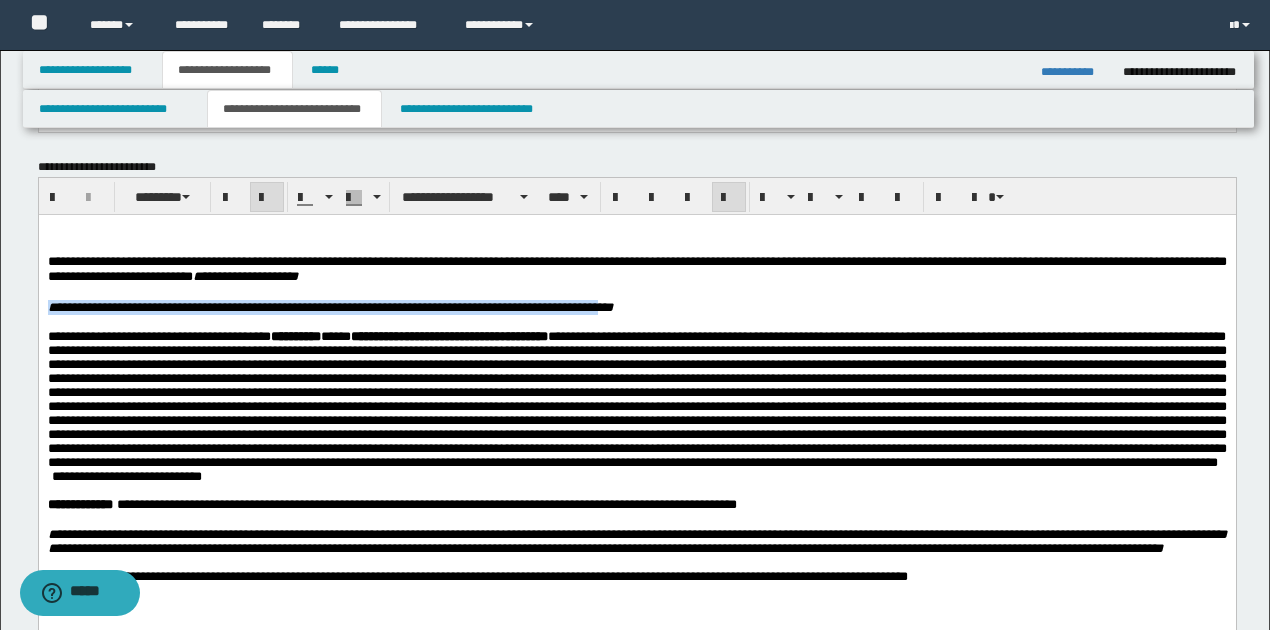 scroll, scrollTop: 533, scrollLeft: 0, axis: vertical 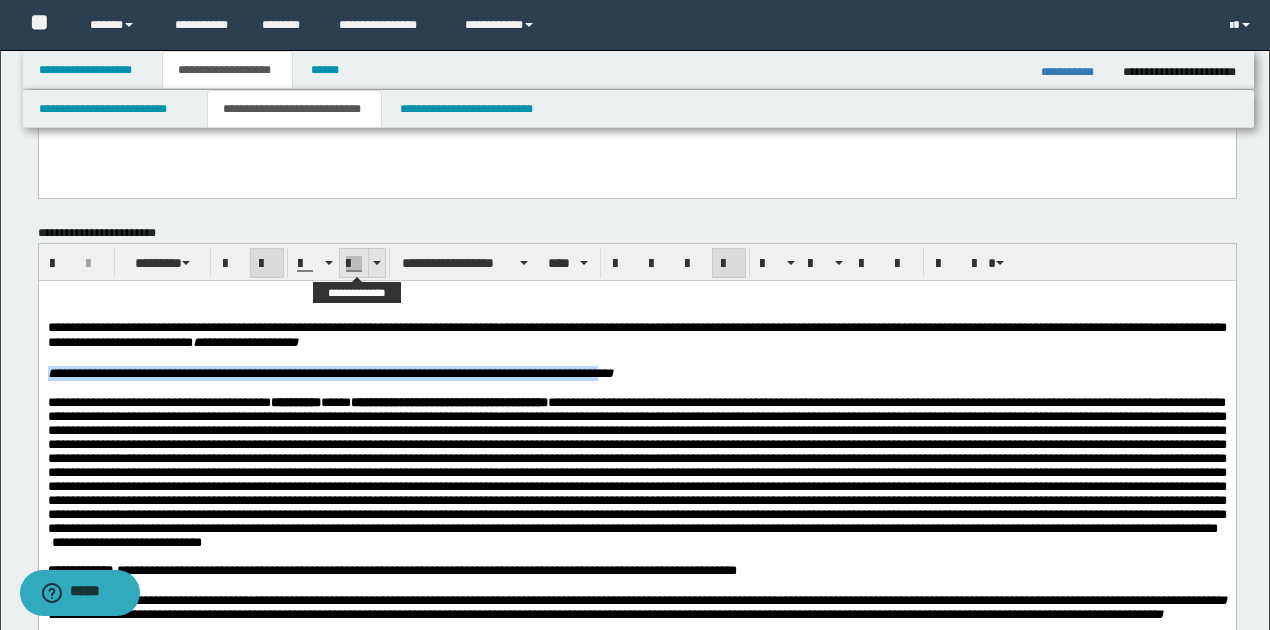 click at bounding box center (377, 263) 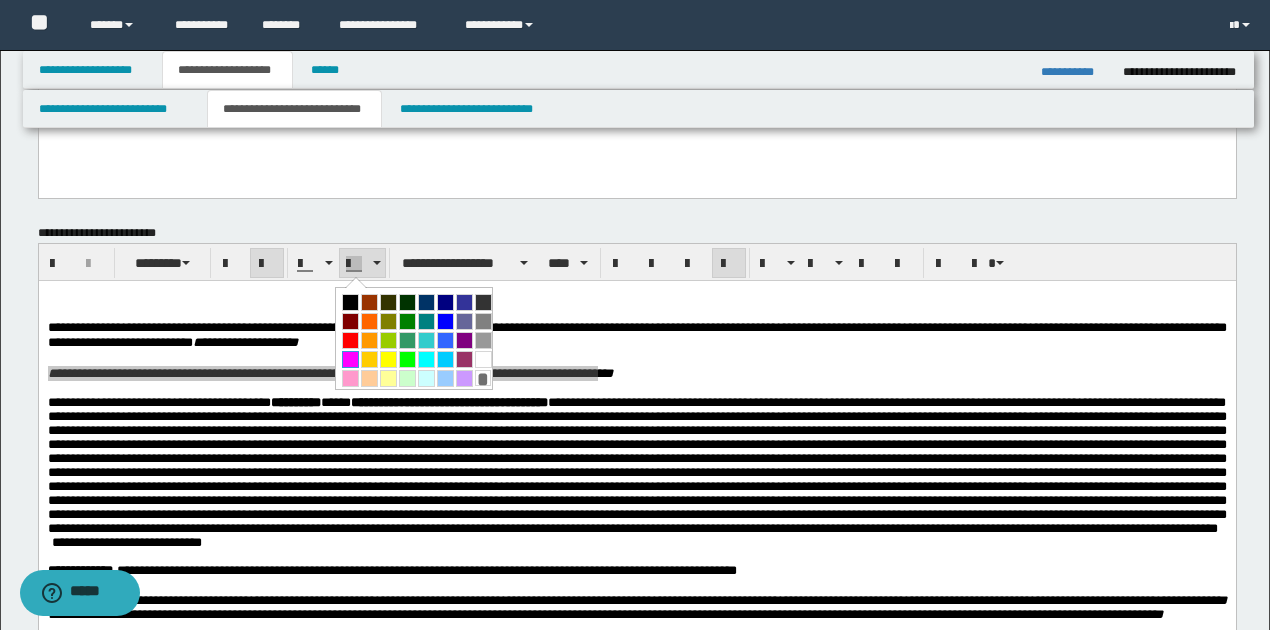 click at bounding box center [350, 359] 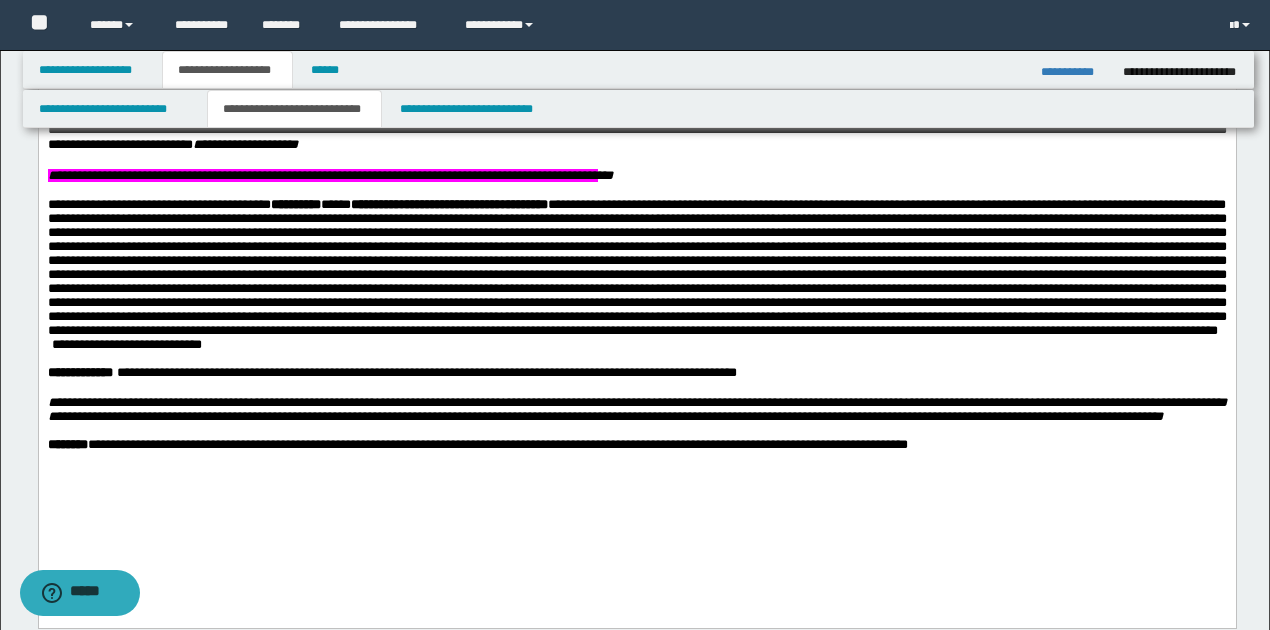 scroll, scrollTop: 733, scrollLeft: 0, axis: vertical 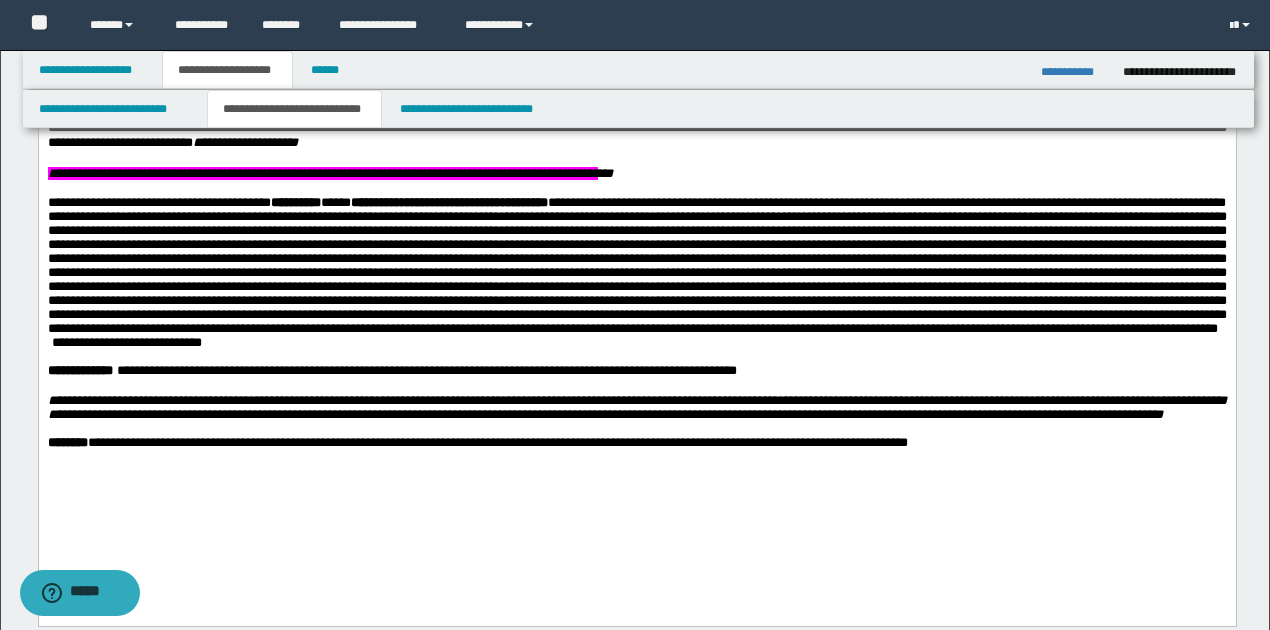 click on "**********" at bounding box center (426, 370) 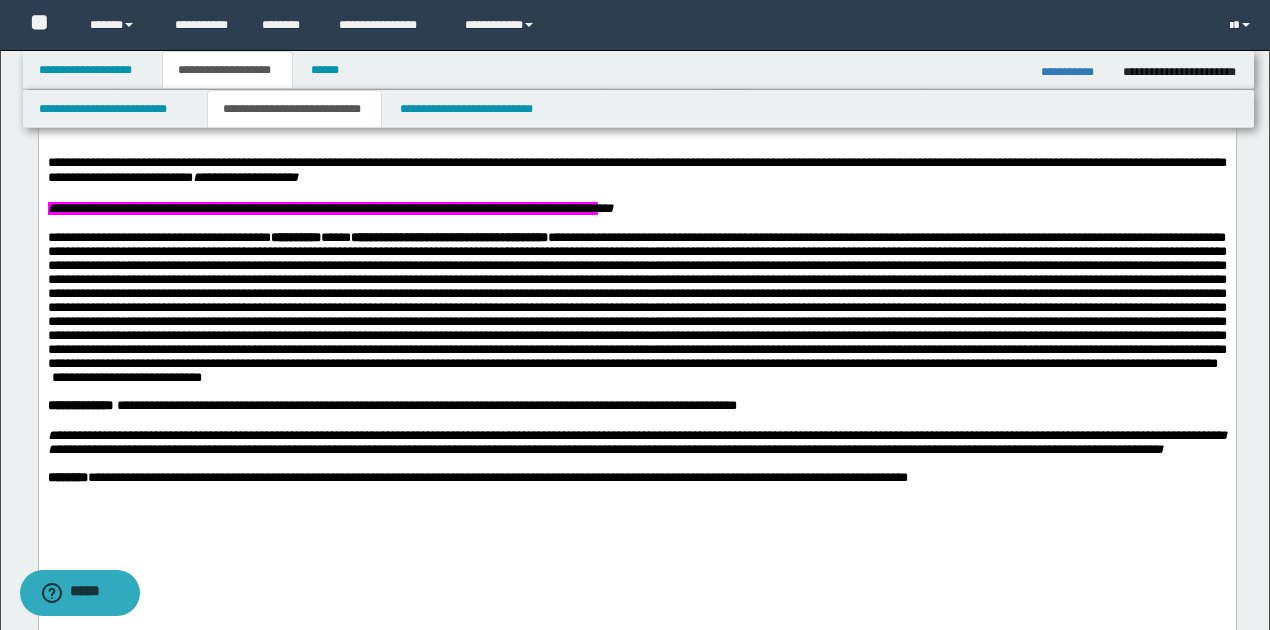 scroll, scrollTop: 666, scrollLeft: 0, axis: vertical 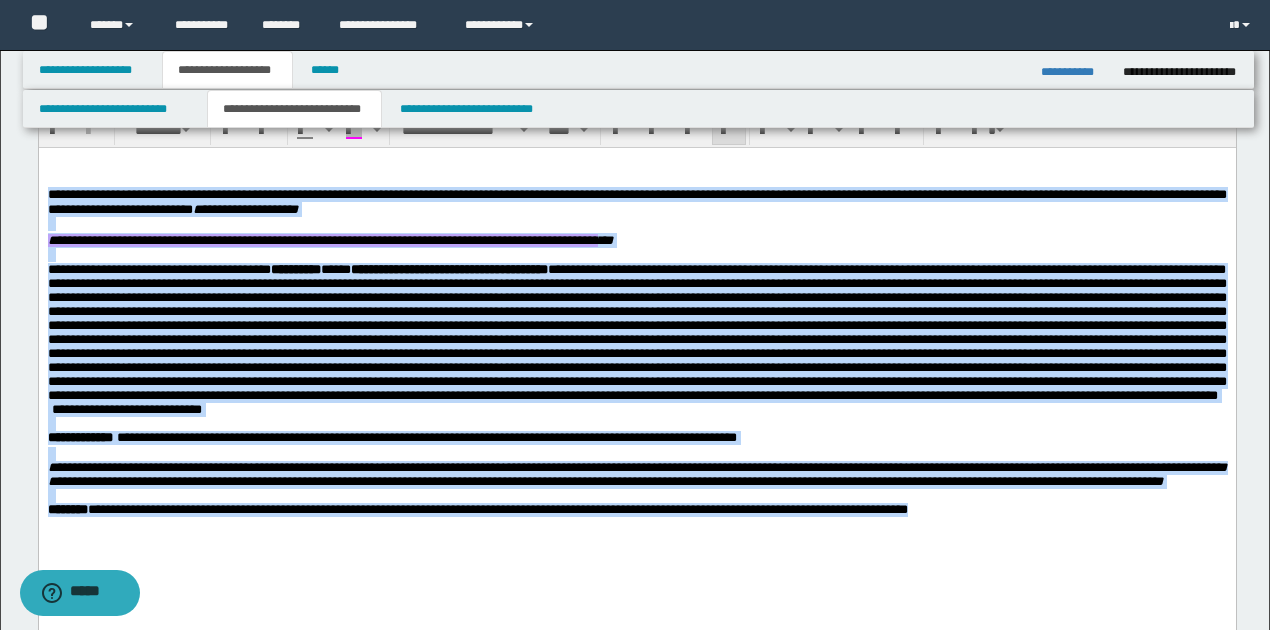 drag, startPoint x: 60, startPoint y: 210, endPoint x: 1048, endPoint y: 565, distance: 1049.8424 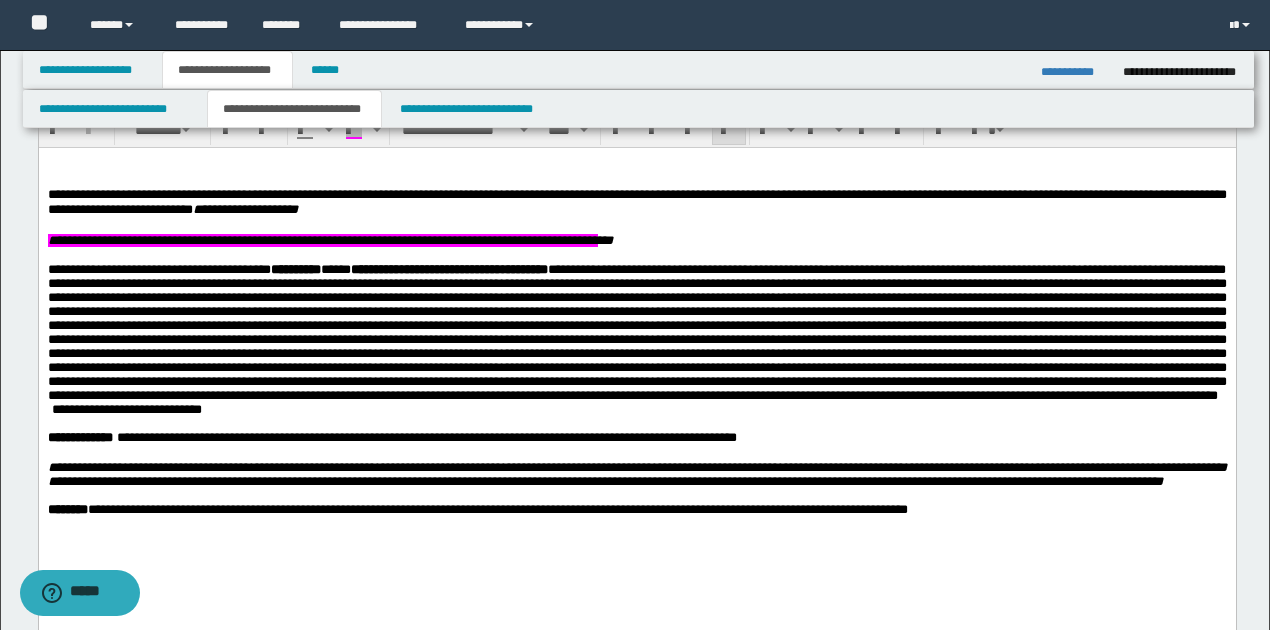 click at bounding box center [636, 424] 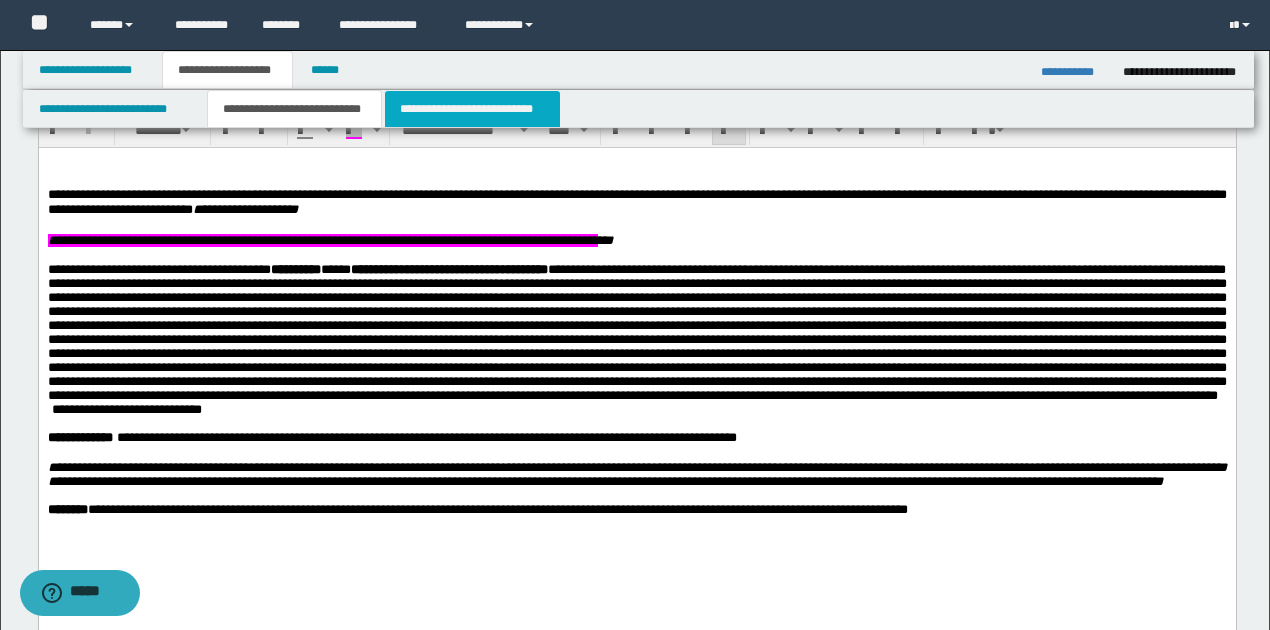 click on "**********" at bounding box center [472, 109] 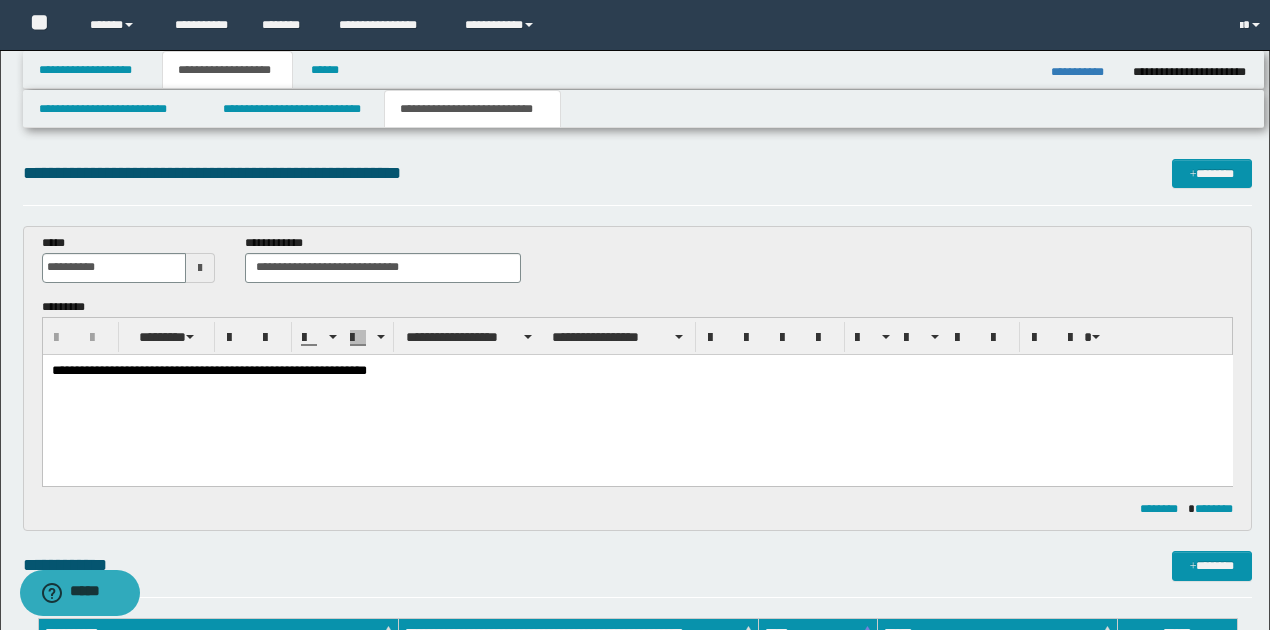 scroll, scrollTop: 0, scrollLeft: 0, axis: both 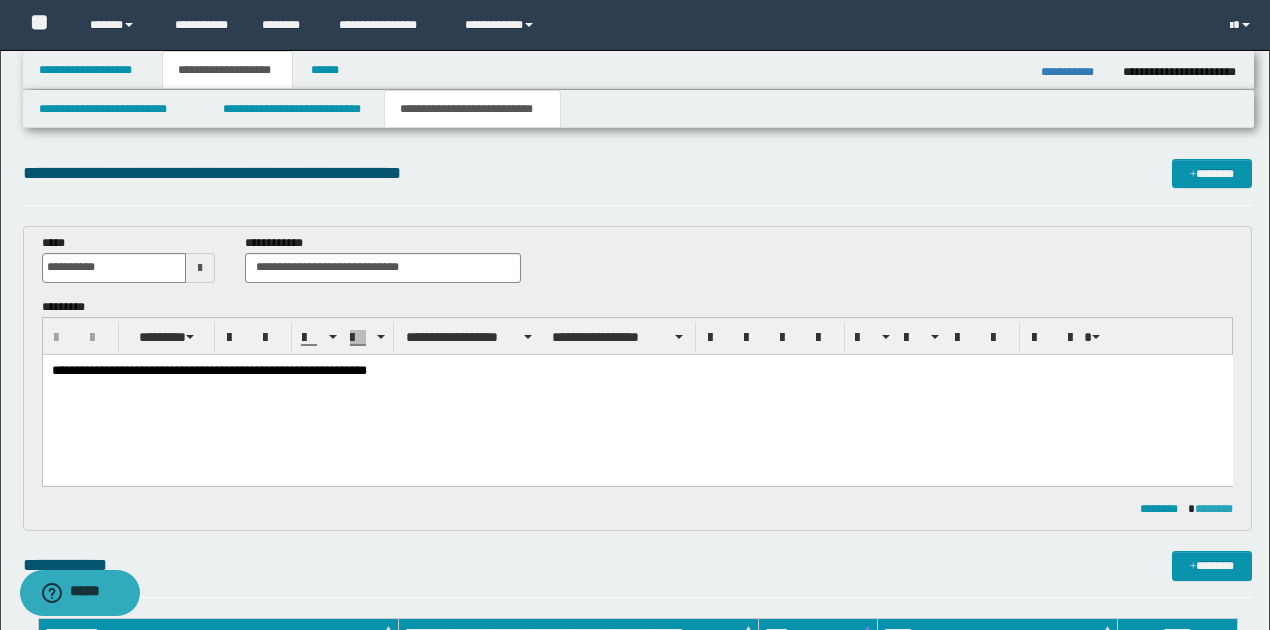 click on "********" at bounding box center (1214, 509) 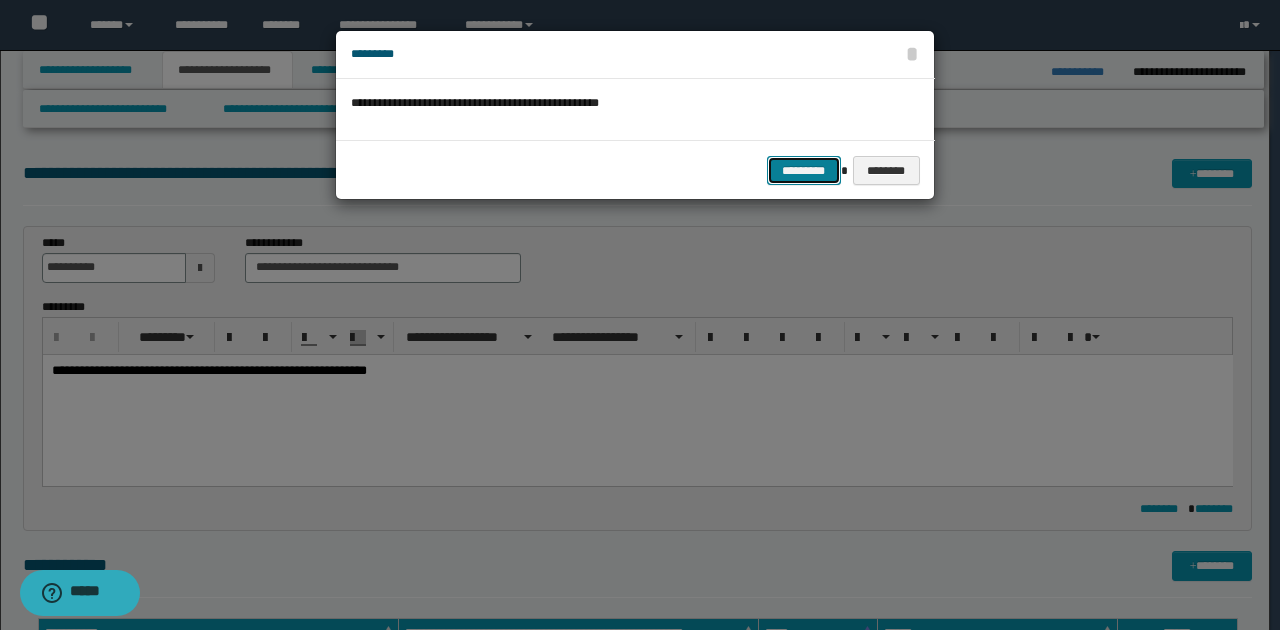 click on "*********" at bounding box center [804, 170] 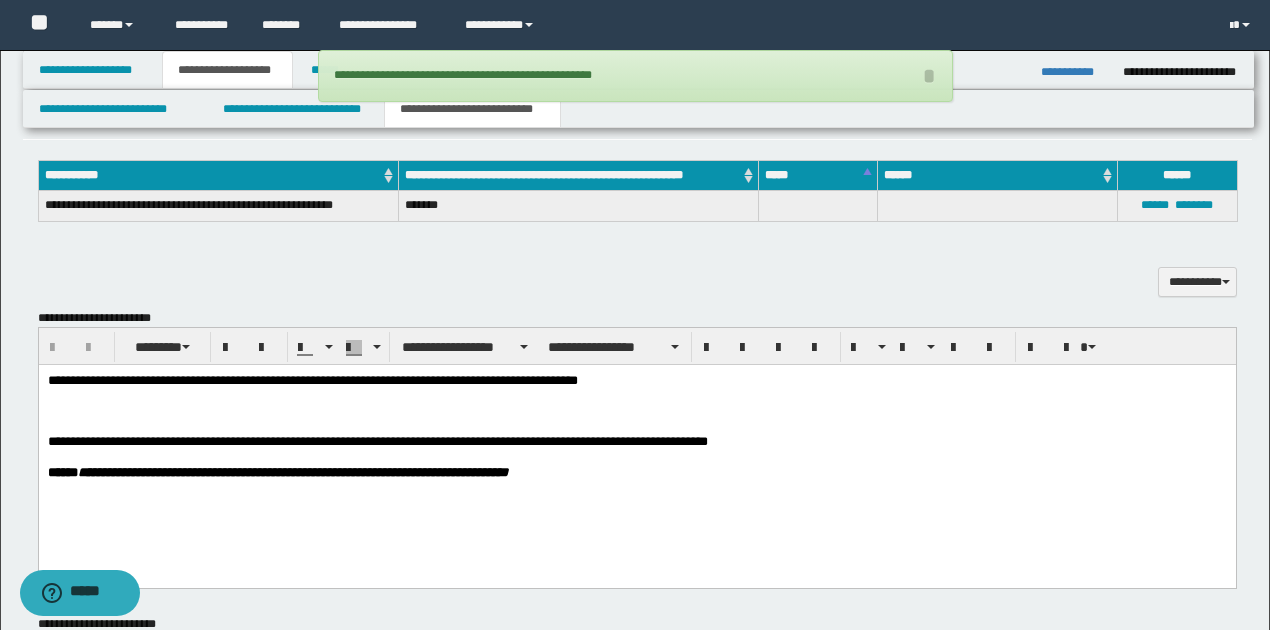 scroll, scrollTop: 466, scrollLeft: 0, axis: vertical 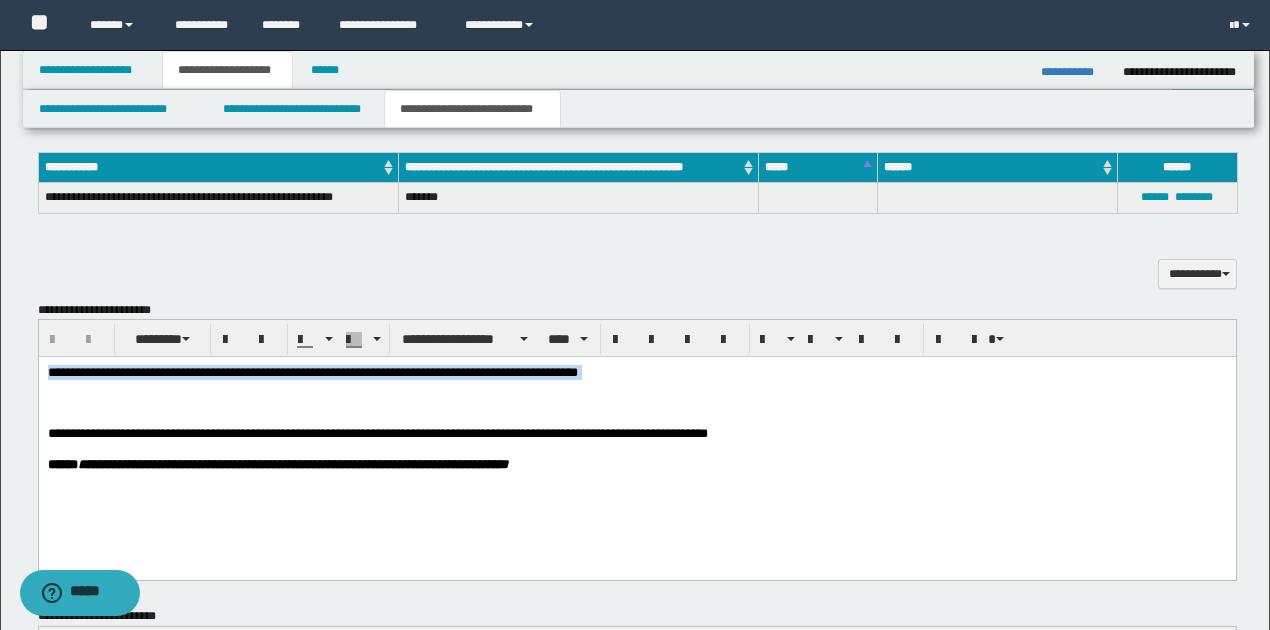 drag, startPoint x: 47, startPoint y: 373, endPoint x: 681, endPoint y: 369, distance: 634.01263 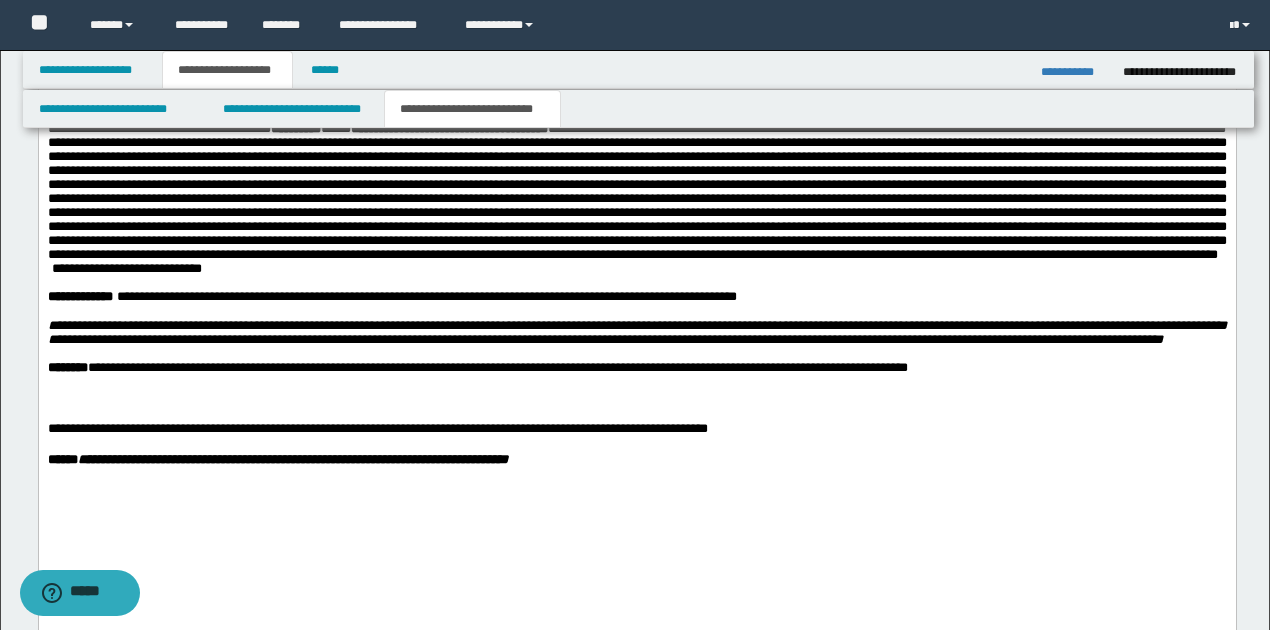 scroll, scrollTop: 866, scrollLeft: 0, axis: vertical 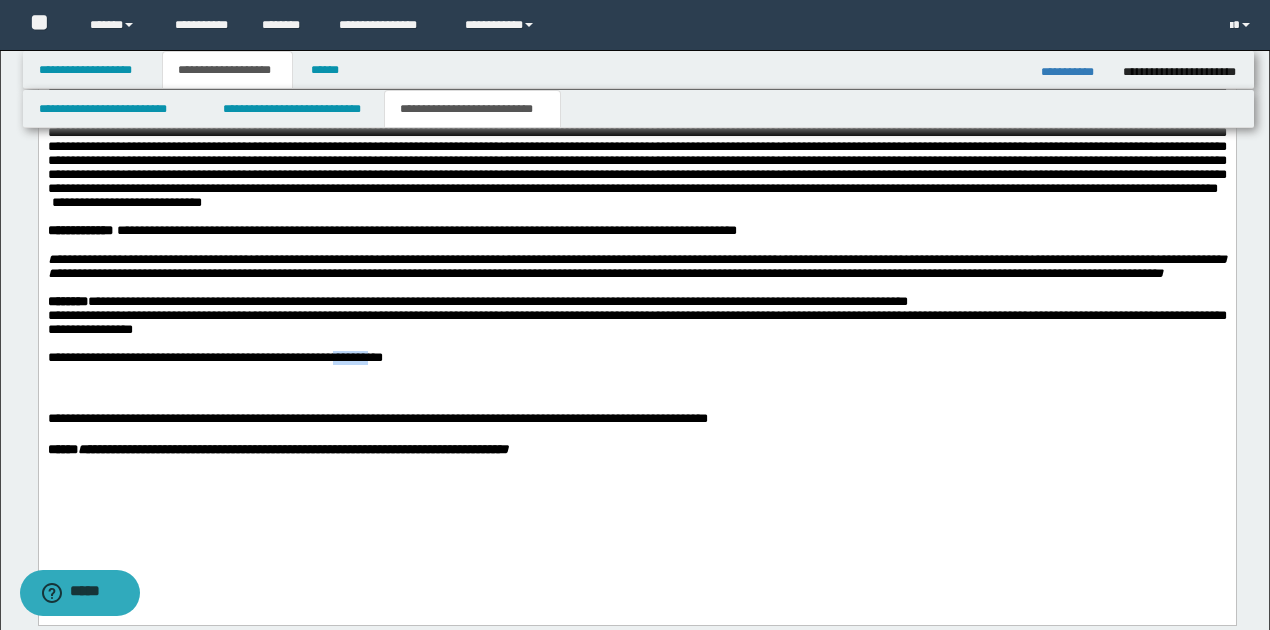 drag, startPoint x: 346, startPoint y: 413, endPoint x: 394, endPoint y: 422, distance: 48.83646 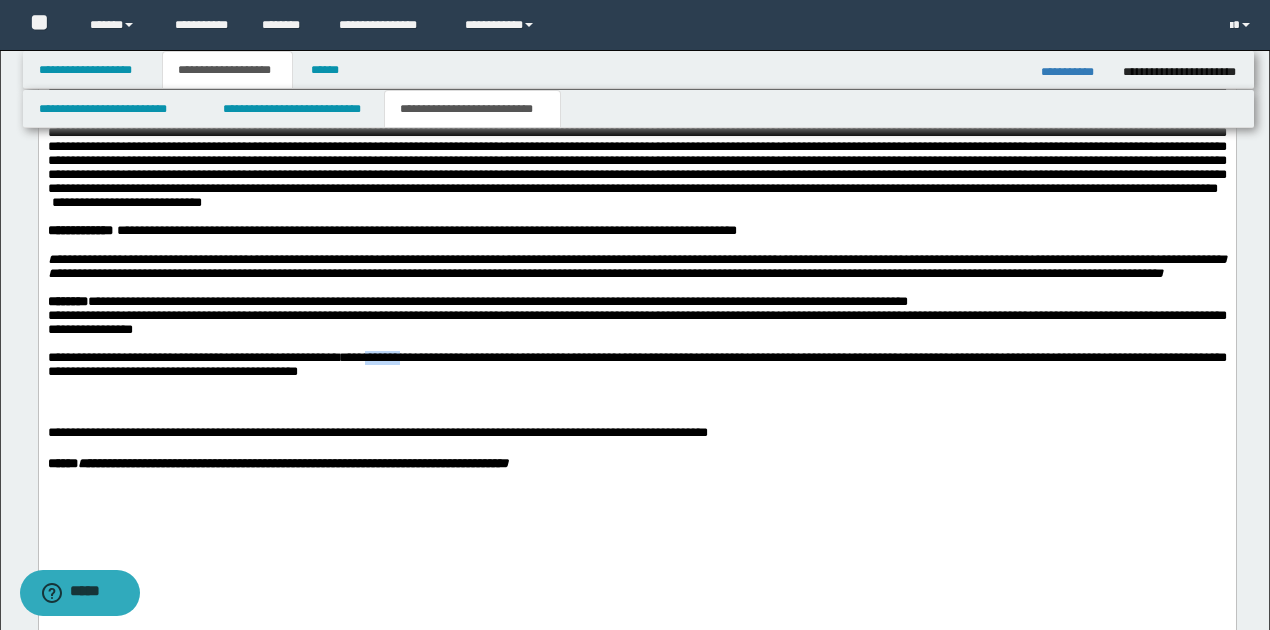 drag, startPoint x: 381, startPoint y: 419, endPoint x: 420, endPoint y: 422, distance: 39.115215 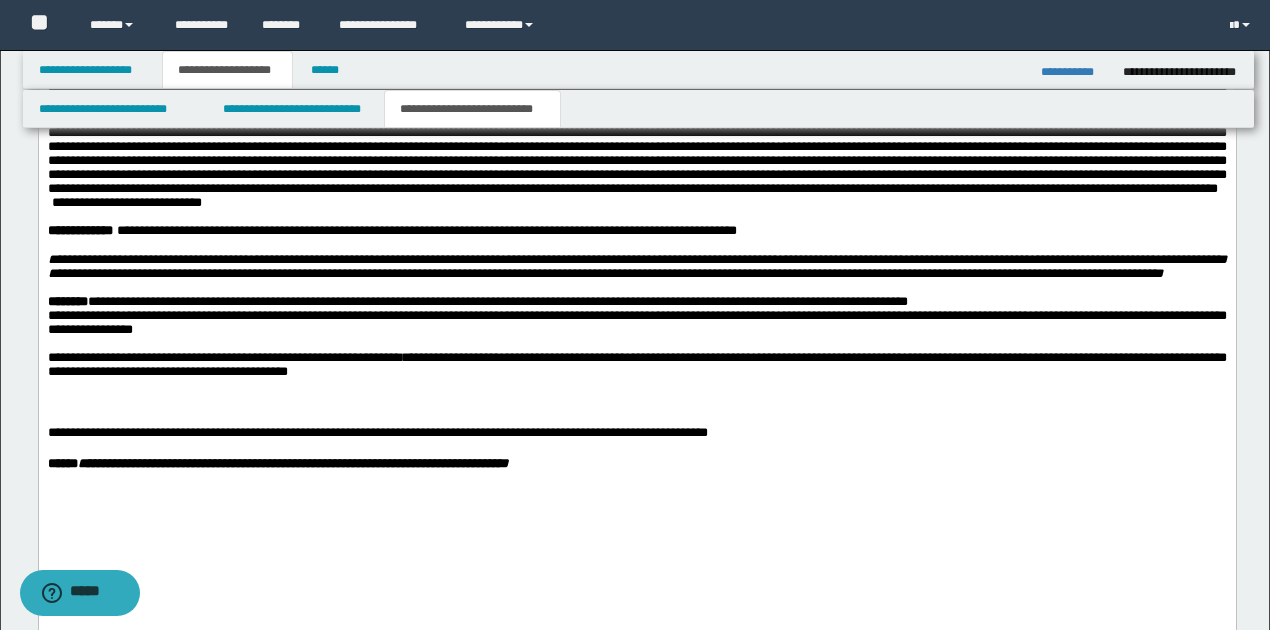 click on "**********" at bounding box center [636, 366] 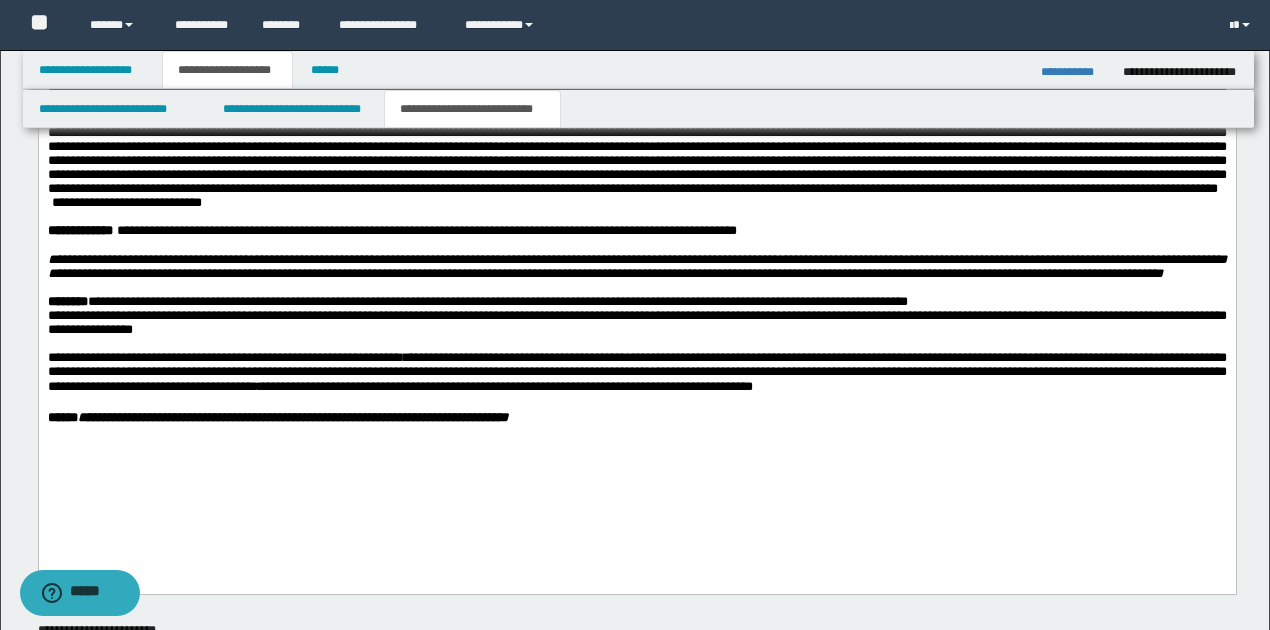 click on "**********" at bounding box center (657, 387) 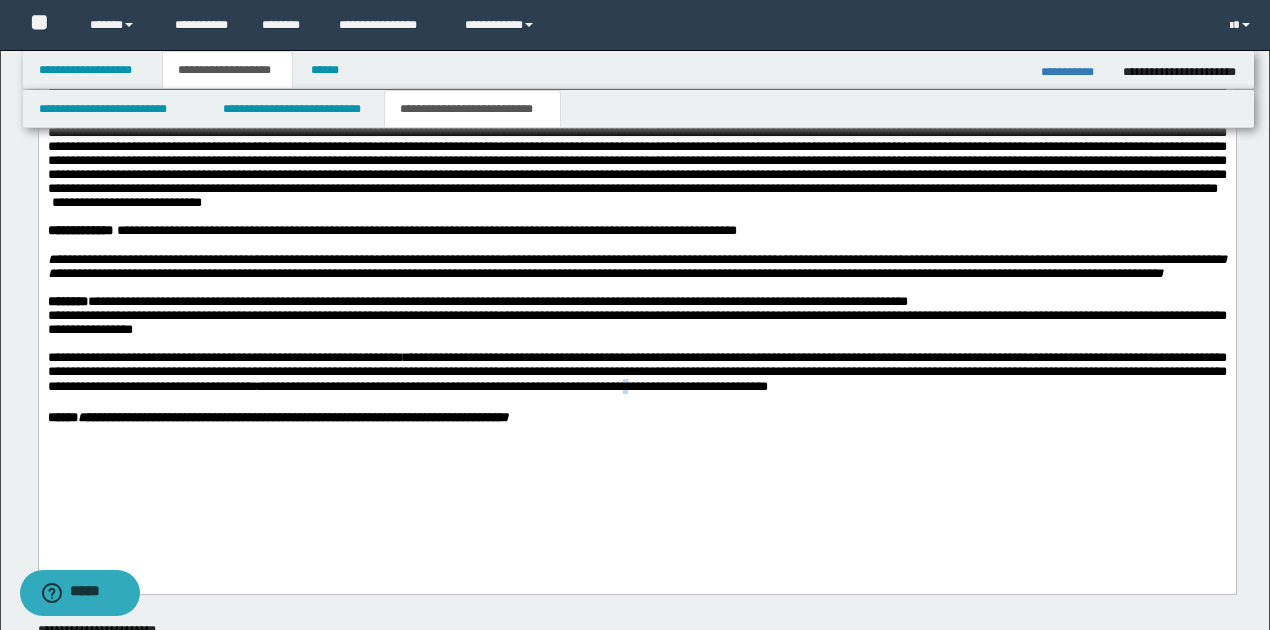 click on "**********" at bounding box center [664, 387] 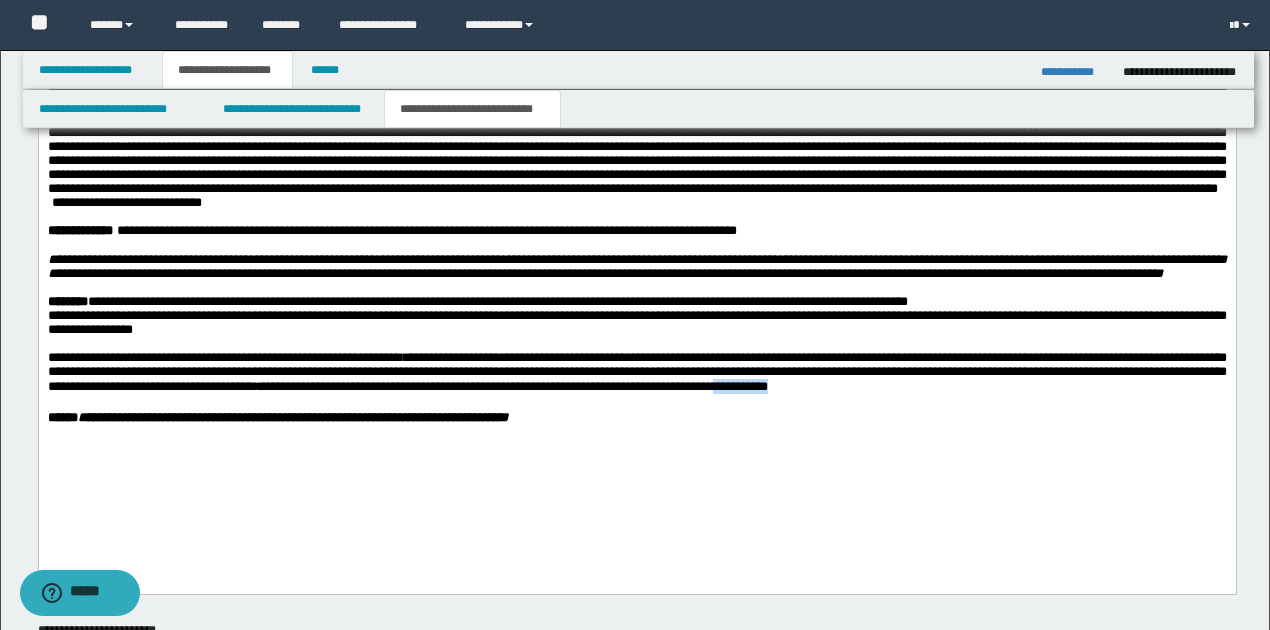 drag, startPoint x: 928, startPoint y: 451, endPoint x: 1017, endPoint y: 451, distance: 89 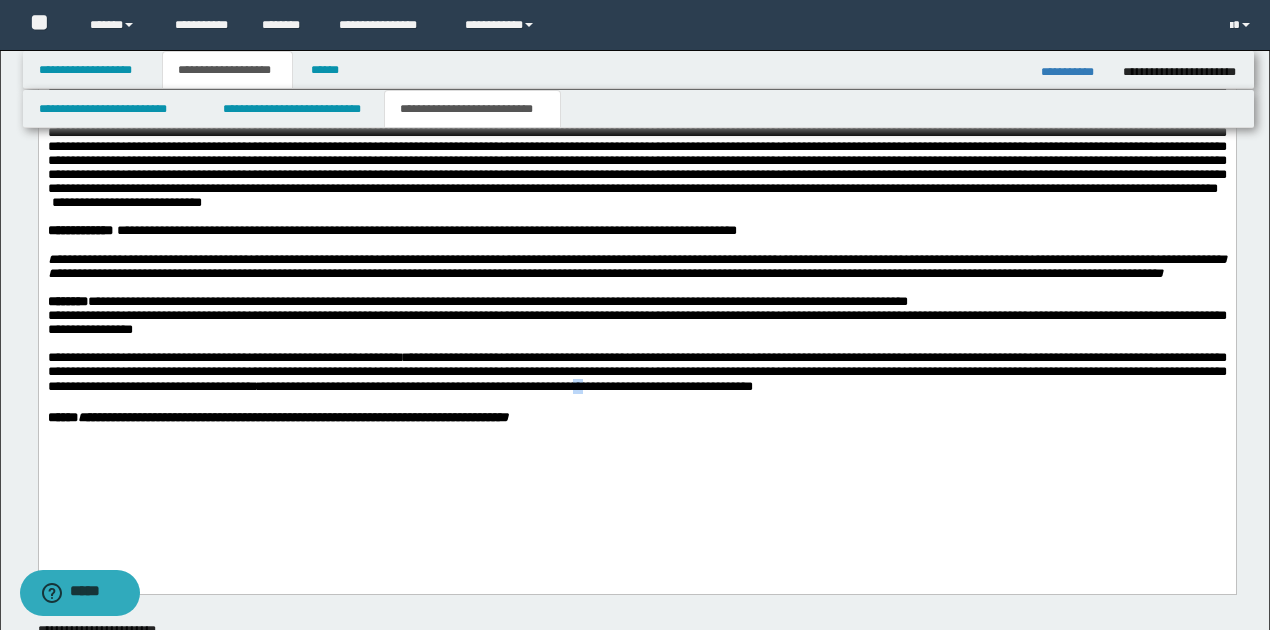 drag, startPoint x: 773, startPoint y: 449, endPoint x: 790, endPoint y: 449, distance: 17 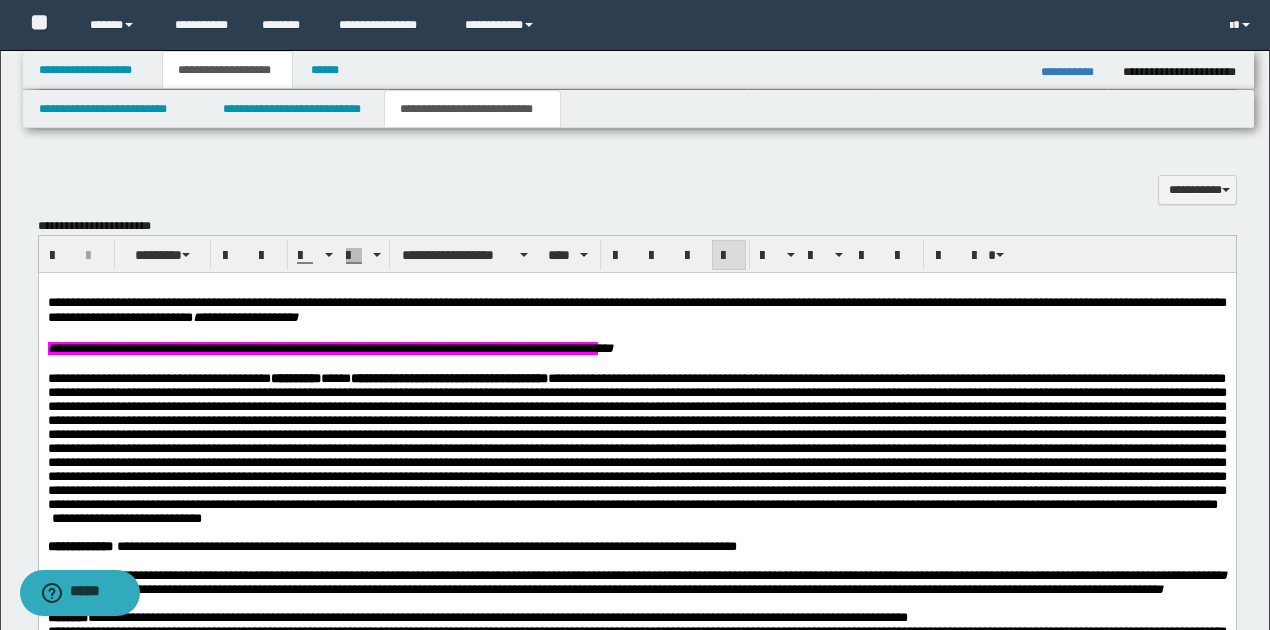 scroll, scrollTop: 533, scrollLeft: 0, axis: vertical 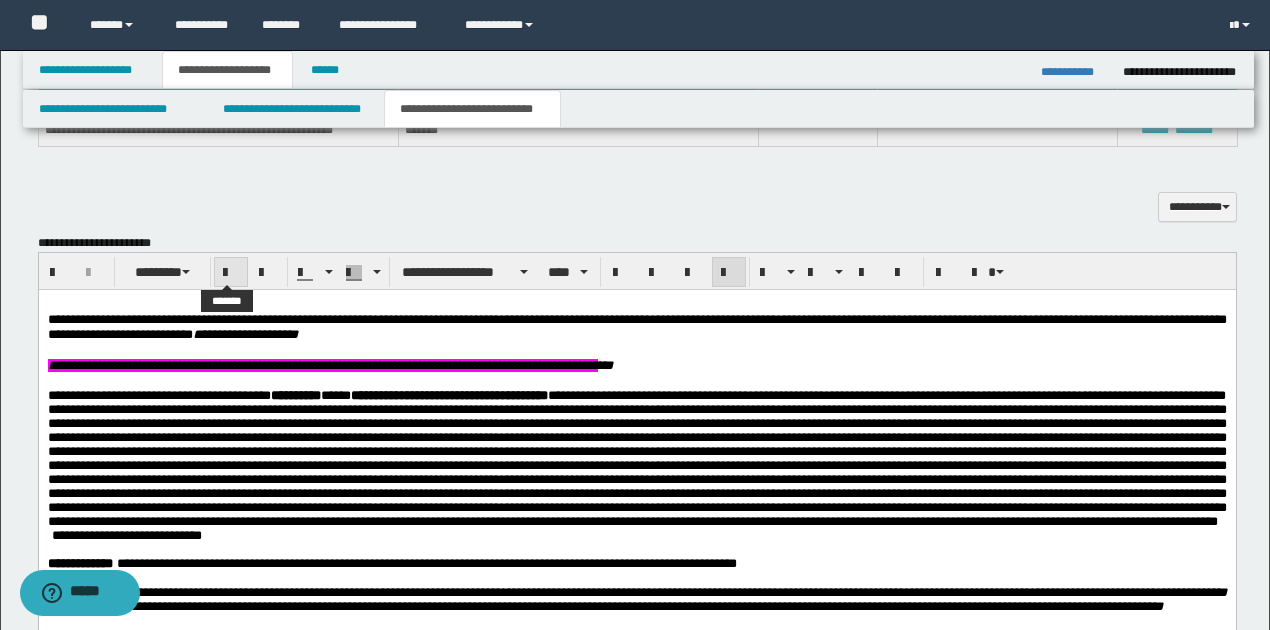 click at bounding box center (231, 273) 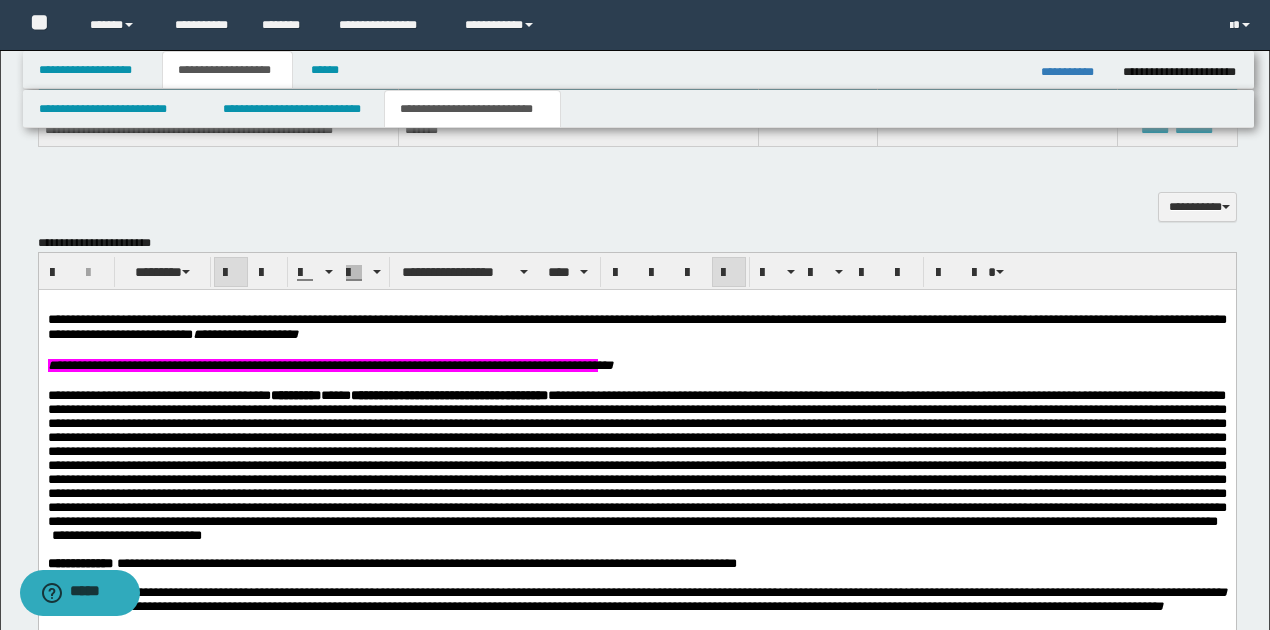 click on "**********" at bounding box center [636, 458] 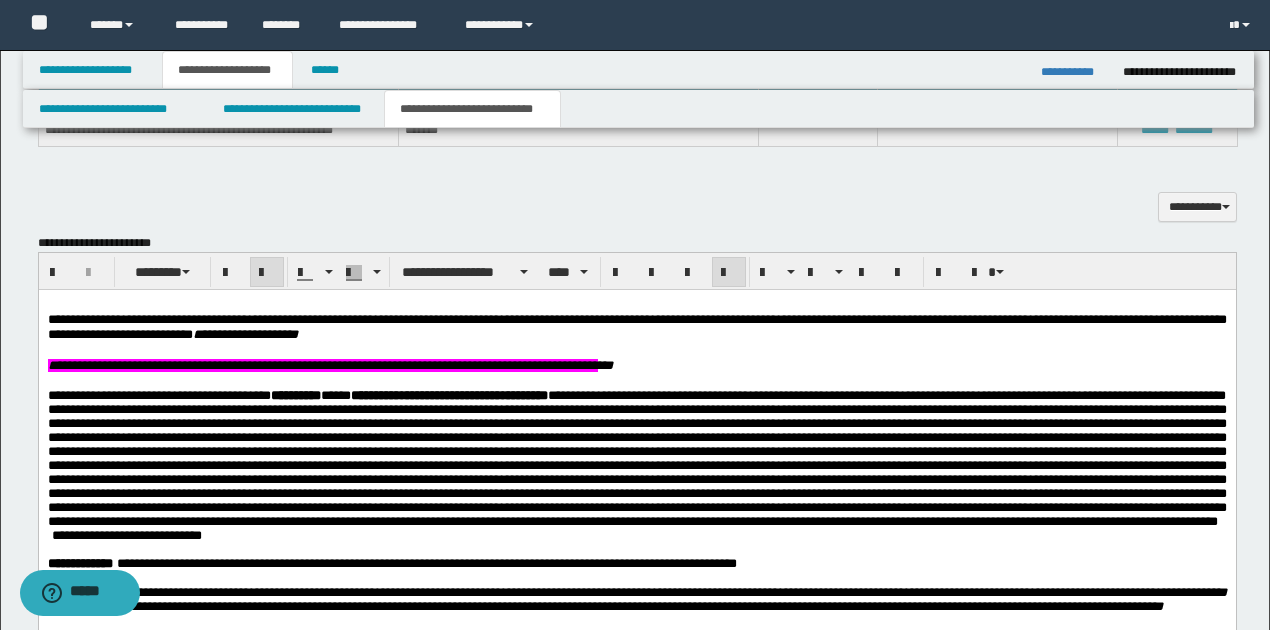 click on "**********" at bounding box center [329, 365] 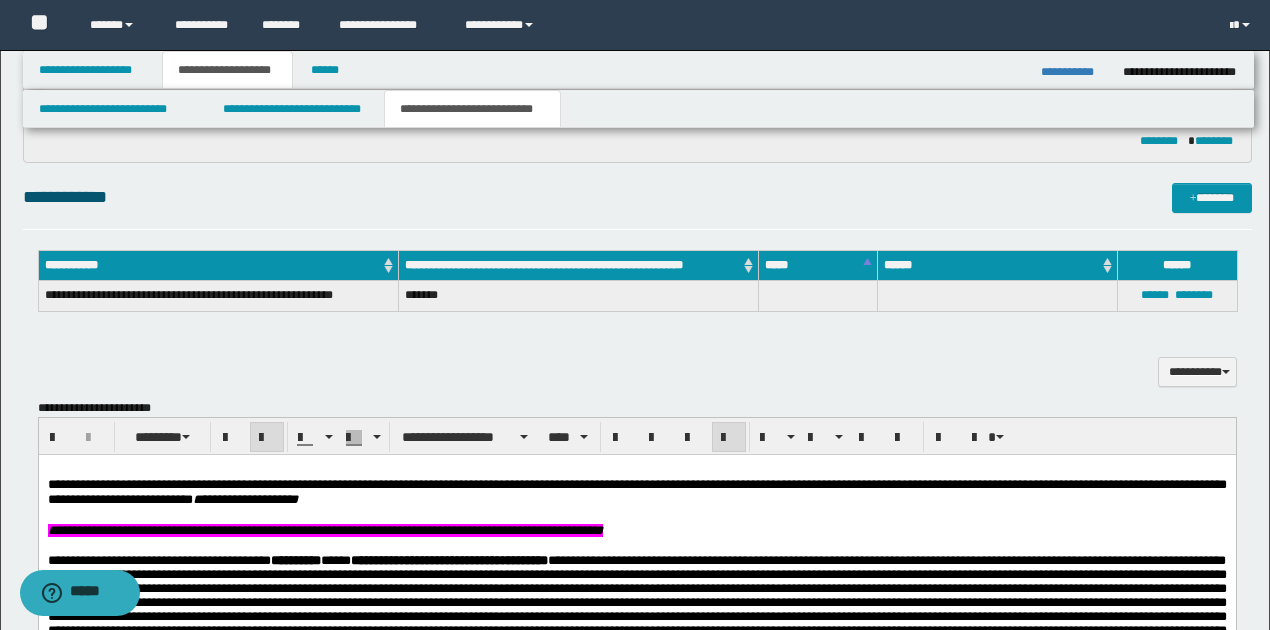 scroll, scrollTop: 400, scrollLeft: 0, axis: vertical 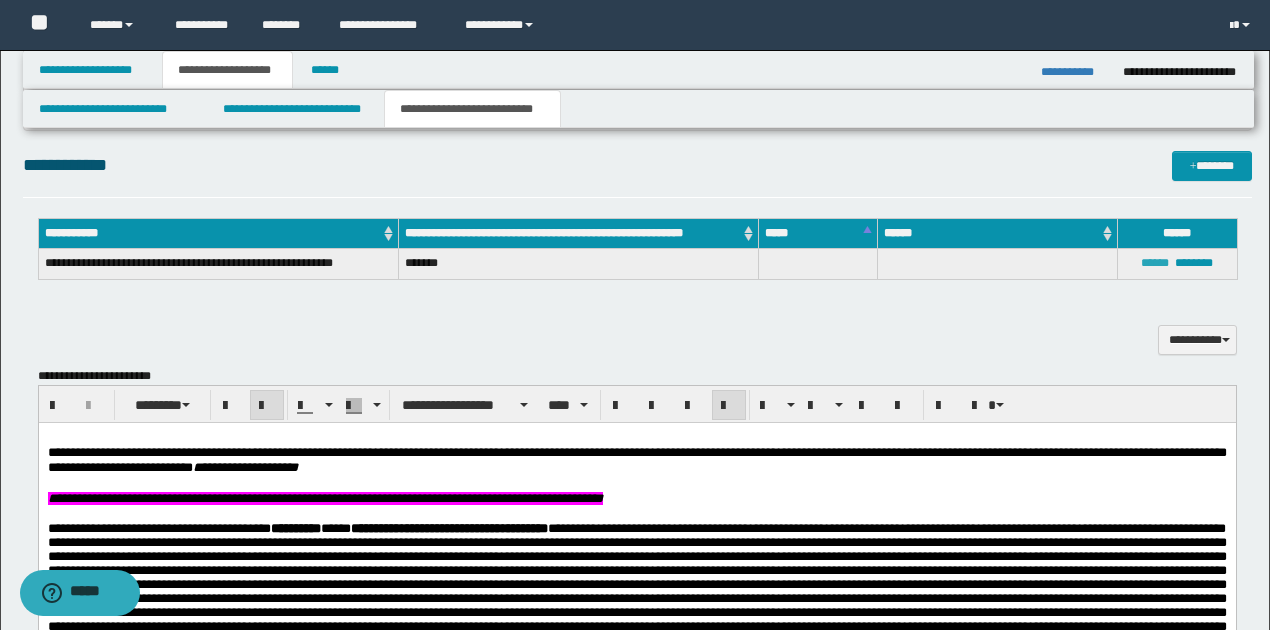 click on "******" at bounding box center (1155, 263) 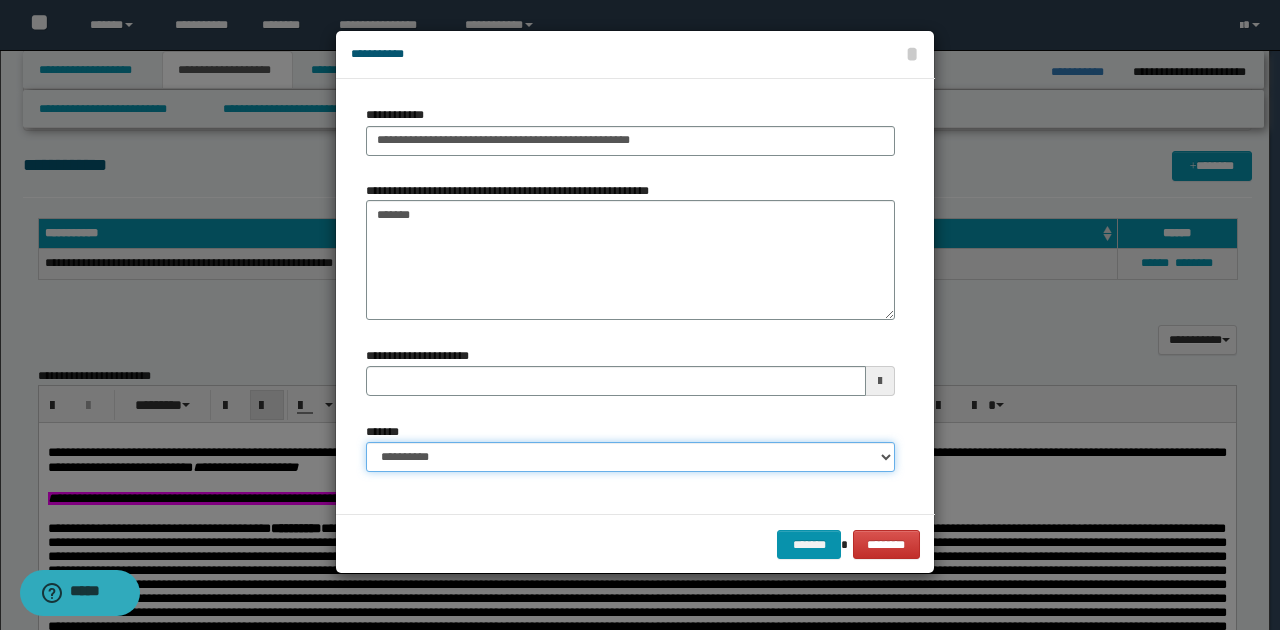 click on "**********" at bounding box center (630, 457) 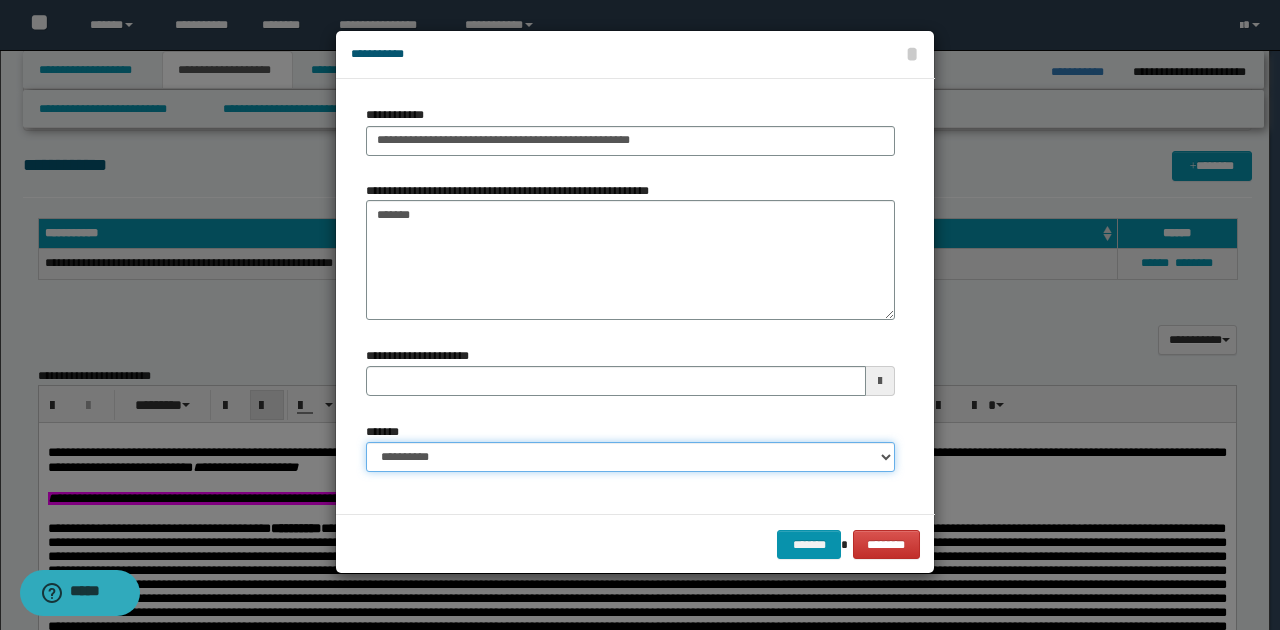 select on "*" 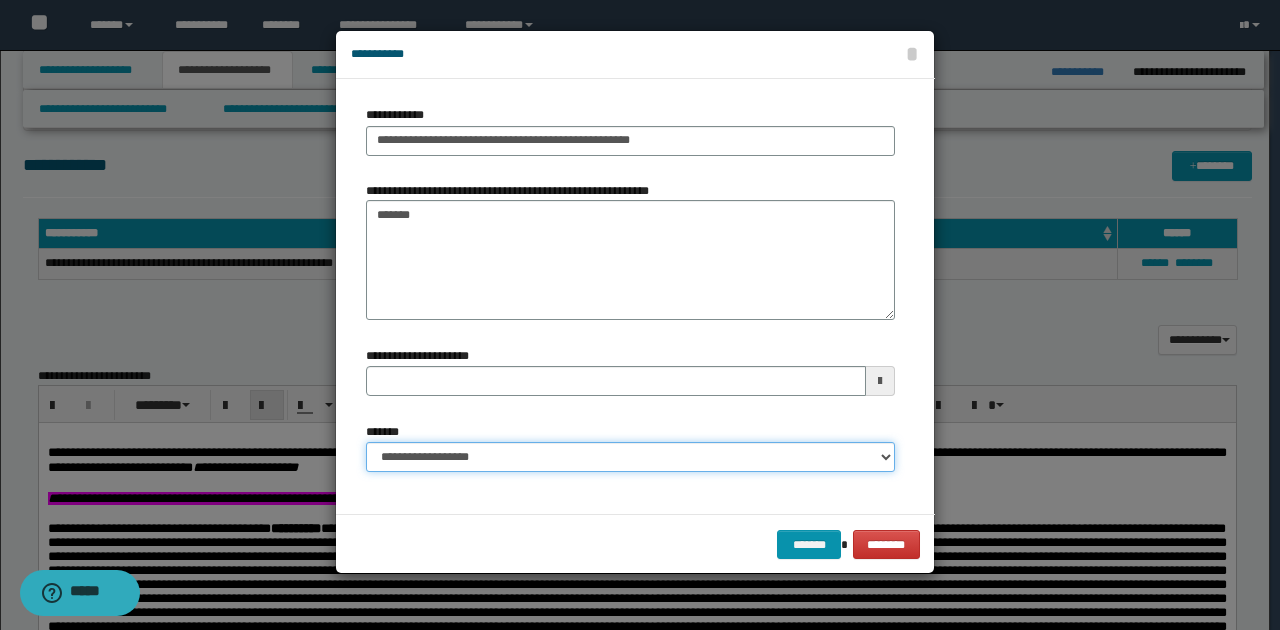 type 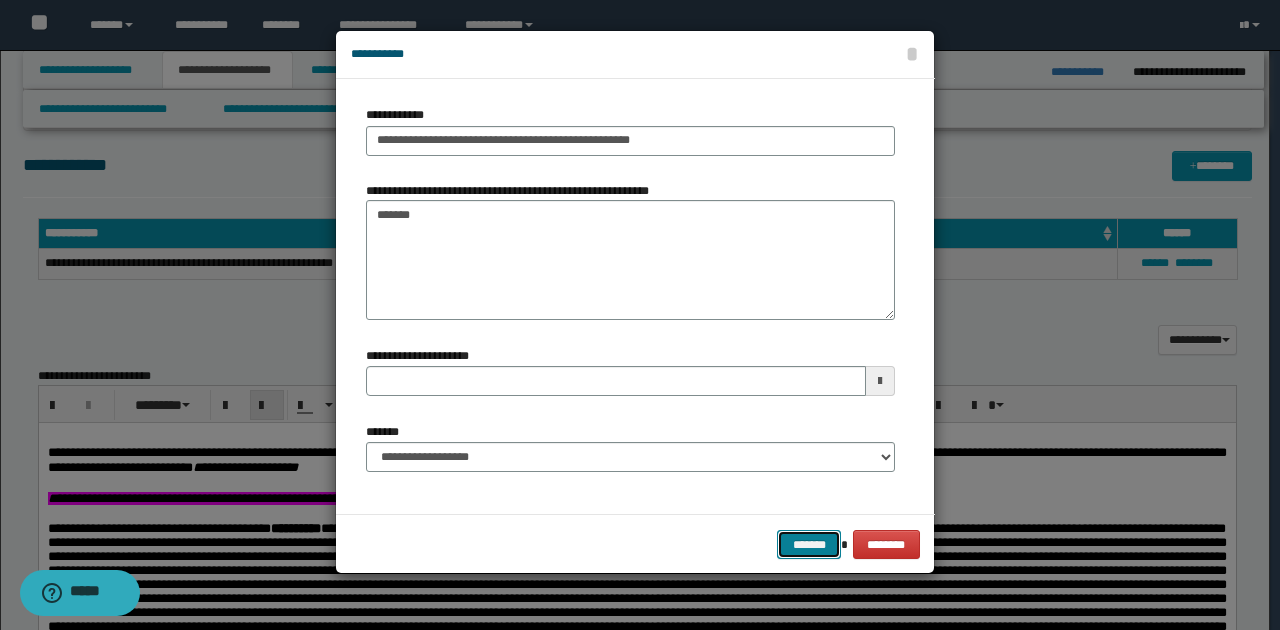 click on "*******" at bounding box center [809, 544] 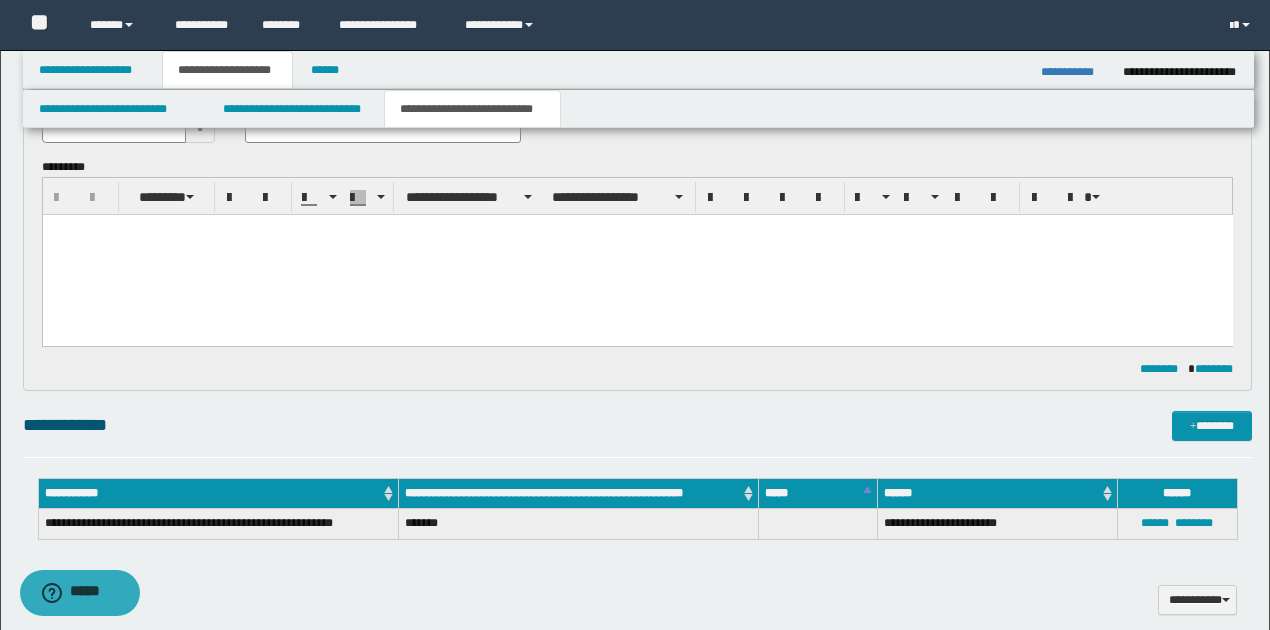 scroll, scrollTop: 133, scrollLeft: 0, axis: vertical 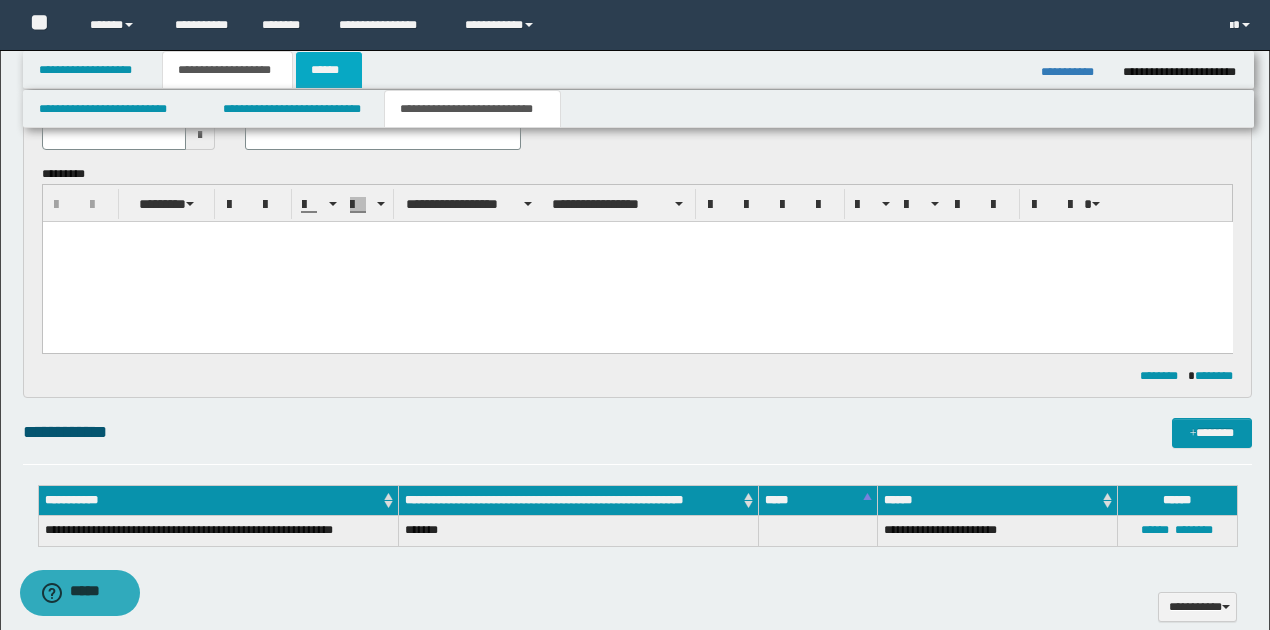 click on "******" at bounding box center [329, 70] 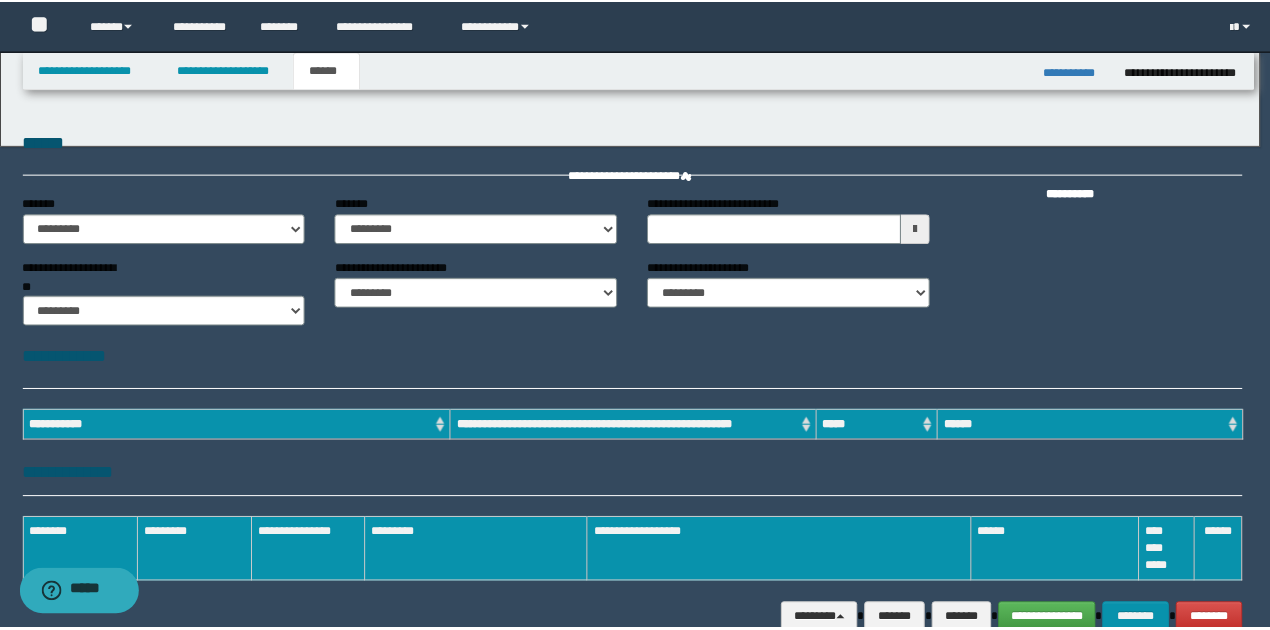 scroll, scrollTop: 0, scrollLeft: 0, axis: both 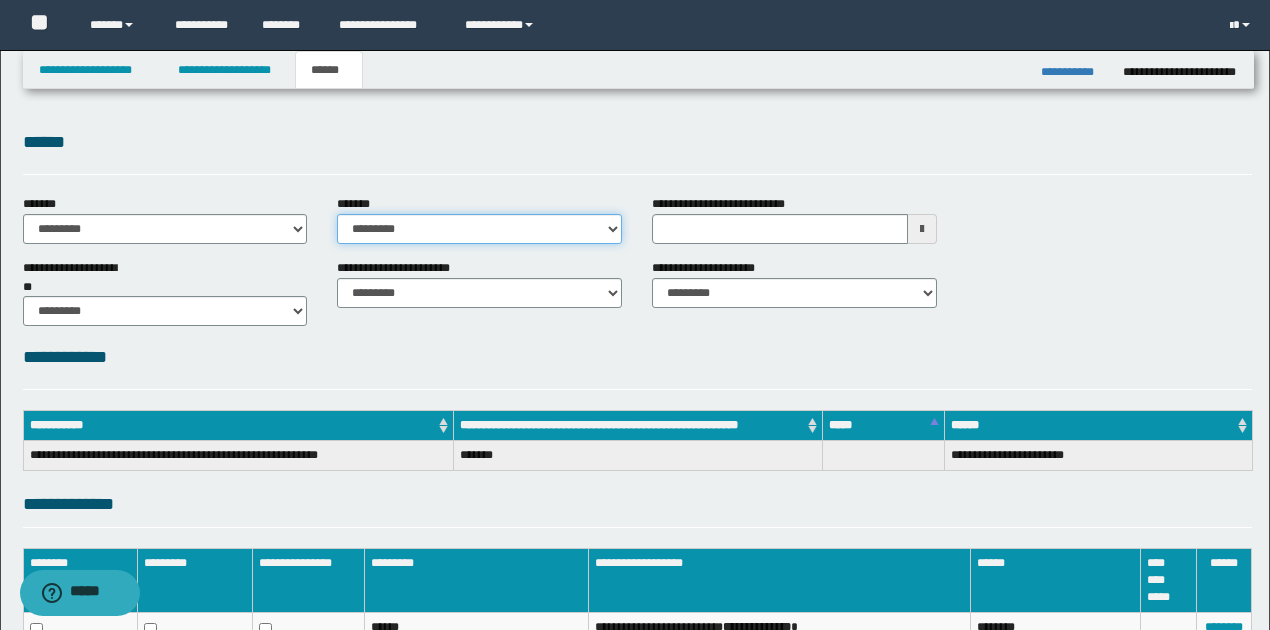 click on "**********" at bounding box center (479, 229) 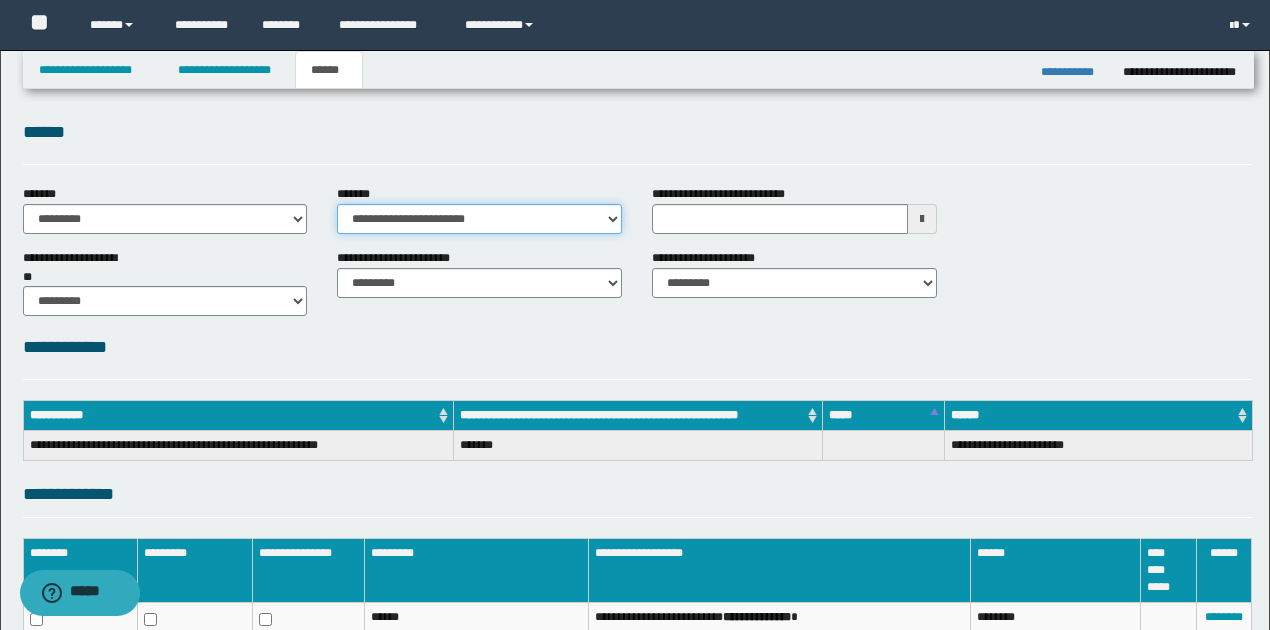 scroll, scrollTop: 0, scrollLeft: 0, axis: both 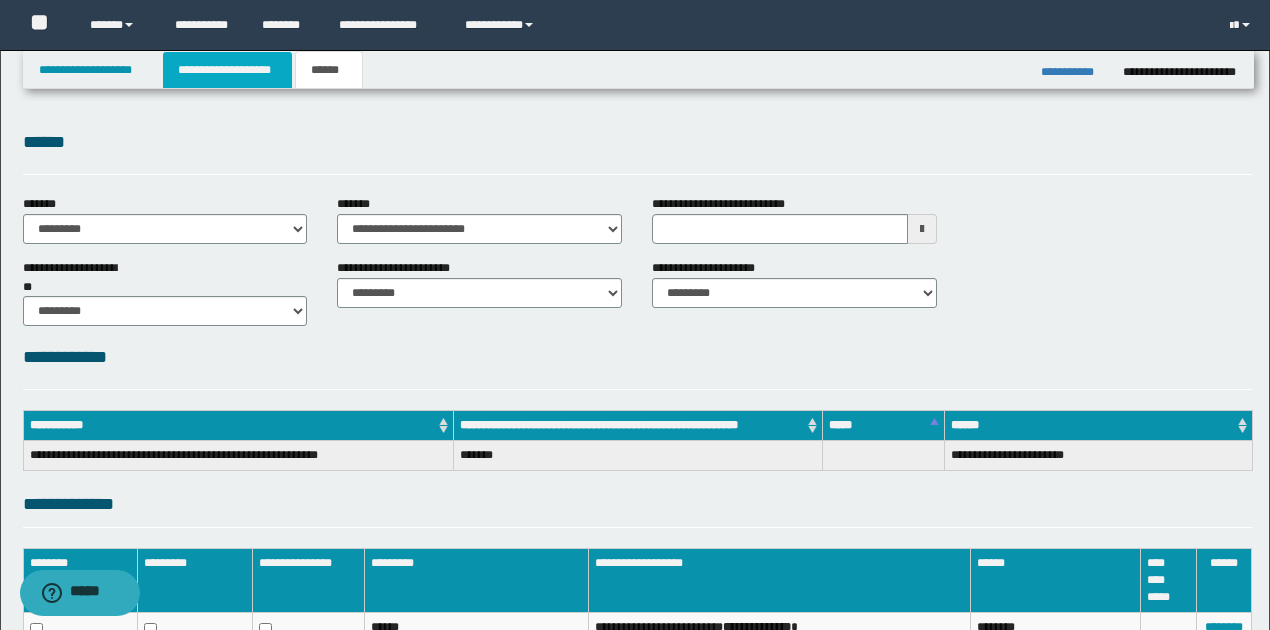click on "**********" at bounding box center (227, 70) 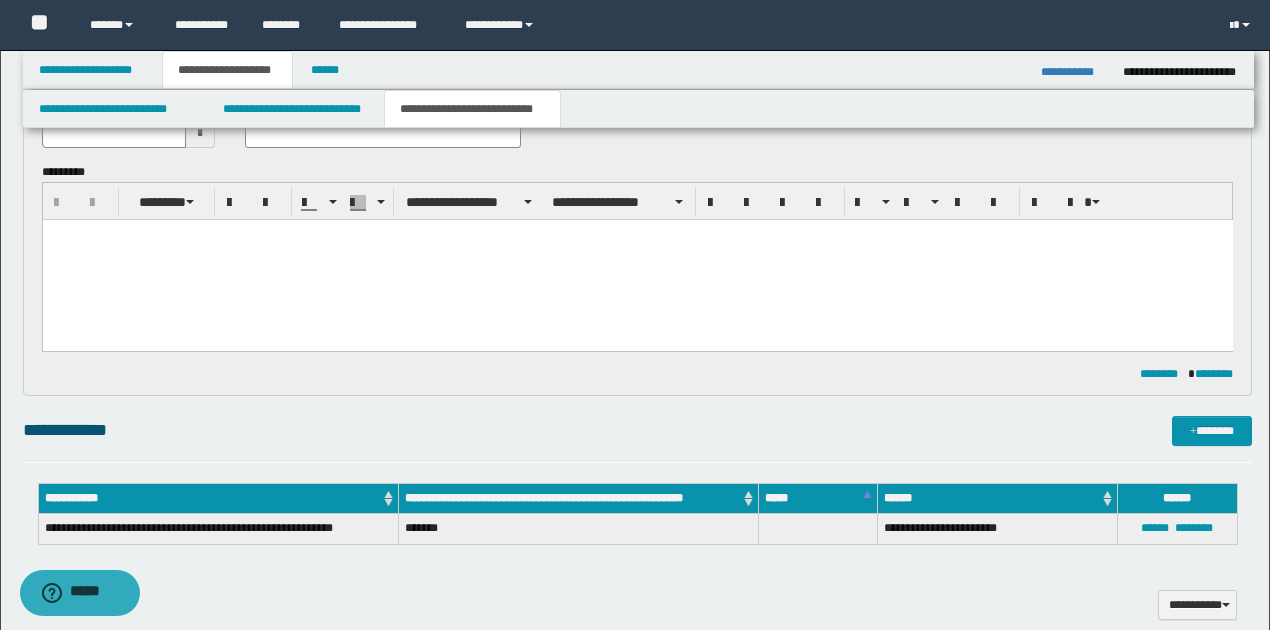 scroll, scrollTop: 133, scrollLeft: 0, axis: vertical 